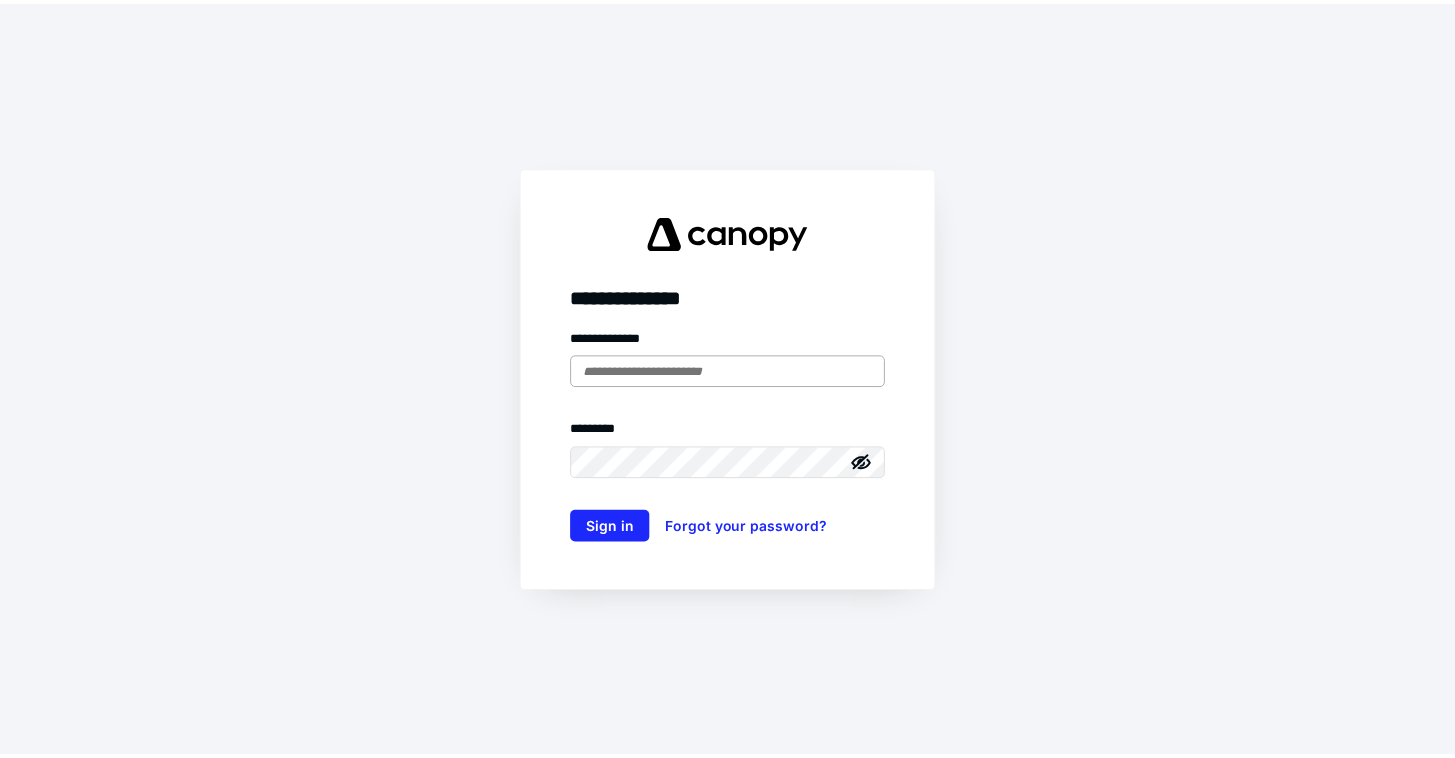 scroll, scrollTop: 0, scrollLeft: 0, axis: both 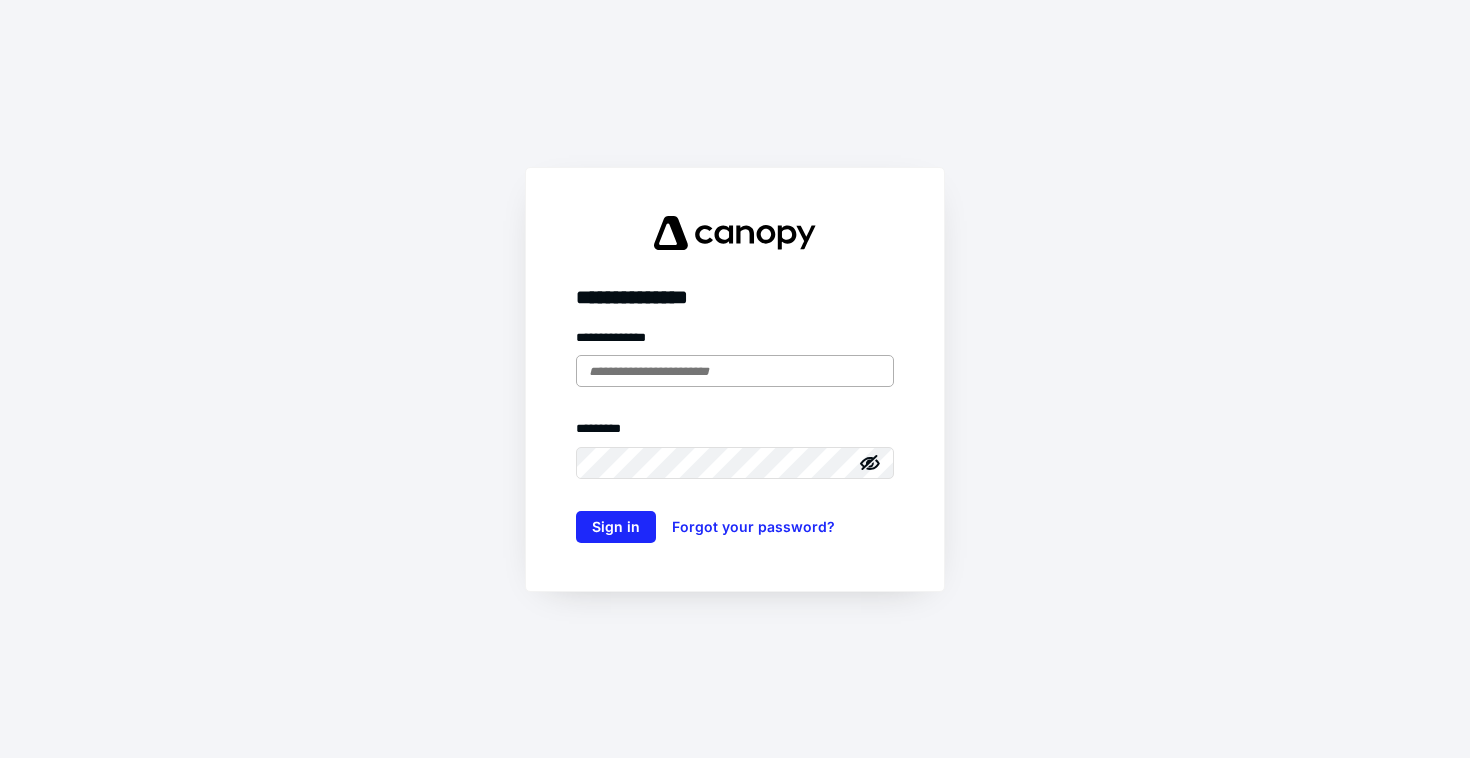 click at bounding box center [735, 371] 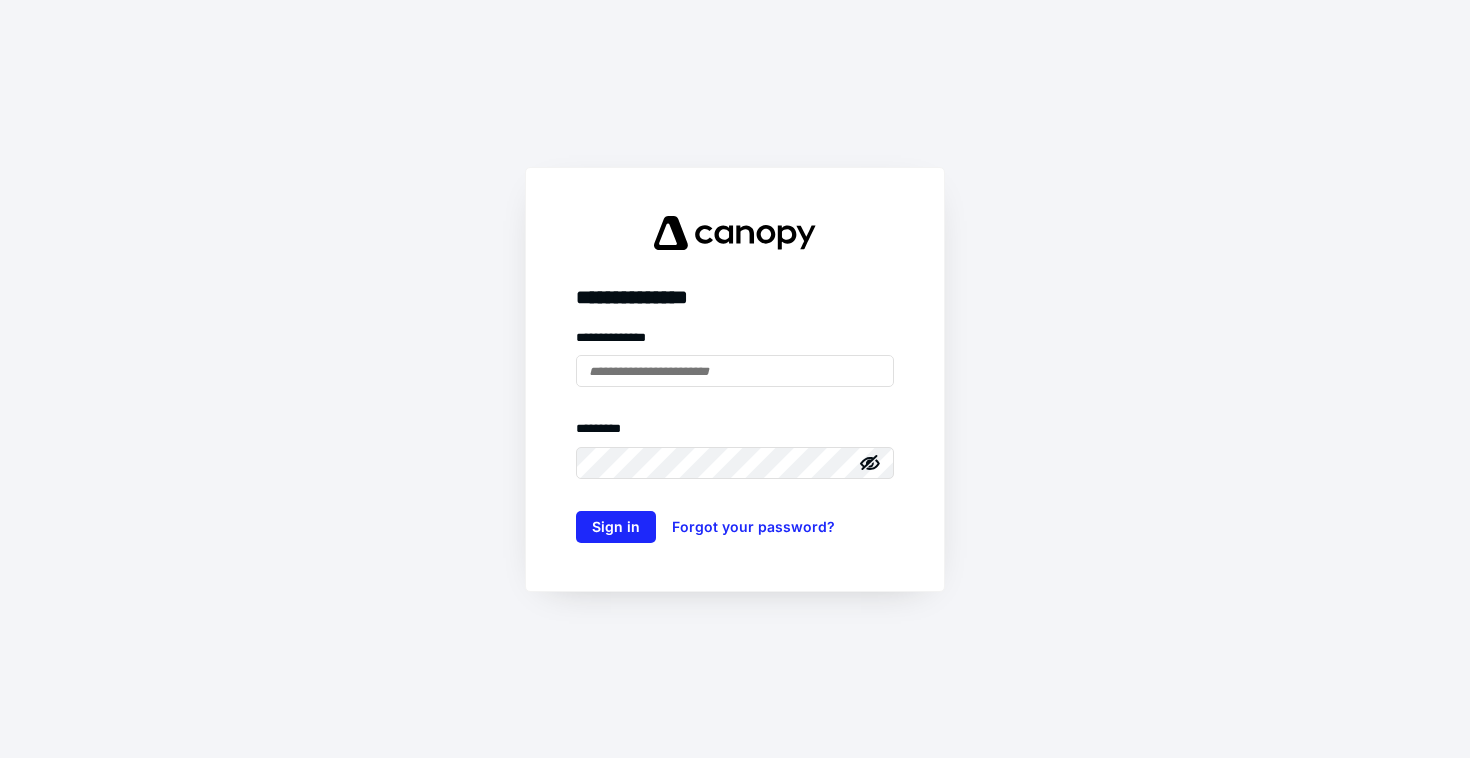 type on "**********" 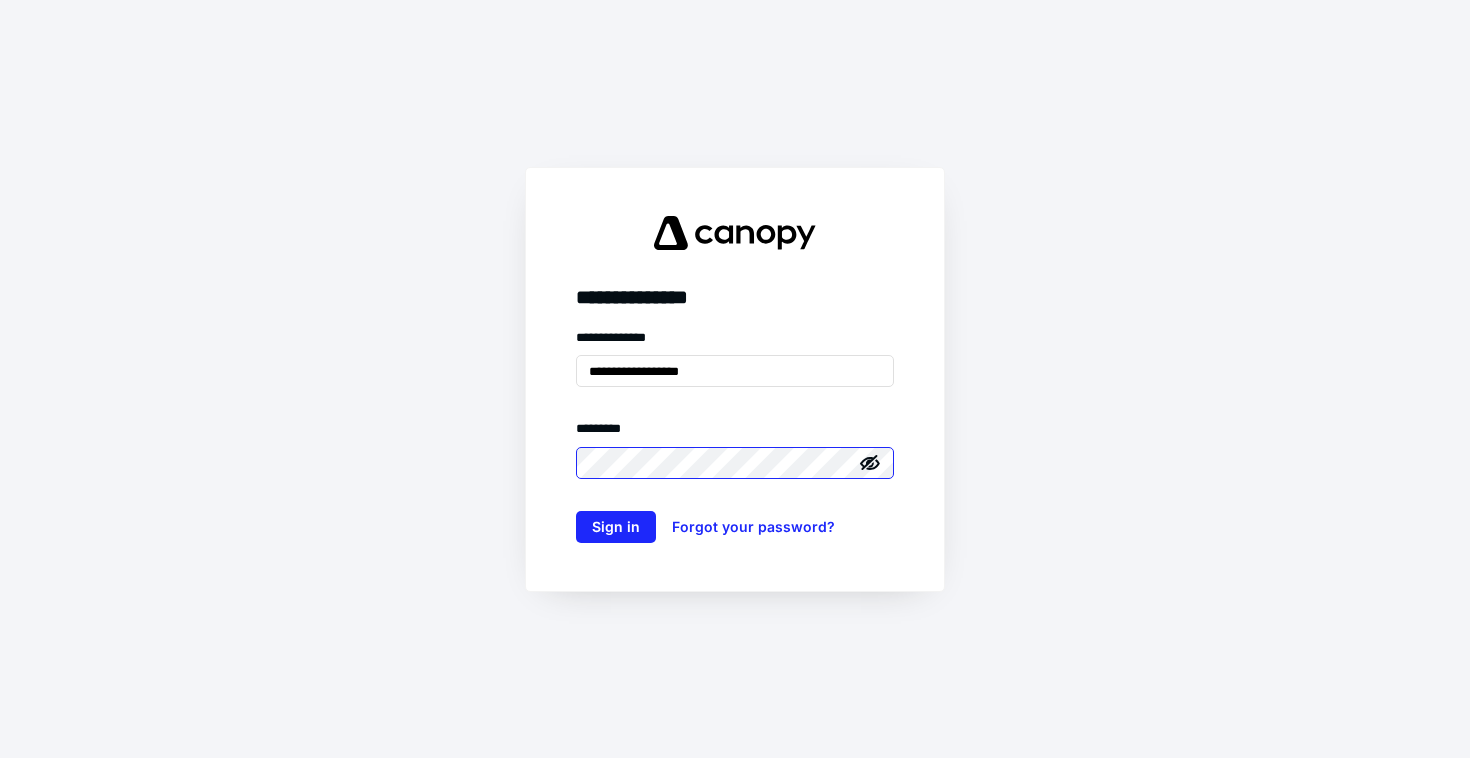 click on "Sign in" at bounding box center [616, 527] 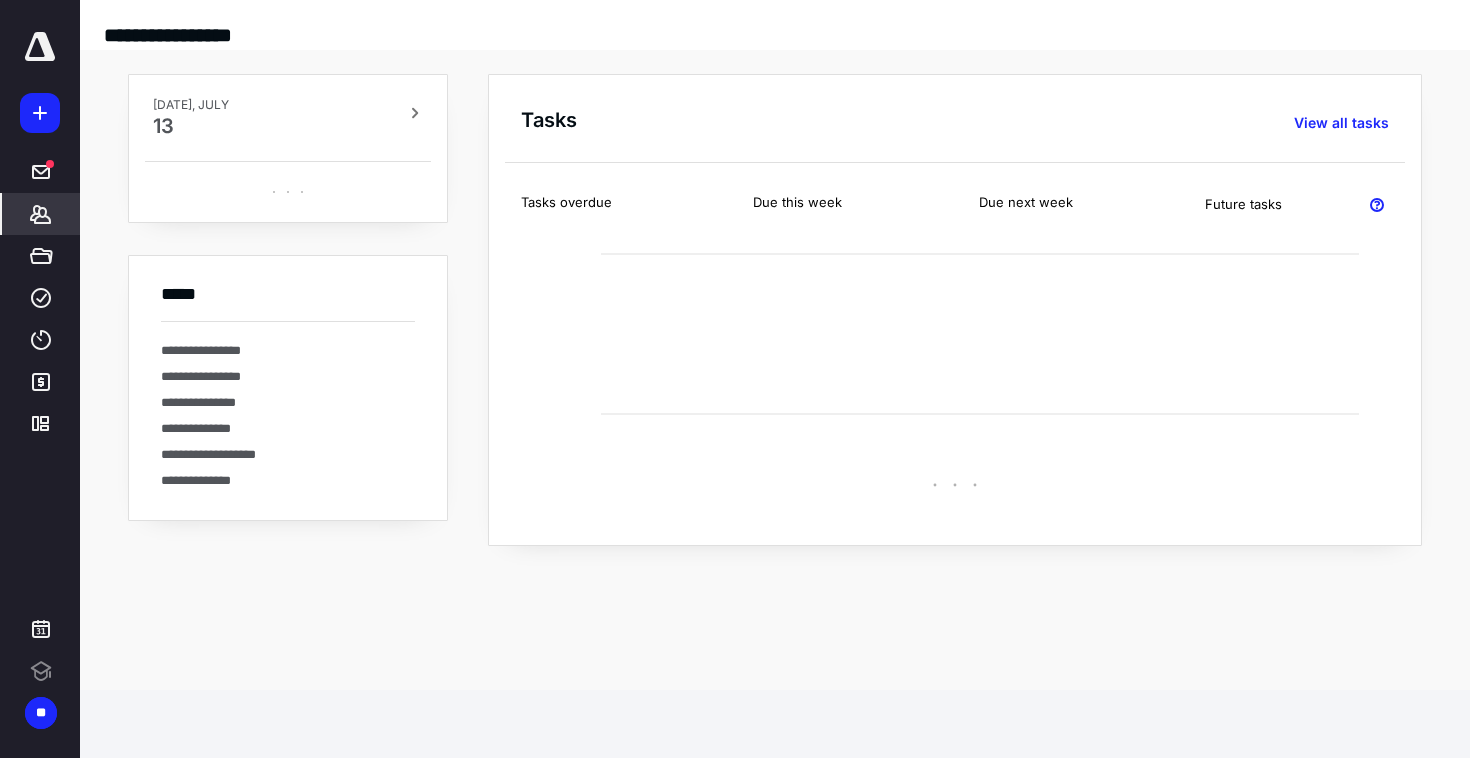 click 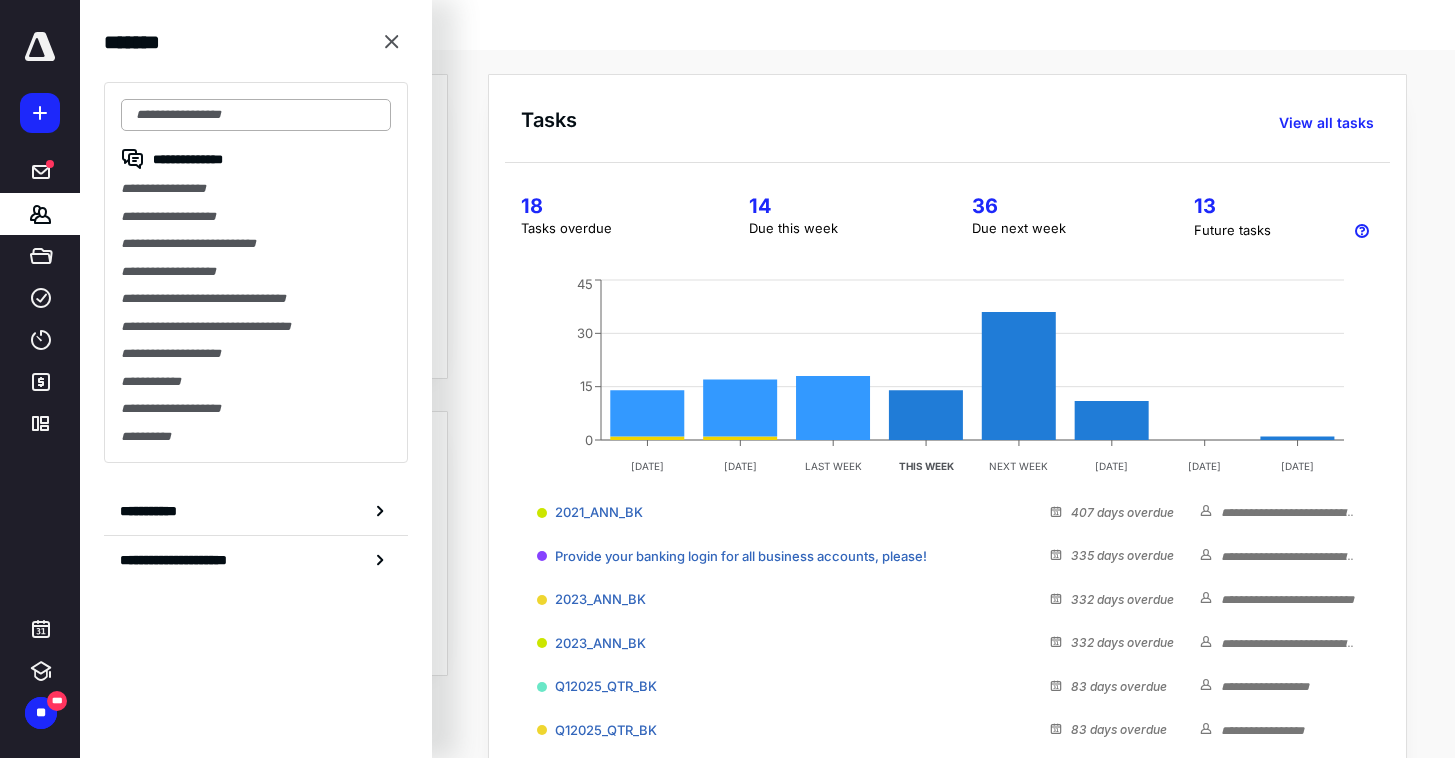 click at bounding box center (256, 115) 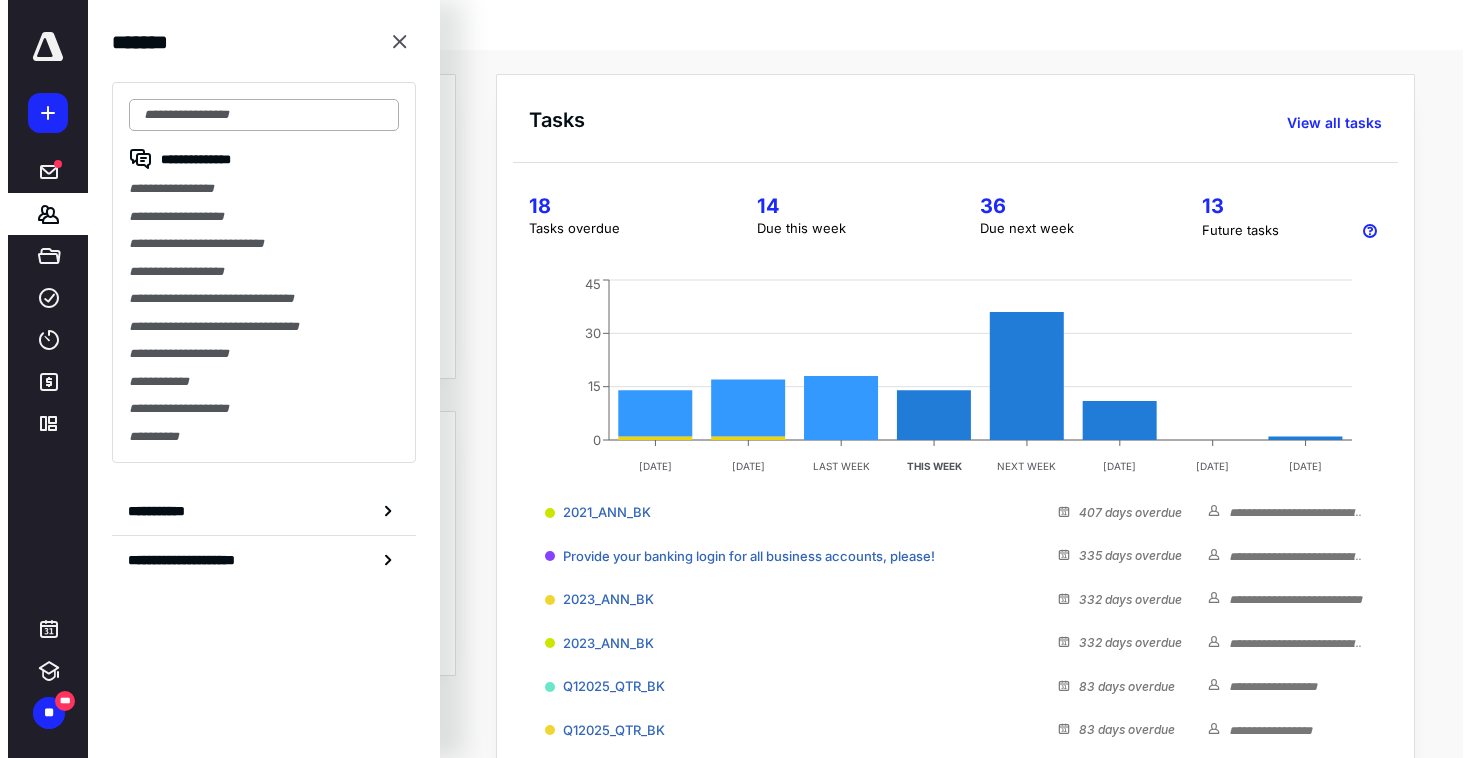 scroll, scrollTop: 0, scrollLeft: 0, axis: both 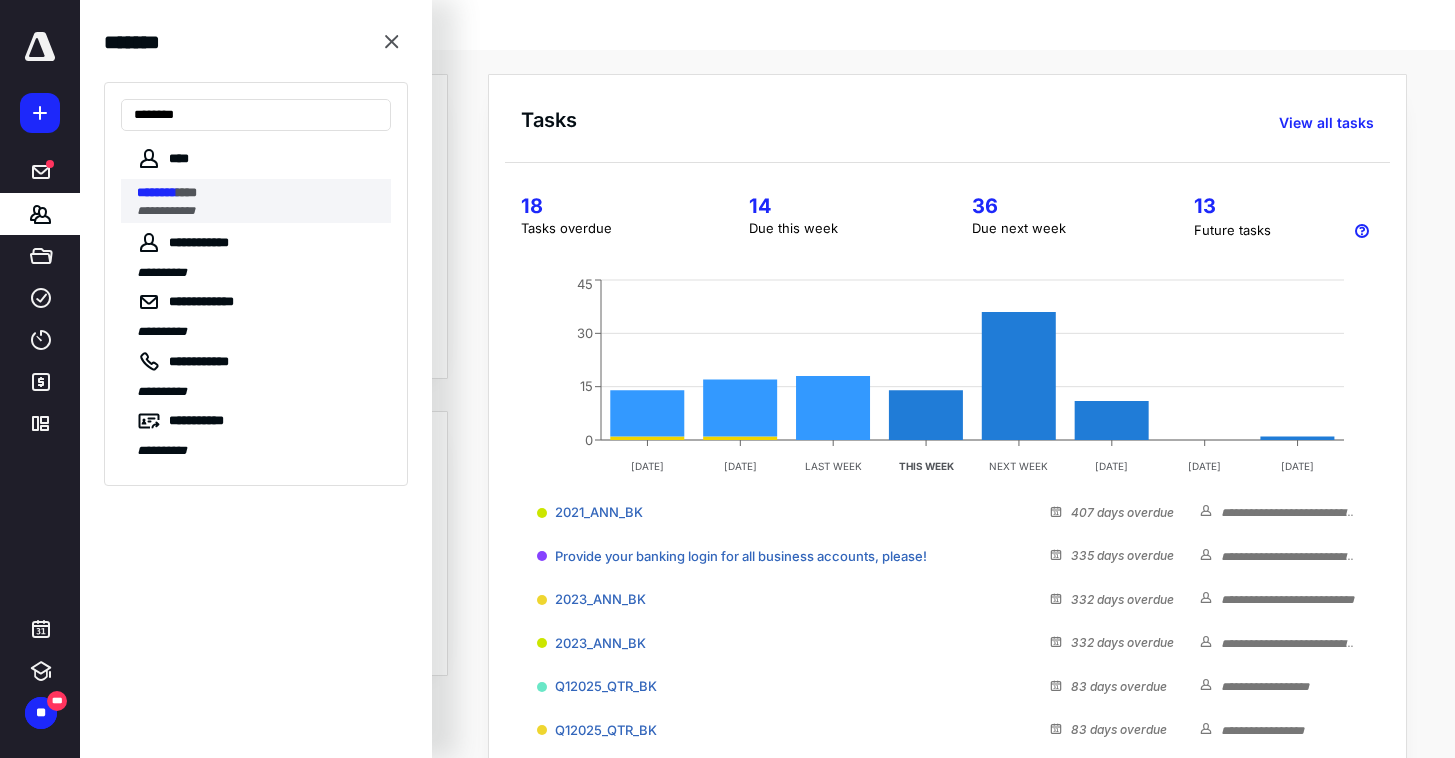 type on "********" 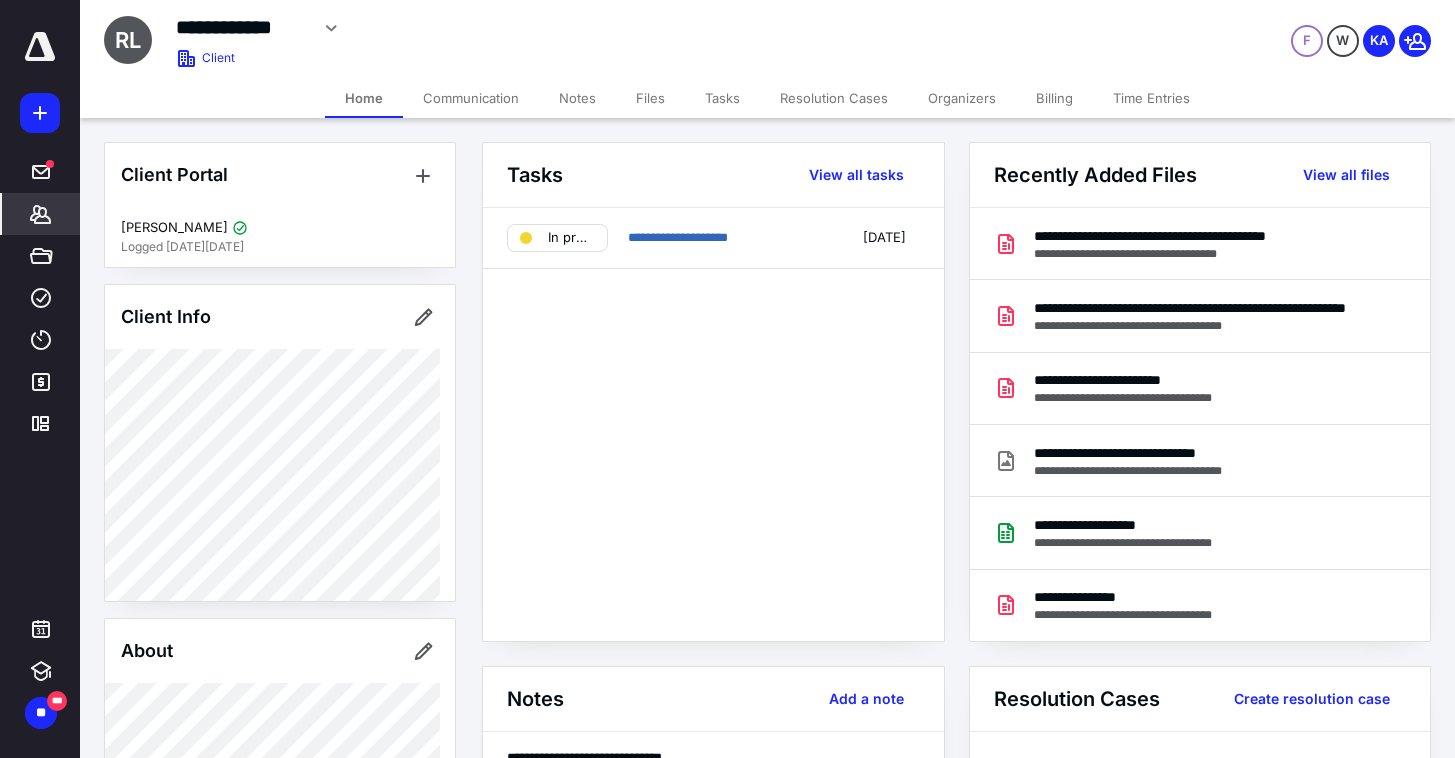 click on "Tasks" at bounding box center [722, 98] 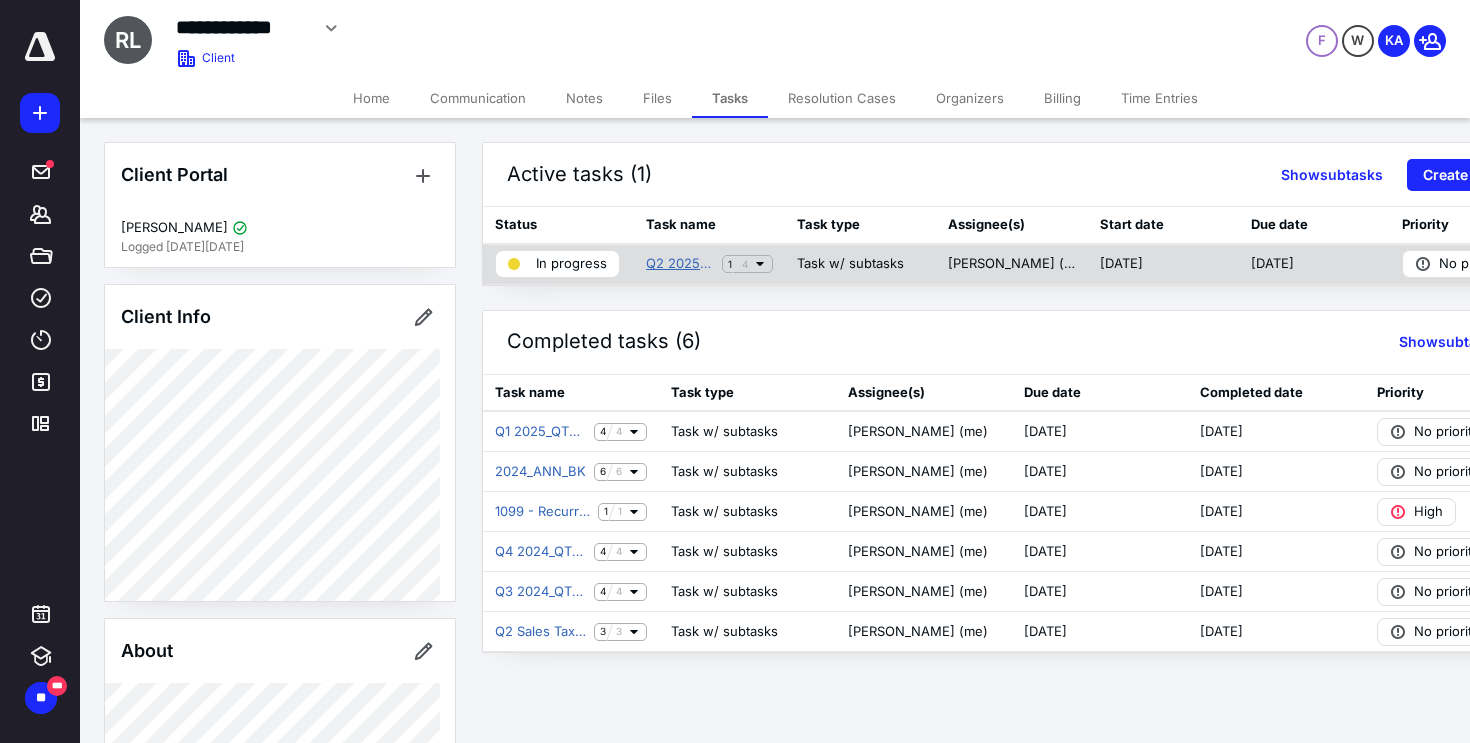 click on "Q2 2025_QTR_SLSTX_AZ" at bounding box center (680, 264) 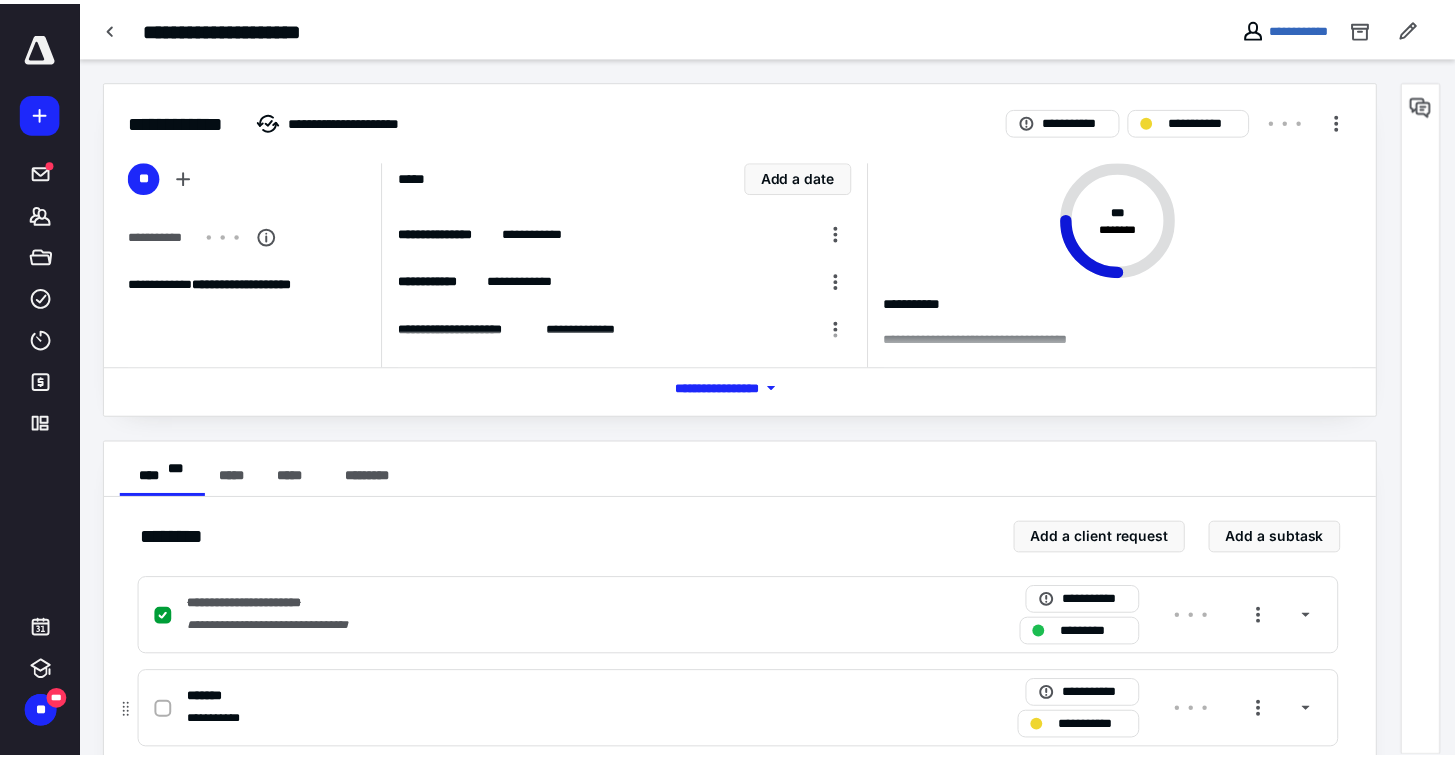 scroll, scrollTop: 229, scrollLeft: 0, axis: vertical 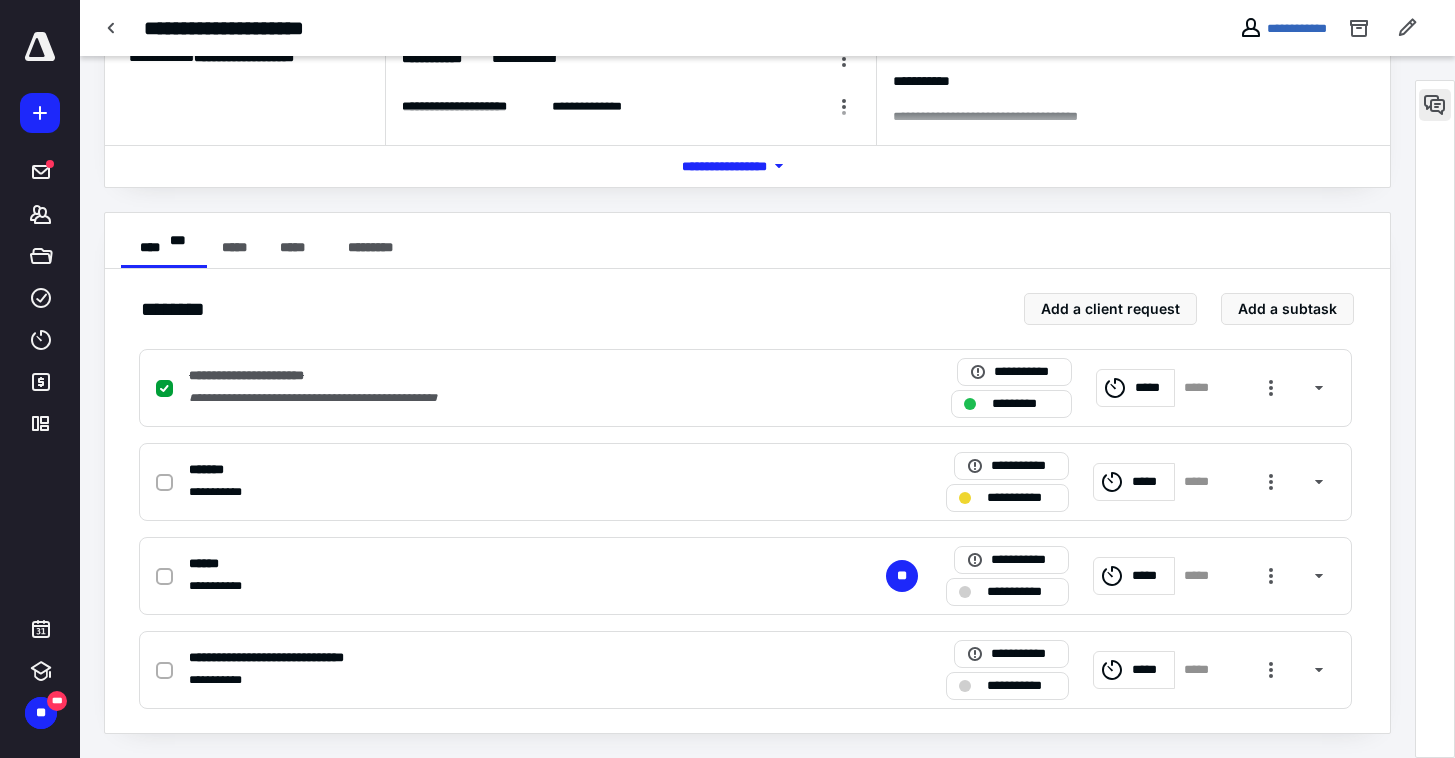 click at bounding box center [1435, 105] 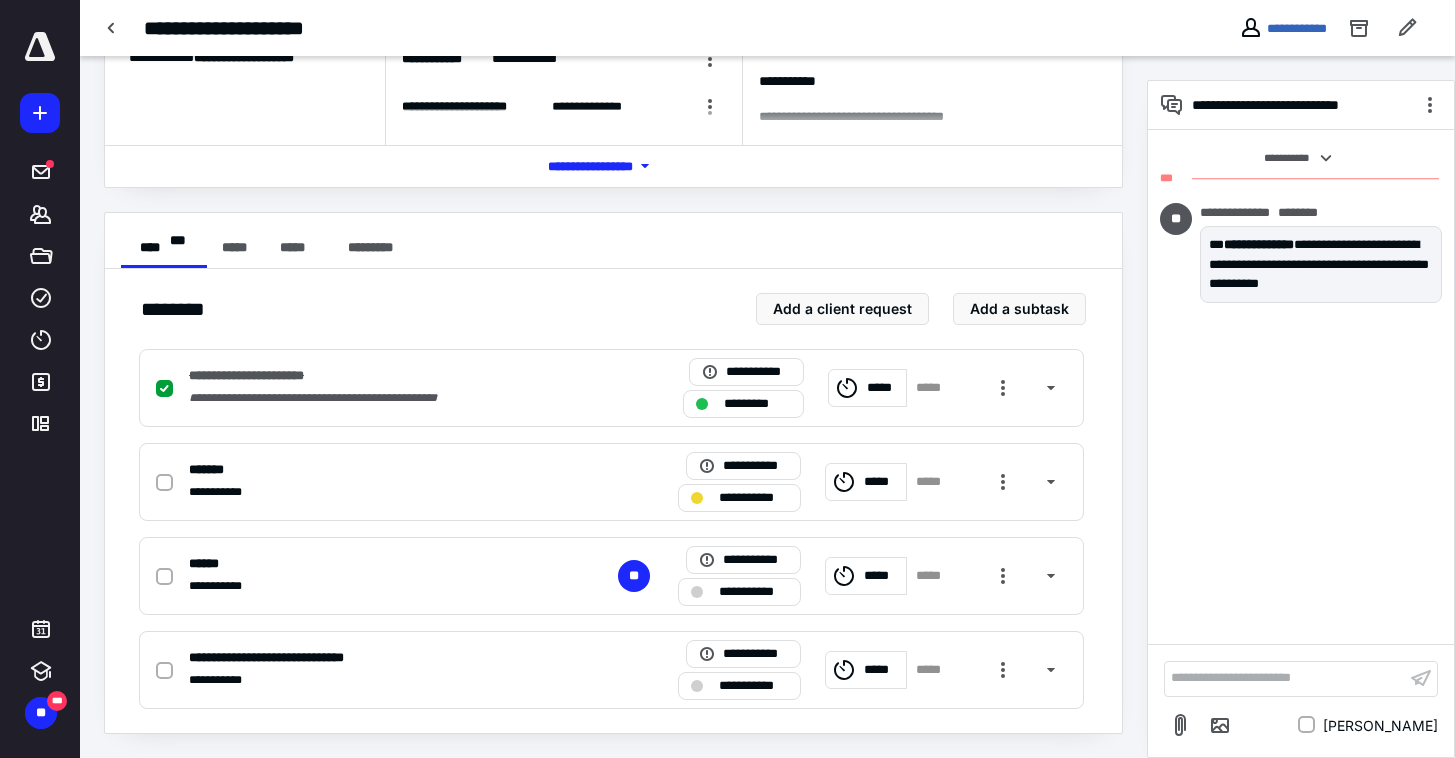 drag, startPoint x: 609, startPoint y: 282, endPoint x: 614, endPoint y: 337, distance: 55.226807 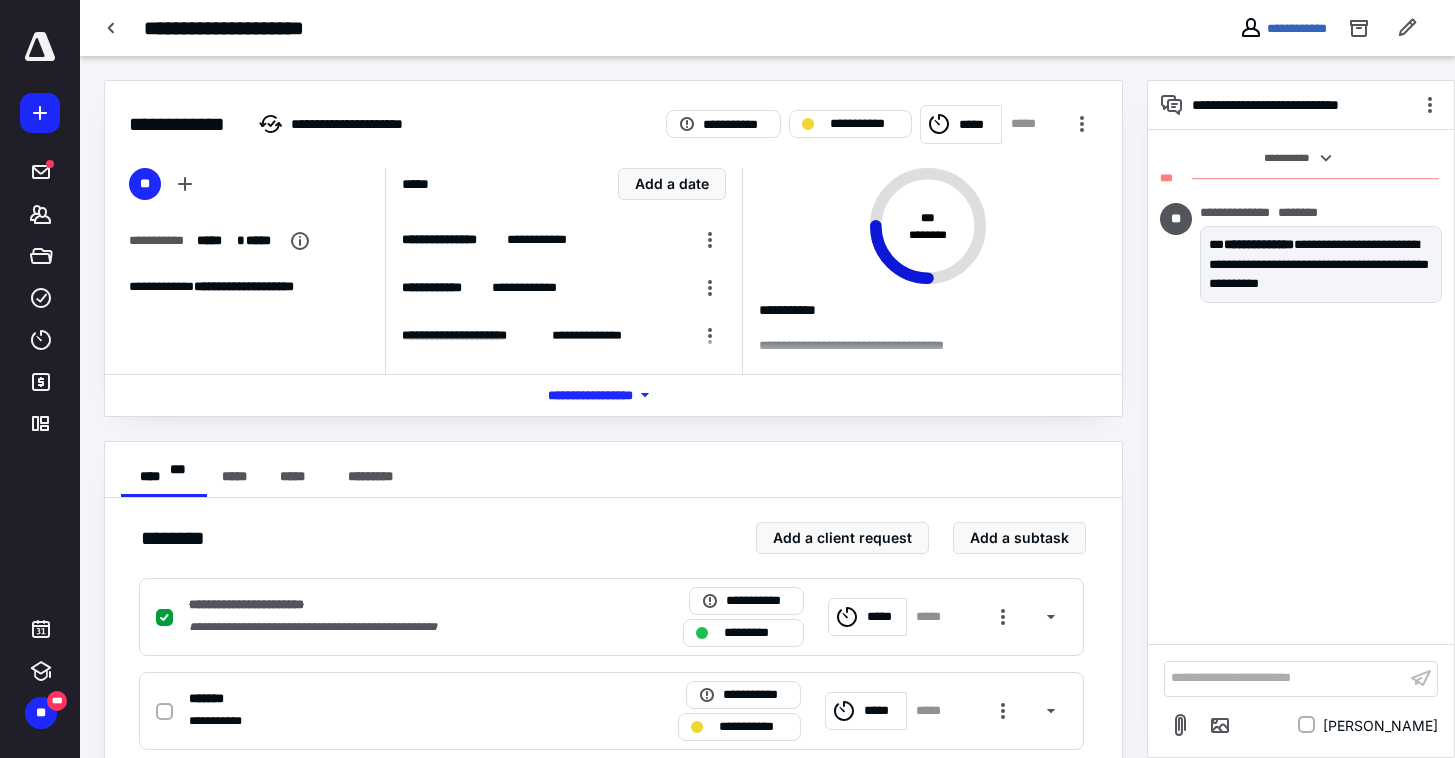 scroll, scrollTop: 229, scrollLeft: 0, axis: vertical 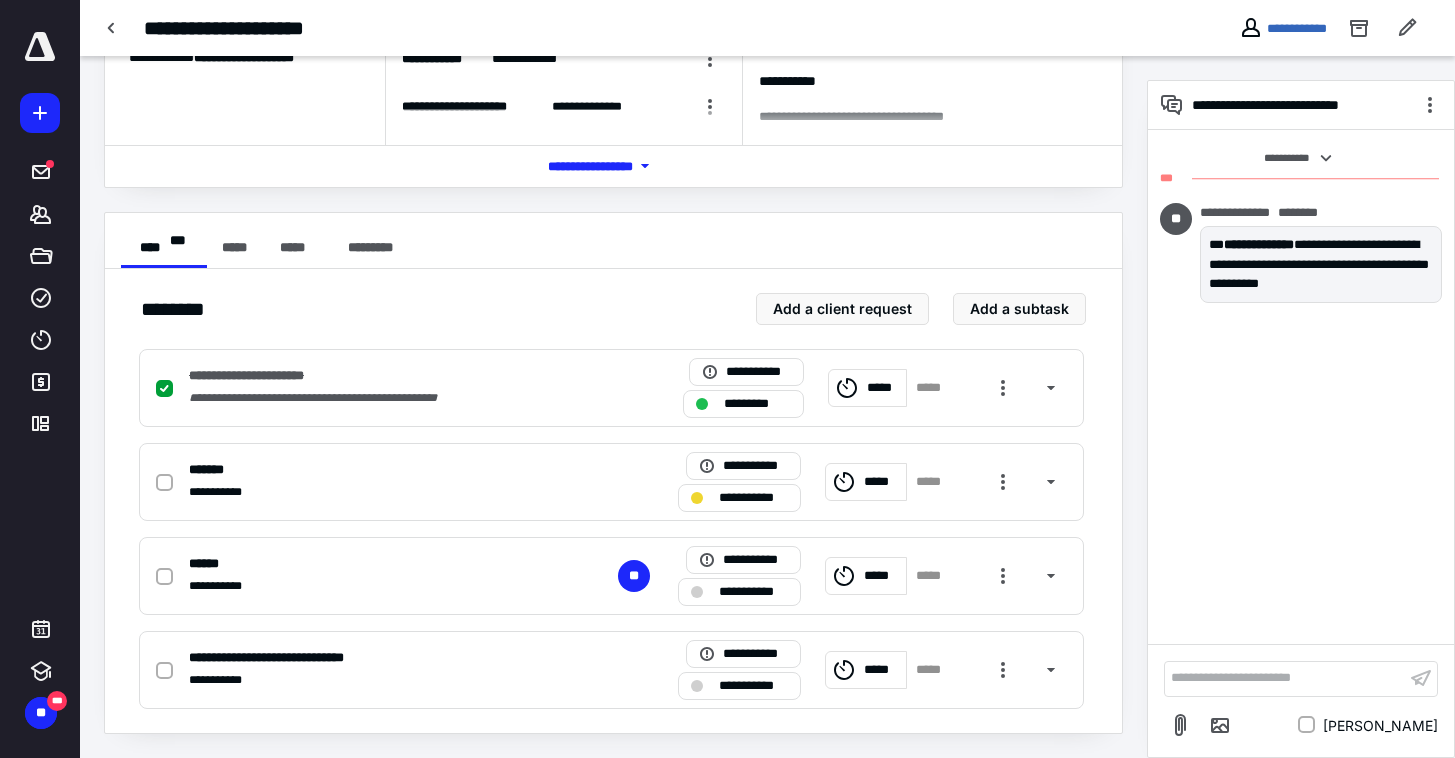 click on "**** * * * ***** ***** *********" at bounding box center [613, 241] 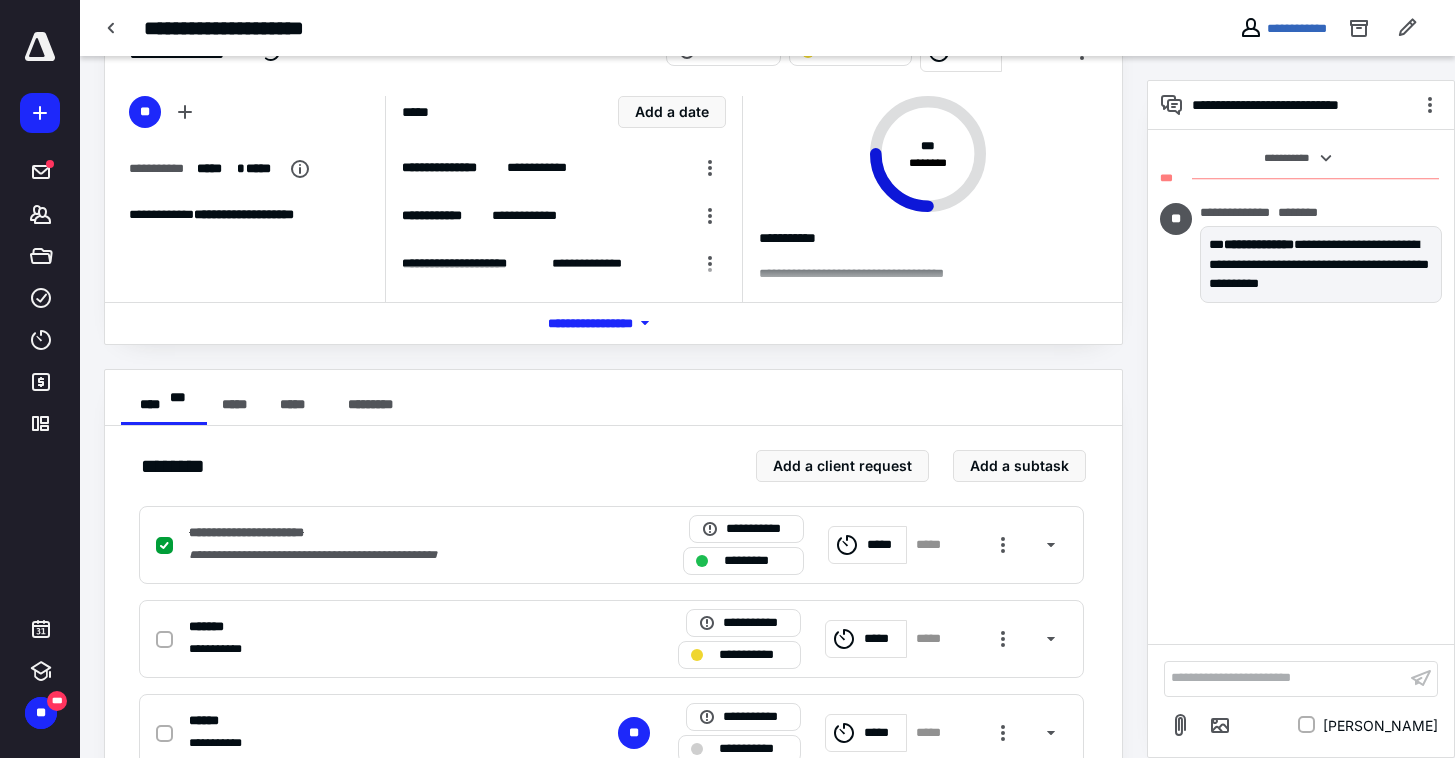 scroll, scrollTop: 0, scrollLeft: 0, axis: both 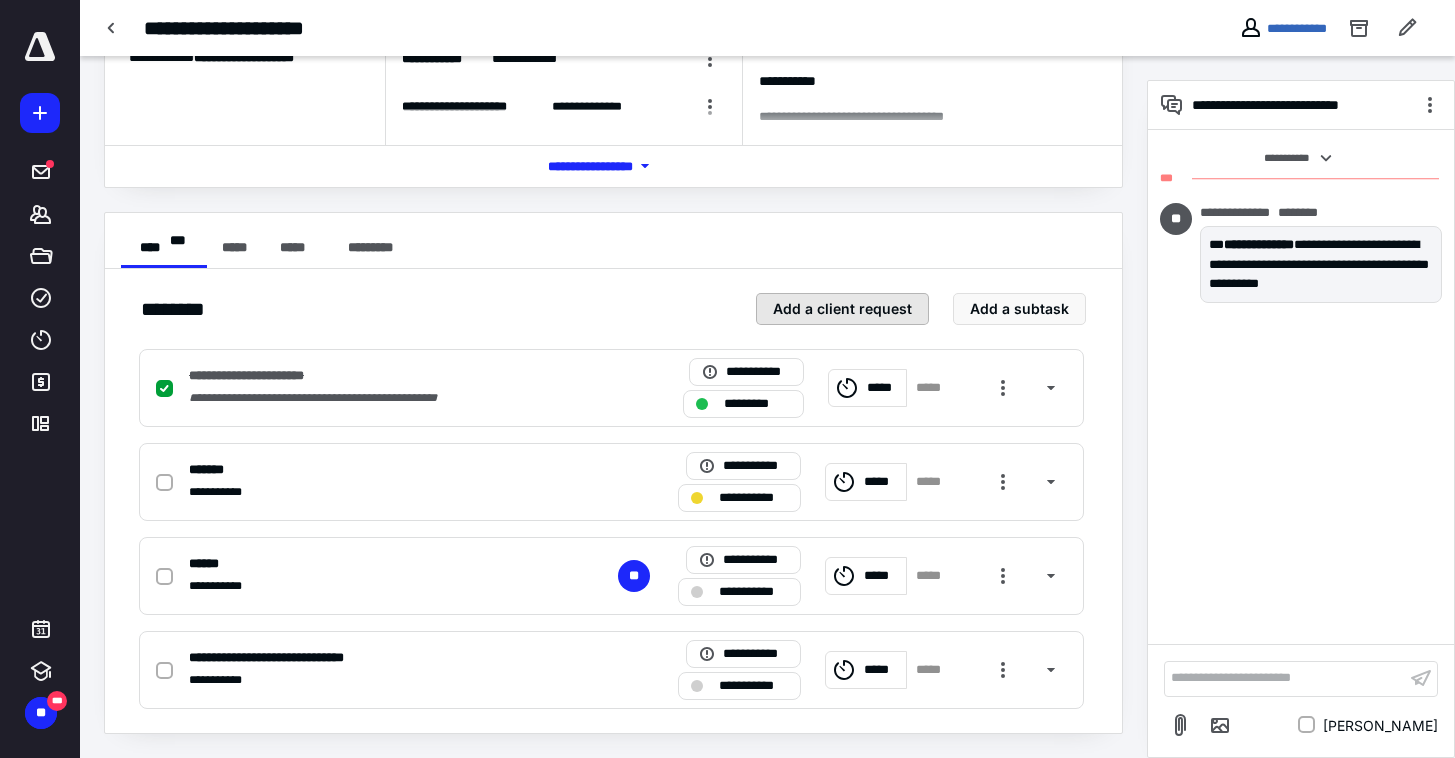 click on "Add a client request" at bounding box center (842, 309) 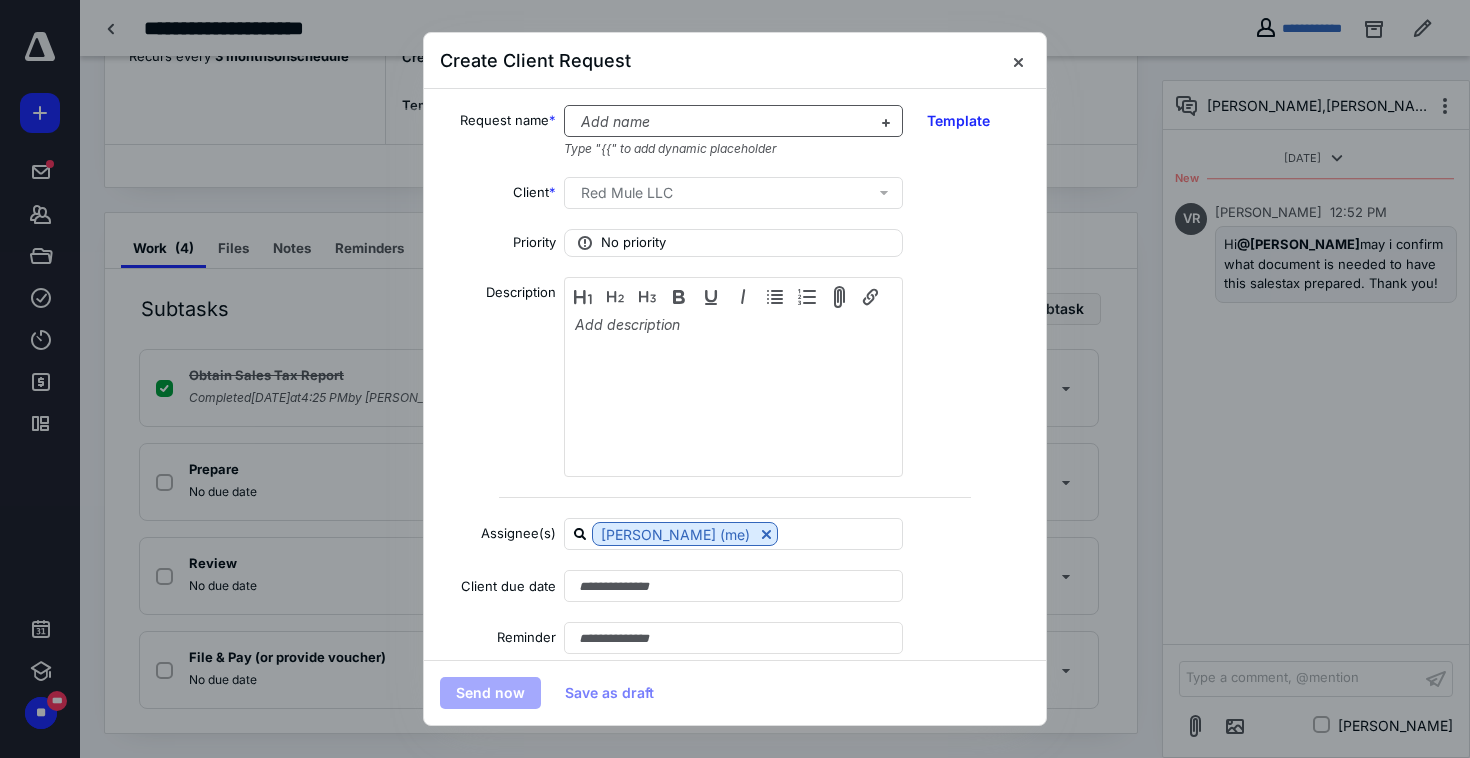 click at bounding box center [721, 122] 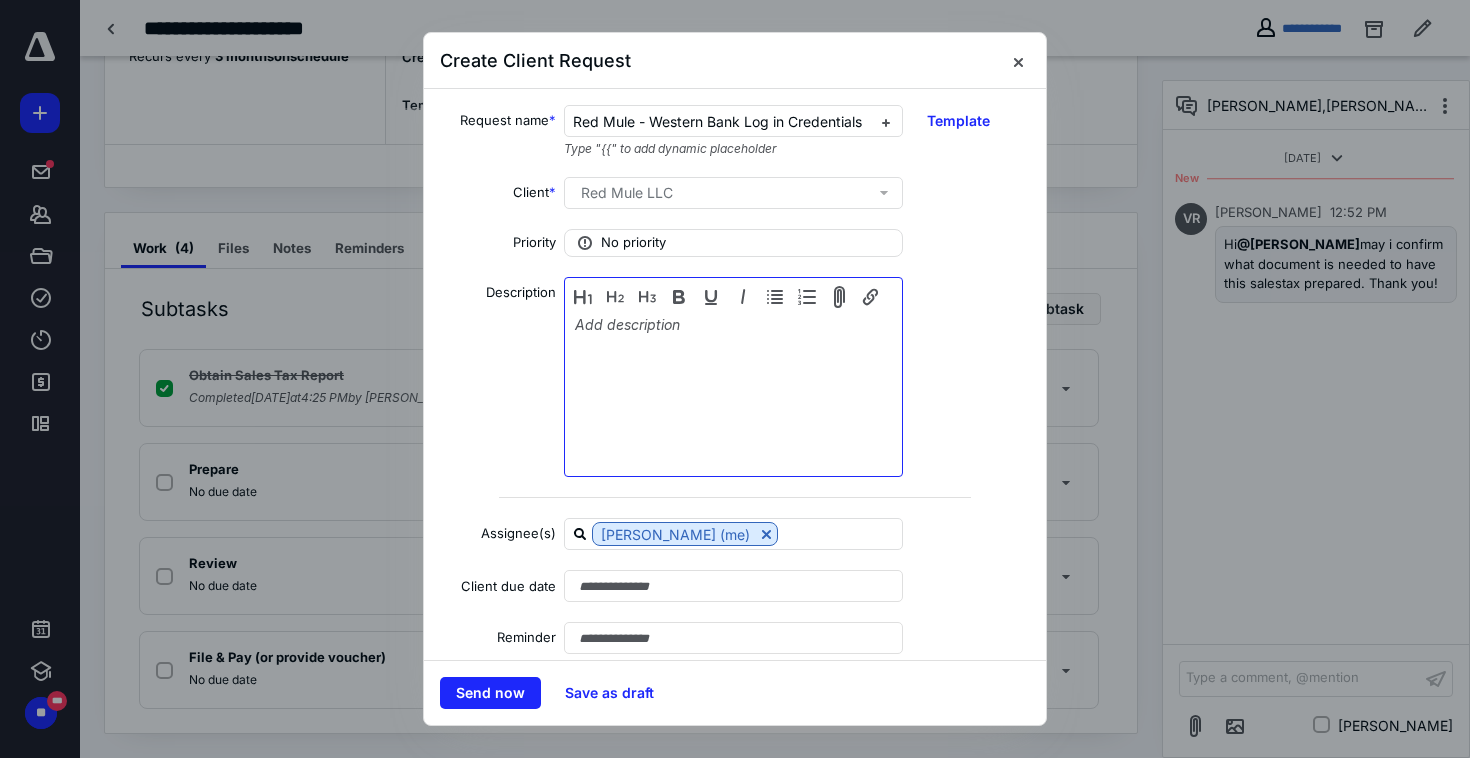 click at bounding box center [733, 379] 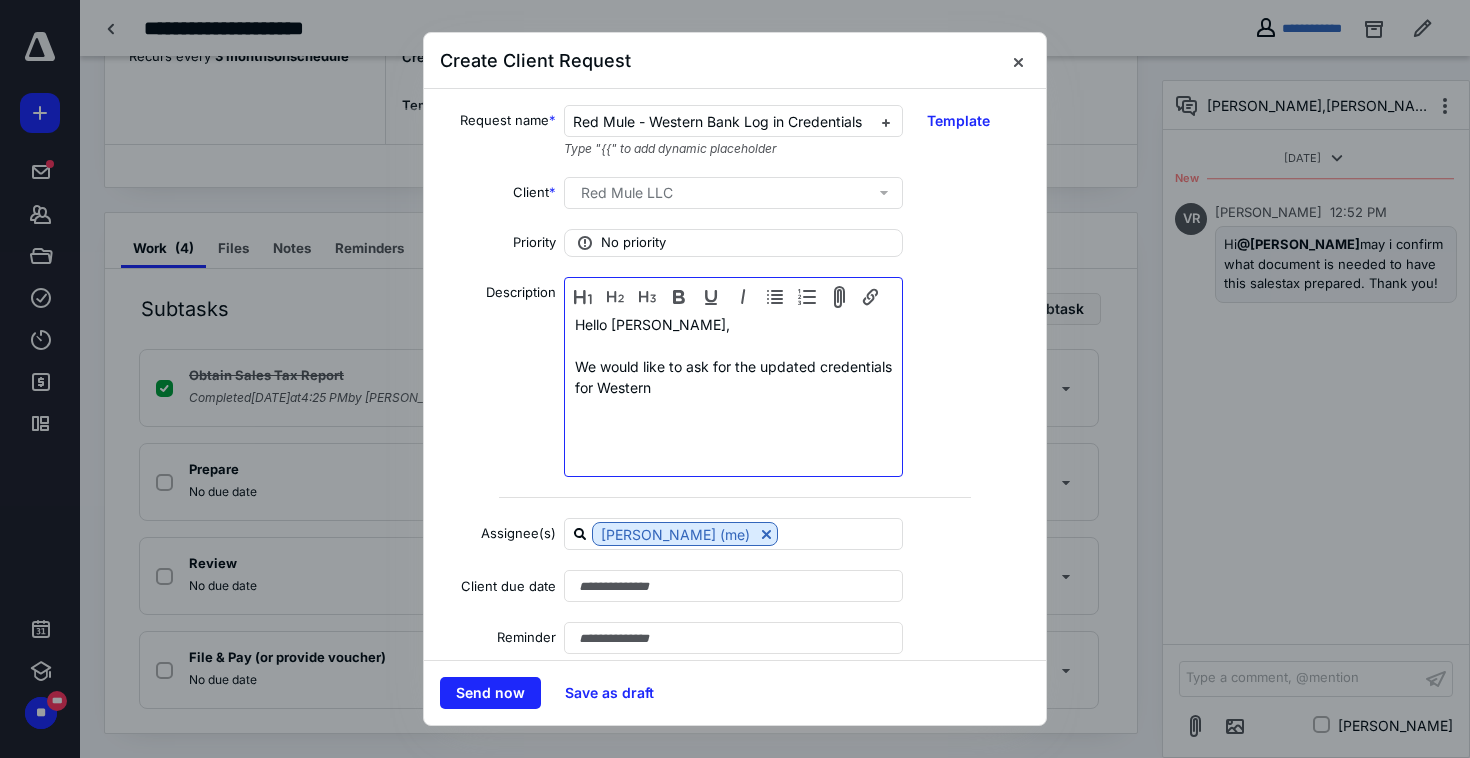 drag, startPoint x: 675, startPoint y: 381, endPoint x: 554, endPoint y: 325, distance: 133.33041 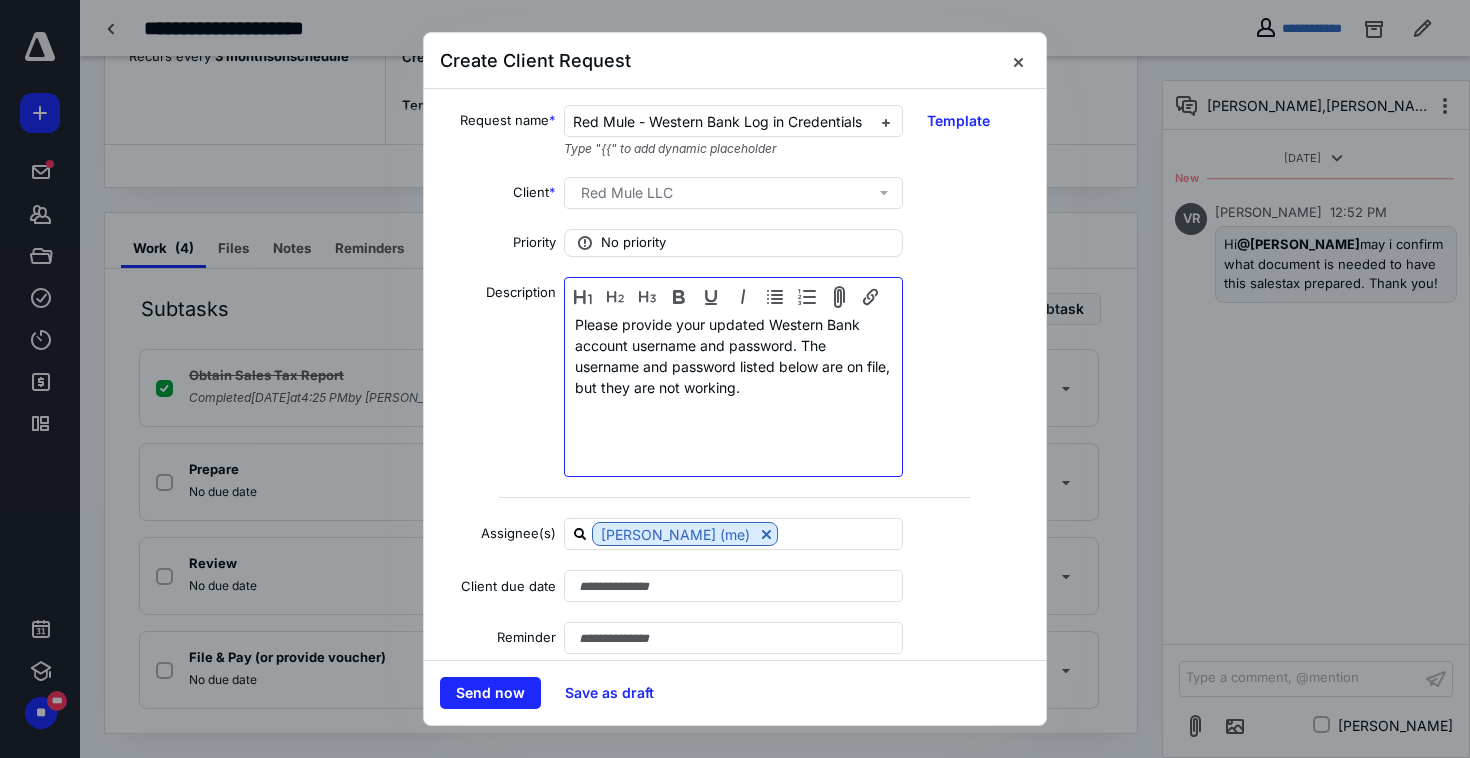 drag, startPoint x: 572, startPoint y: 324, endPoint x: 587, endPoint y: 333, distance: 17.492855 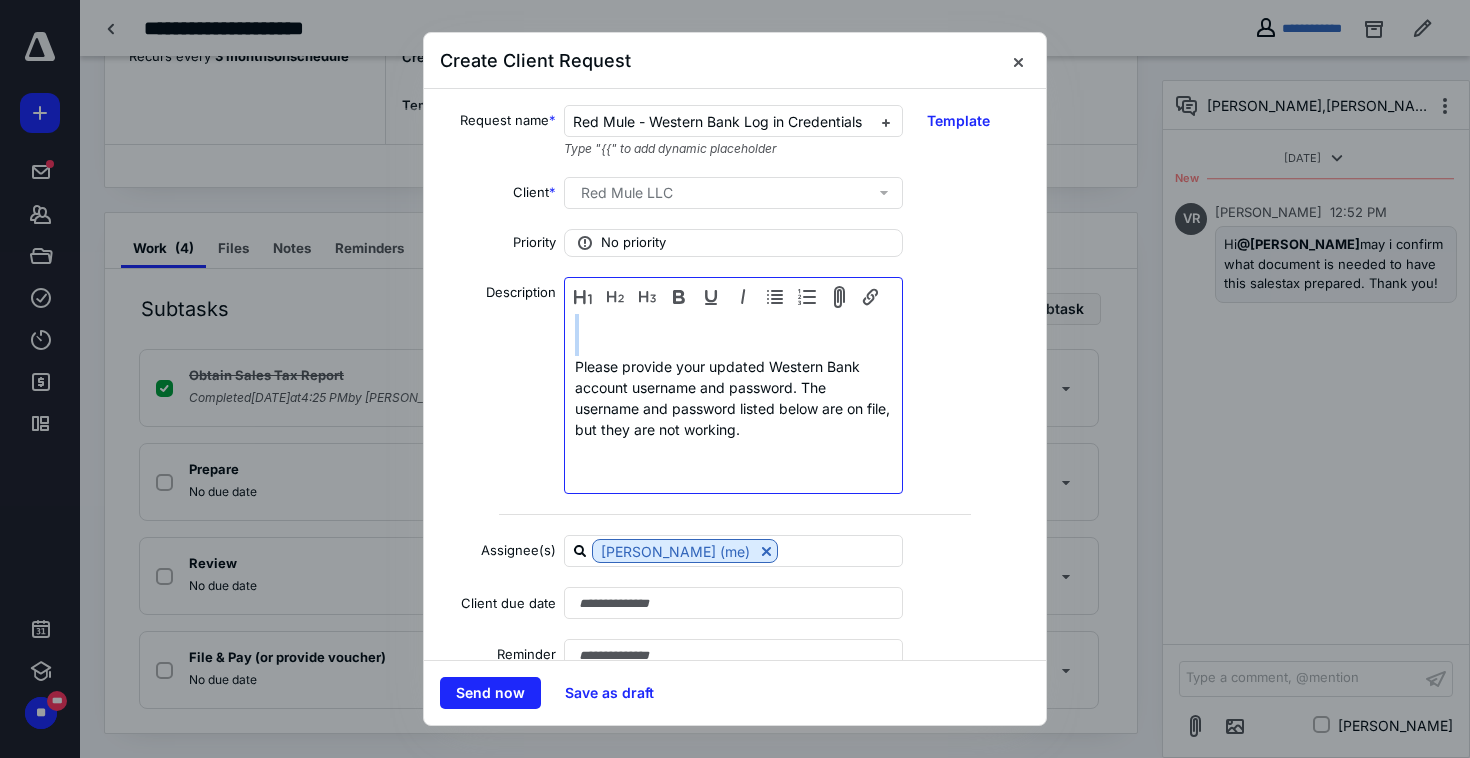 click at bounding box center (733, 324) 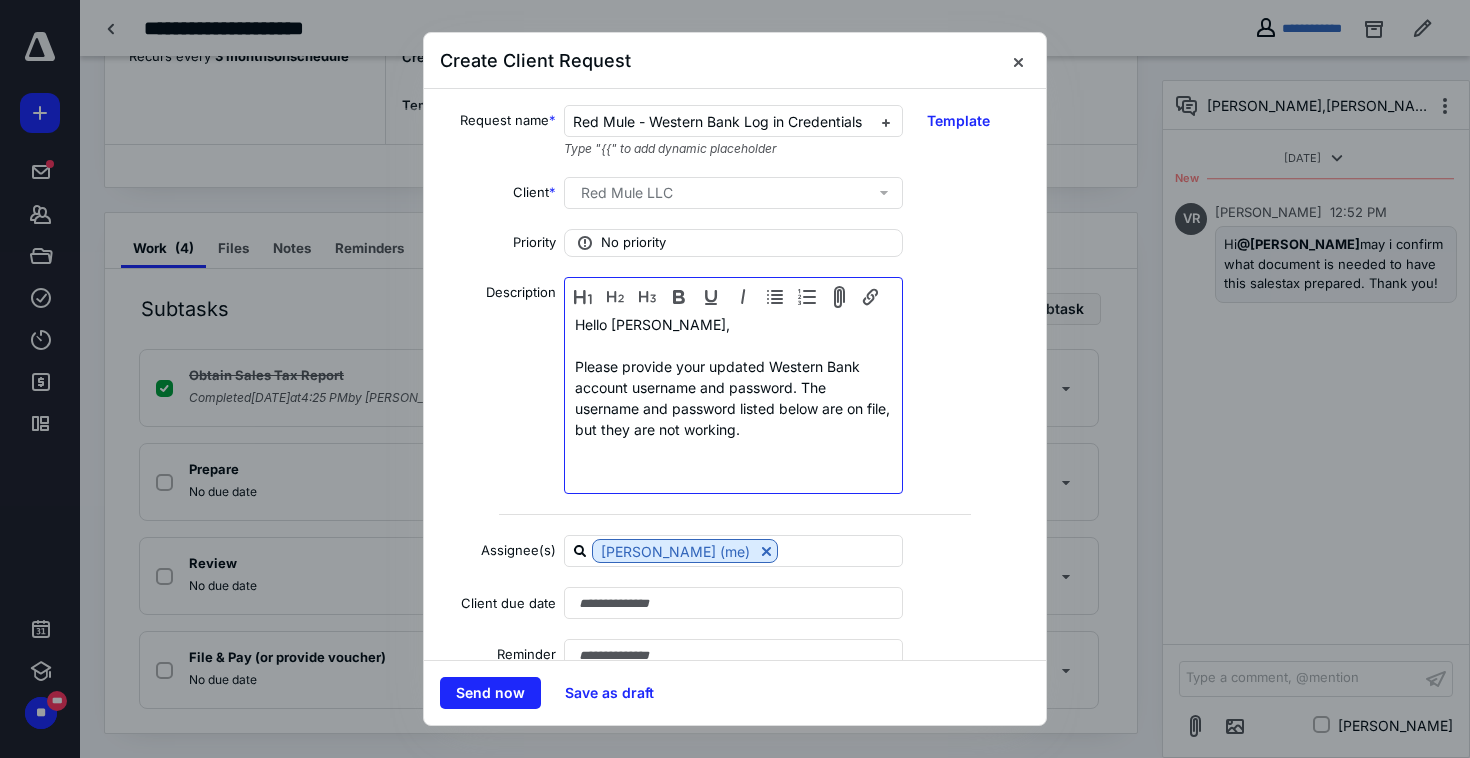 click on "Please provide your updated Western Bank account username and password. The username and password listed below are on file, but they are not working." at bounding box center (733, 398) 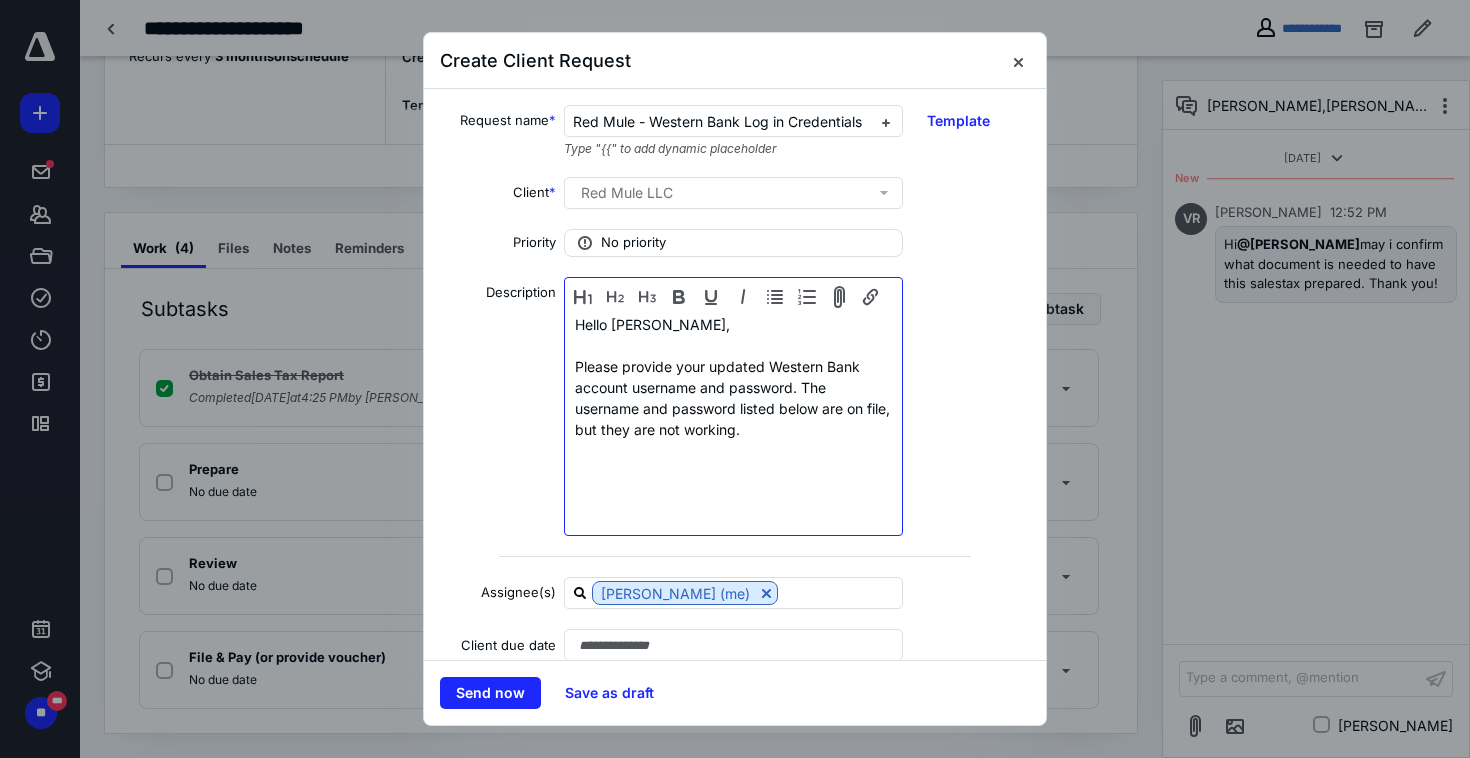 click at bounding box center [733, 471] 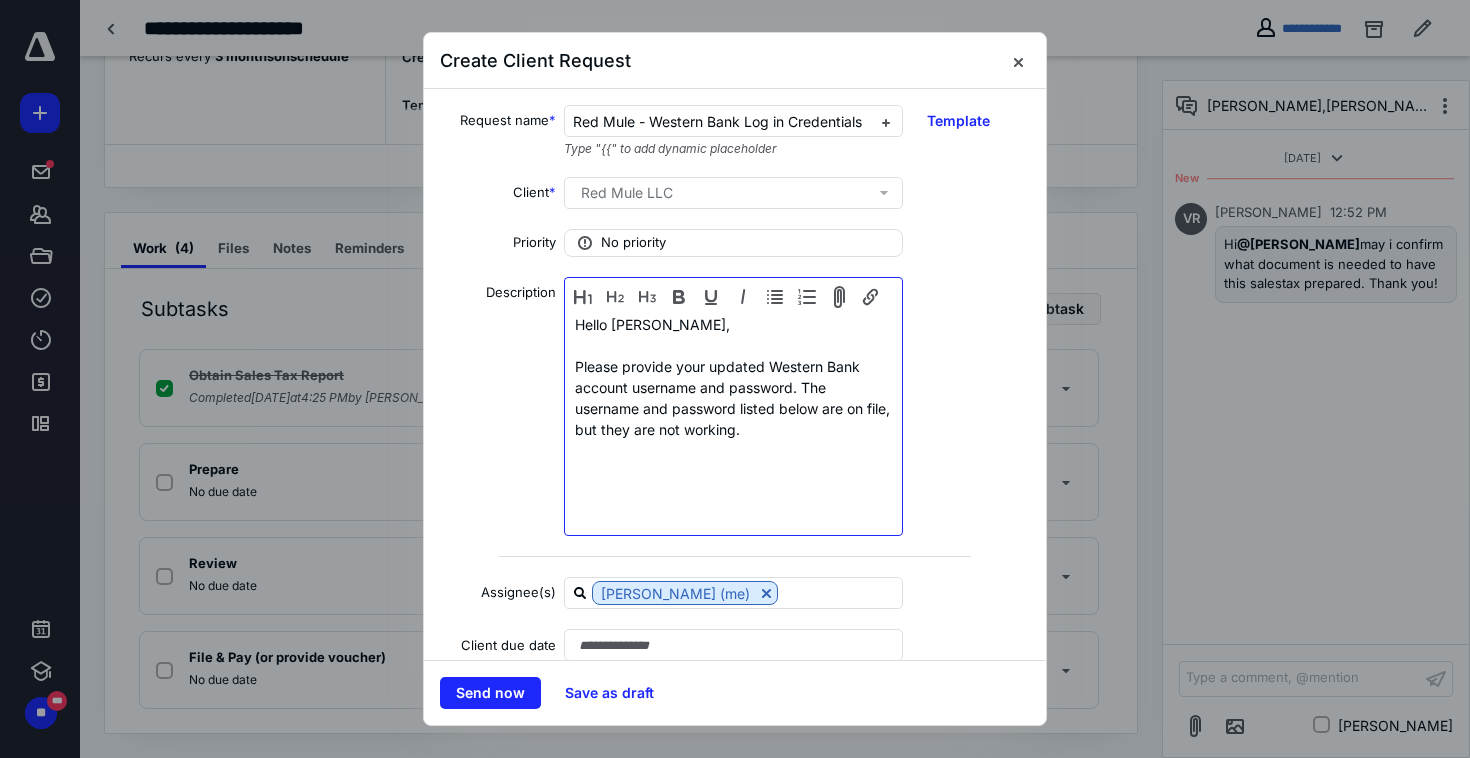 click at bounding box center (733, 471) 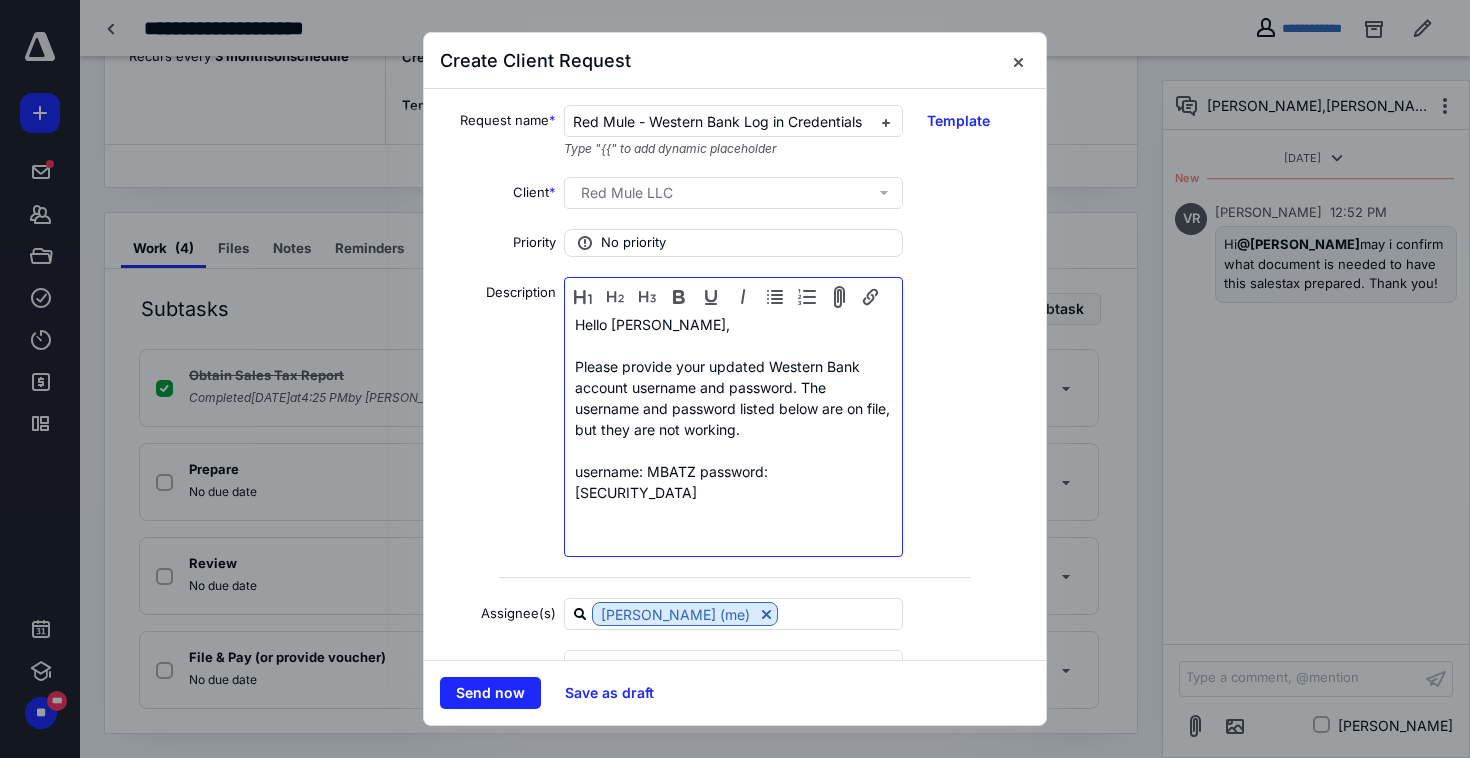 drag, startPoint x: 699, startPoint y: 474, endPoint x: 725, endPoint y: 509, distance: 43.60046 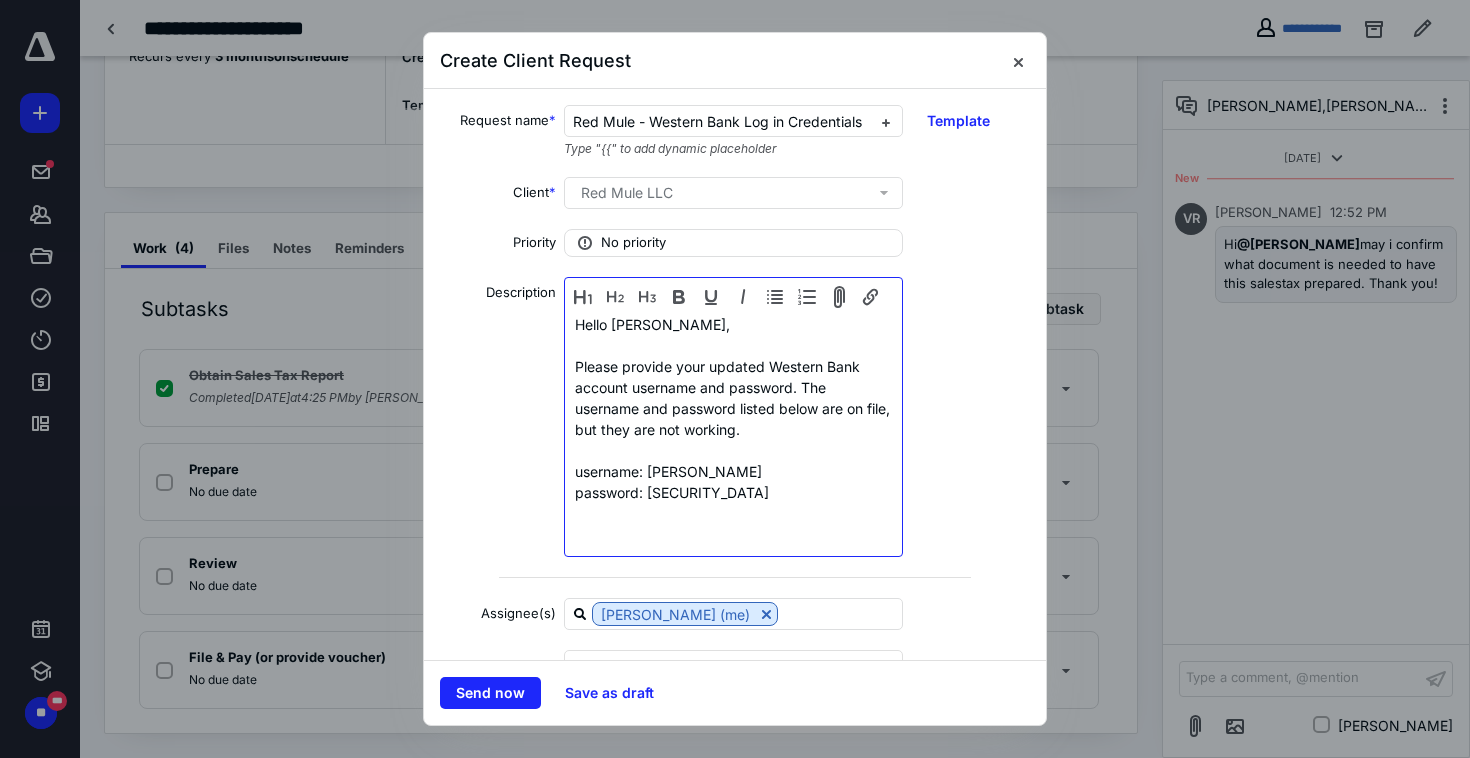 click on "password: [SECURITY_DATA]" at bounding box center (733, 492) 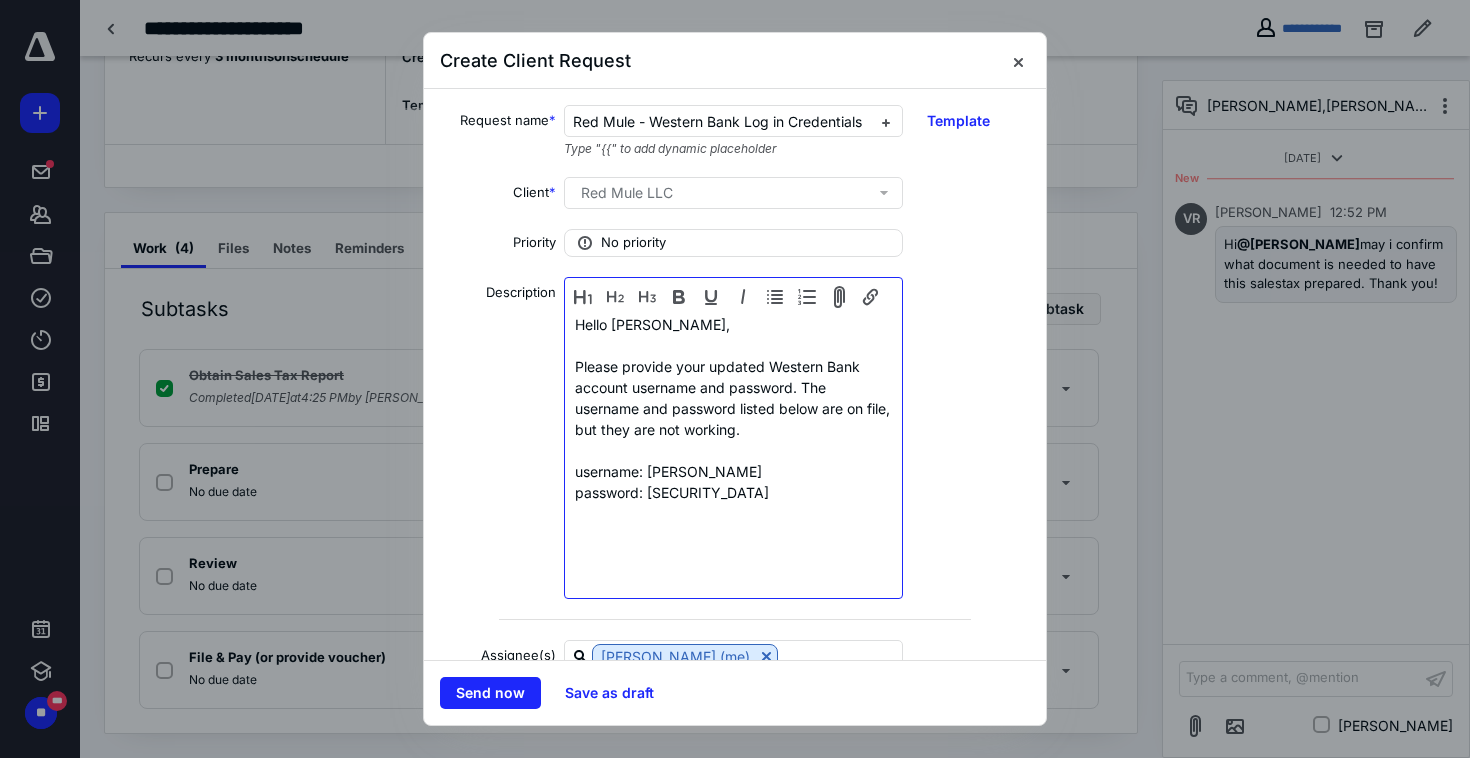 click on "Hello [PERSON_NAME],  Please provide your updated Western Bank account username and password. The username and password listed below are on file, but they are not working.  username: MBATZ  password: [SECURITY_DATA]" at bounding box center [733, 453] 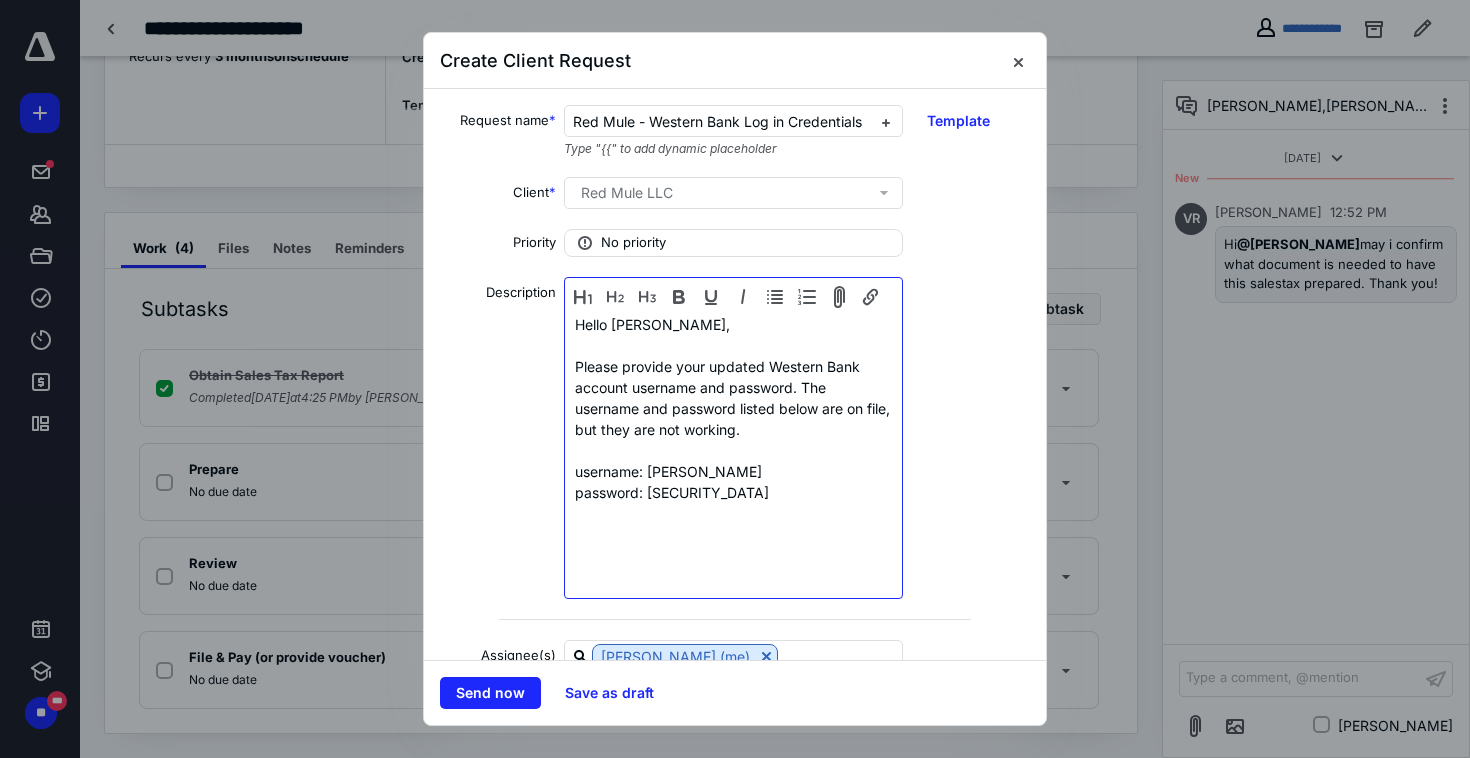 click at bounding box center [733, 555] 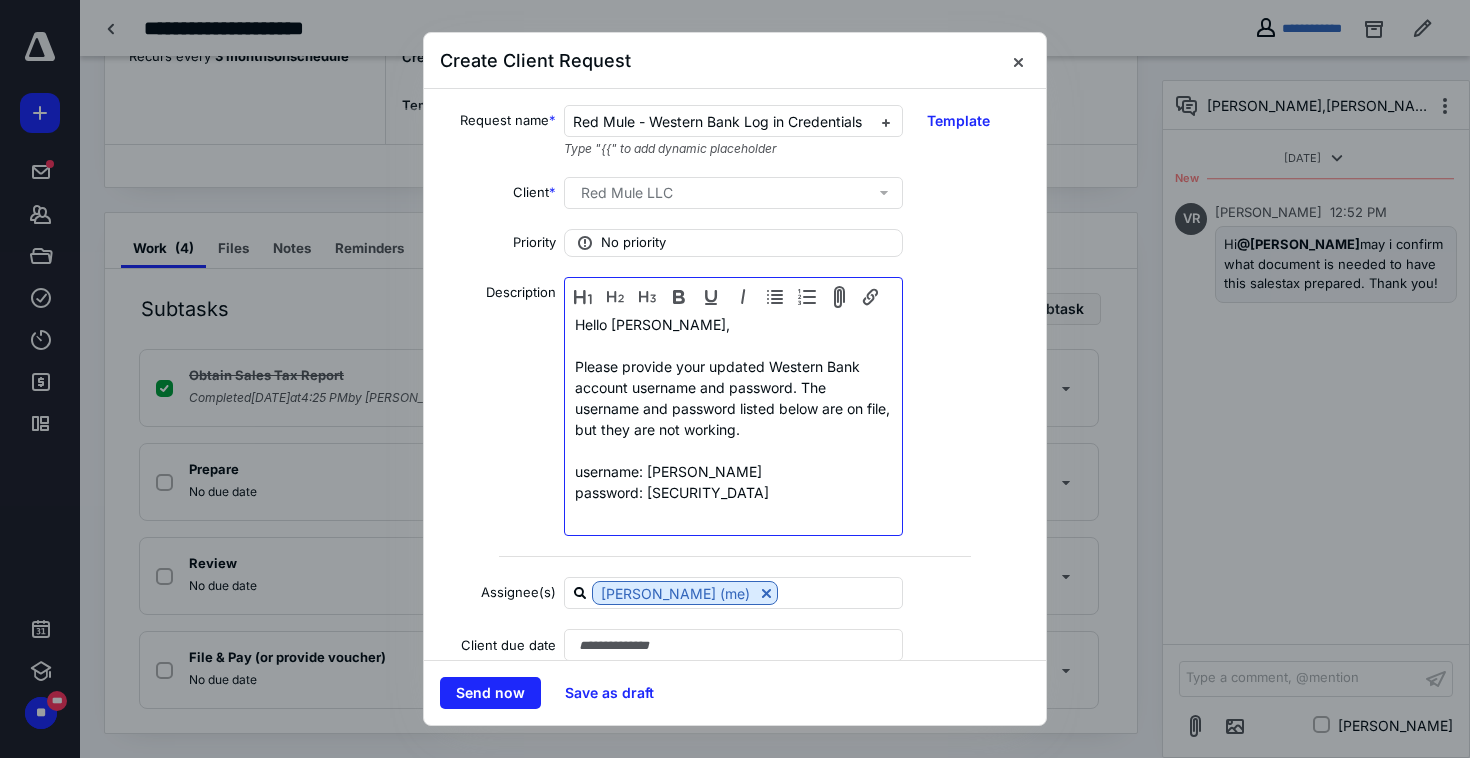 scroll, scrollTop: 89, scrollLeft: 0, axis: vertical 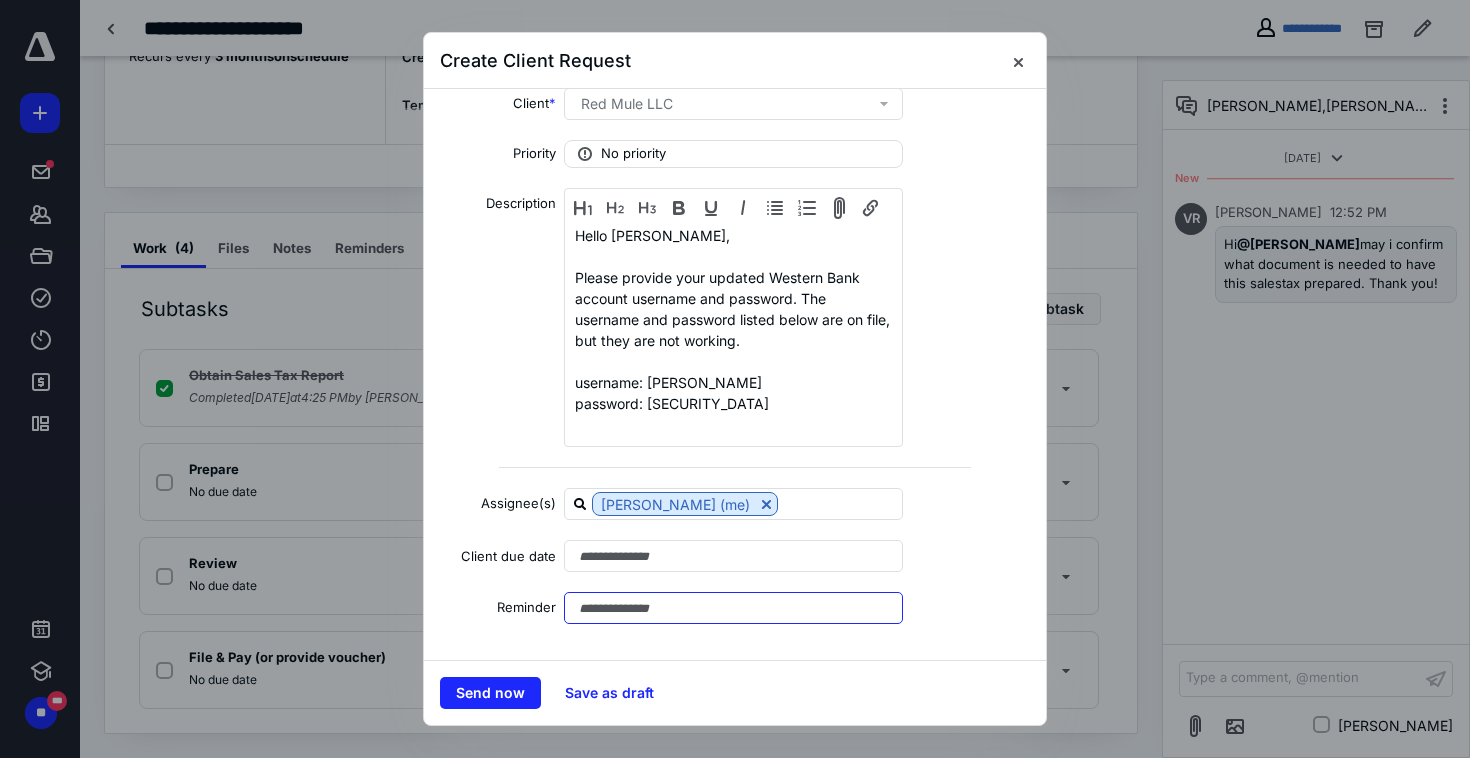 click at bounding box center [733, 608] 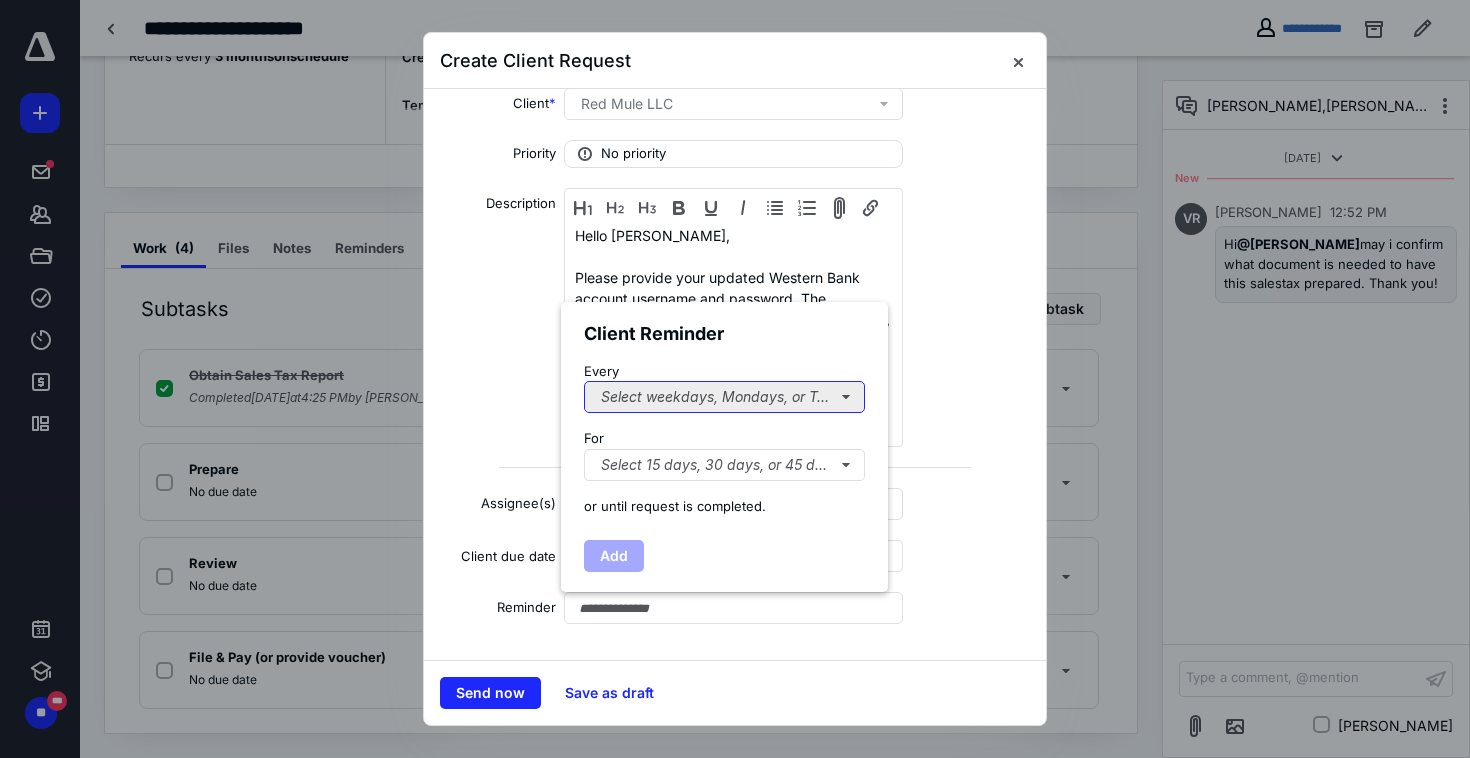 click on "Select weekdays, Mondays, or Tues..." at bounding box center [724, 397] 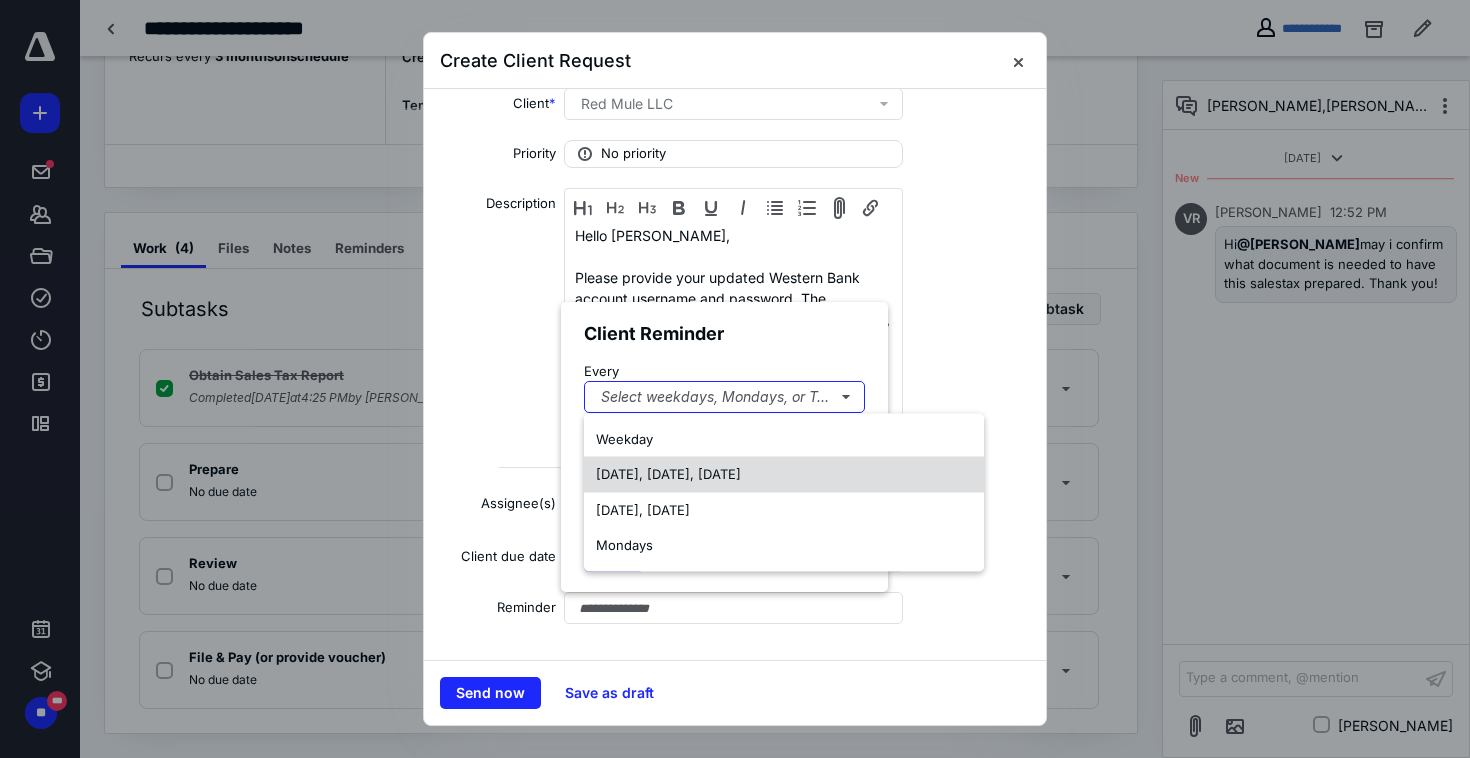 click on "[DATE], [DATE], [DATE]" at bounding box center (668, 474) 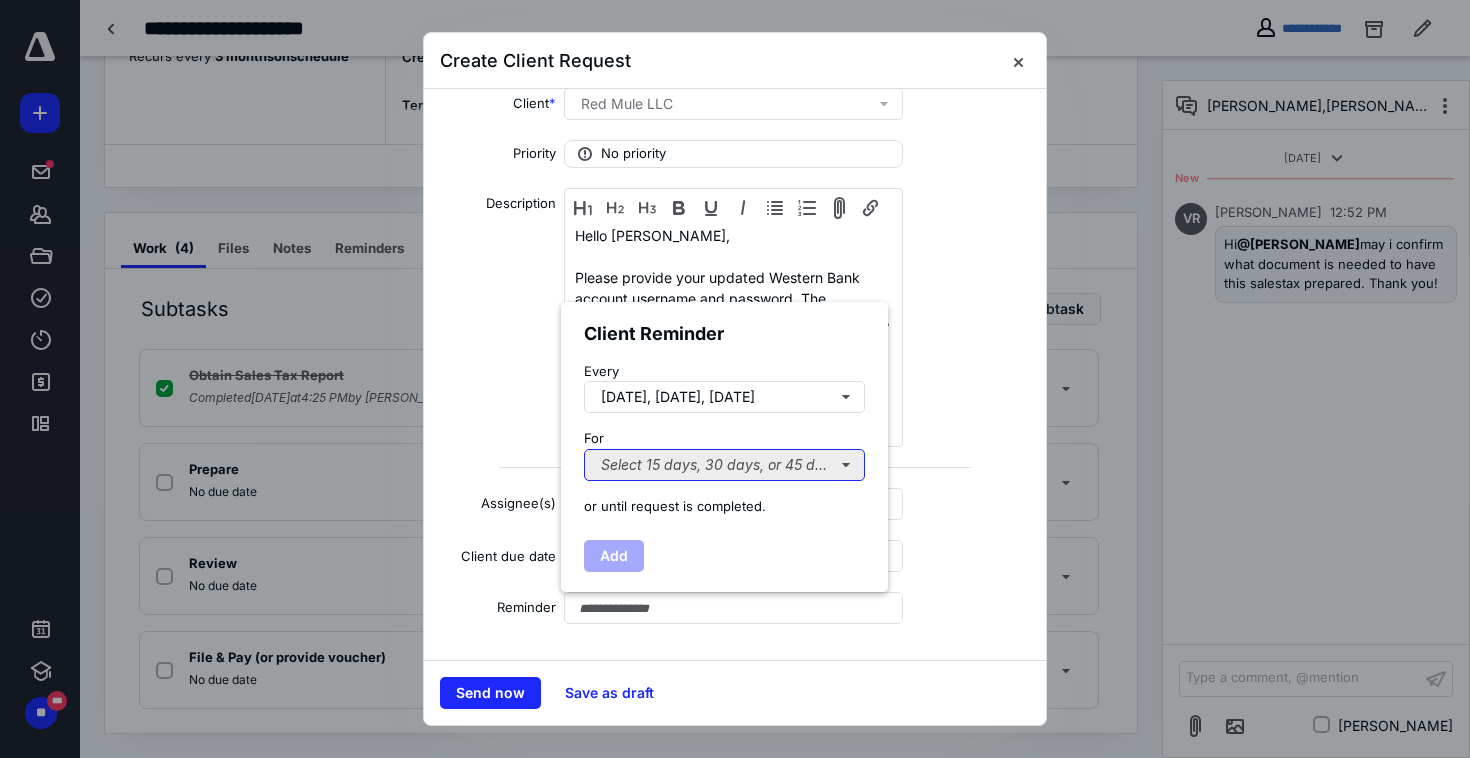 click on "Select 15 days, 30 days, or 45 days..." at bounding box center (724, 465) 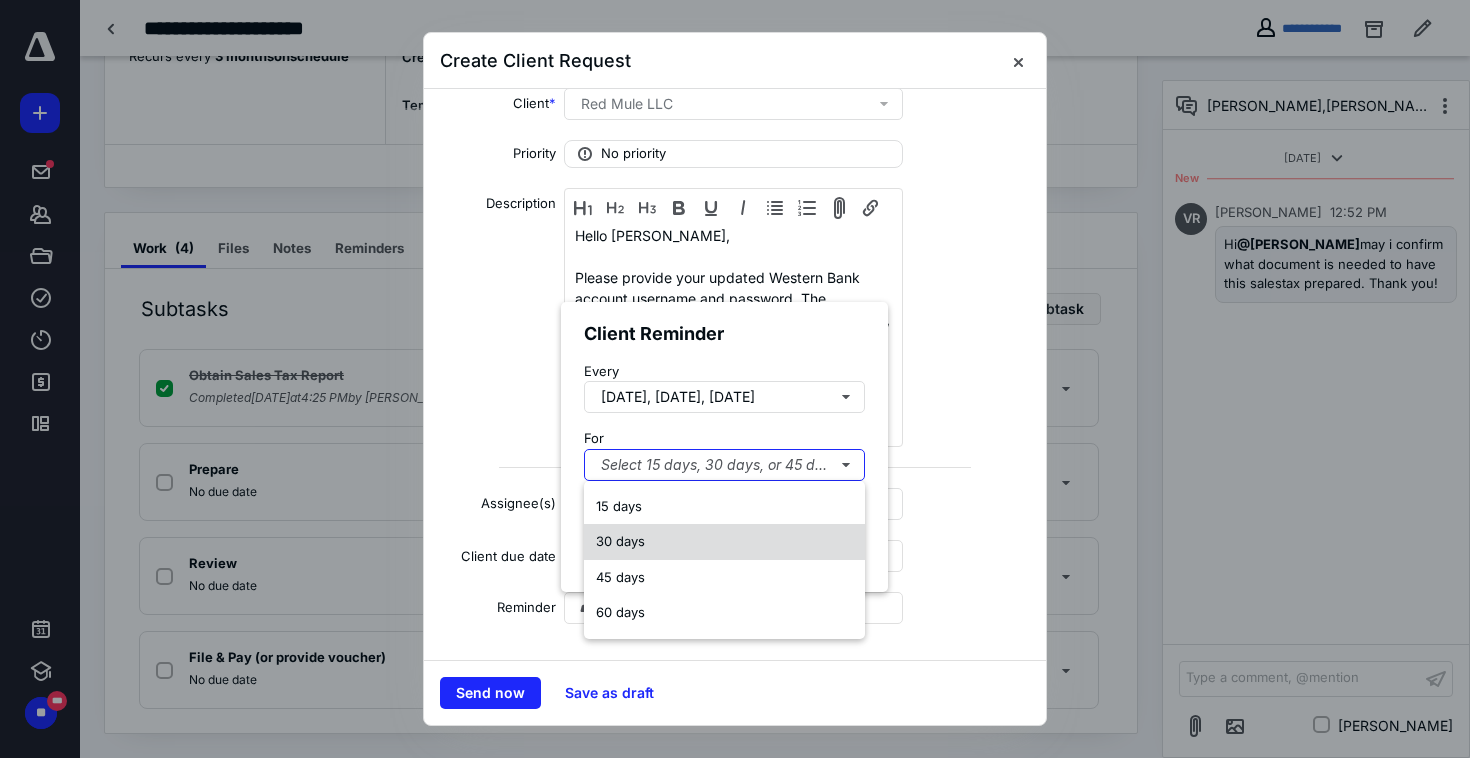 click on "30 days" at bounding box center [724, 542] 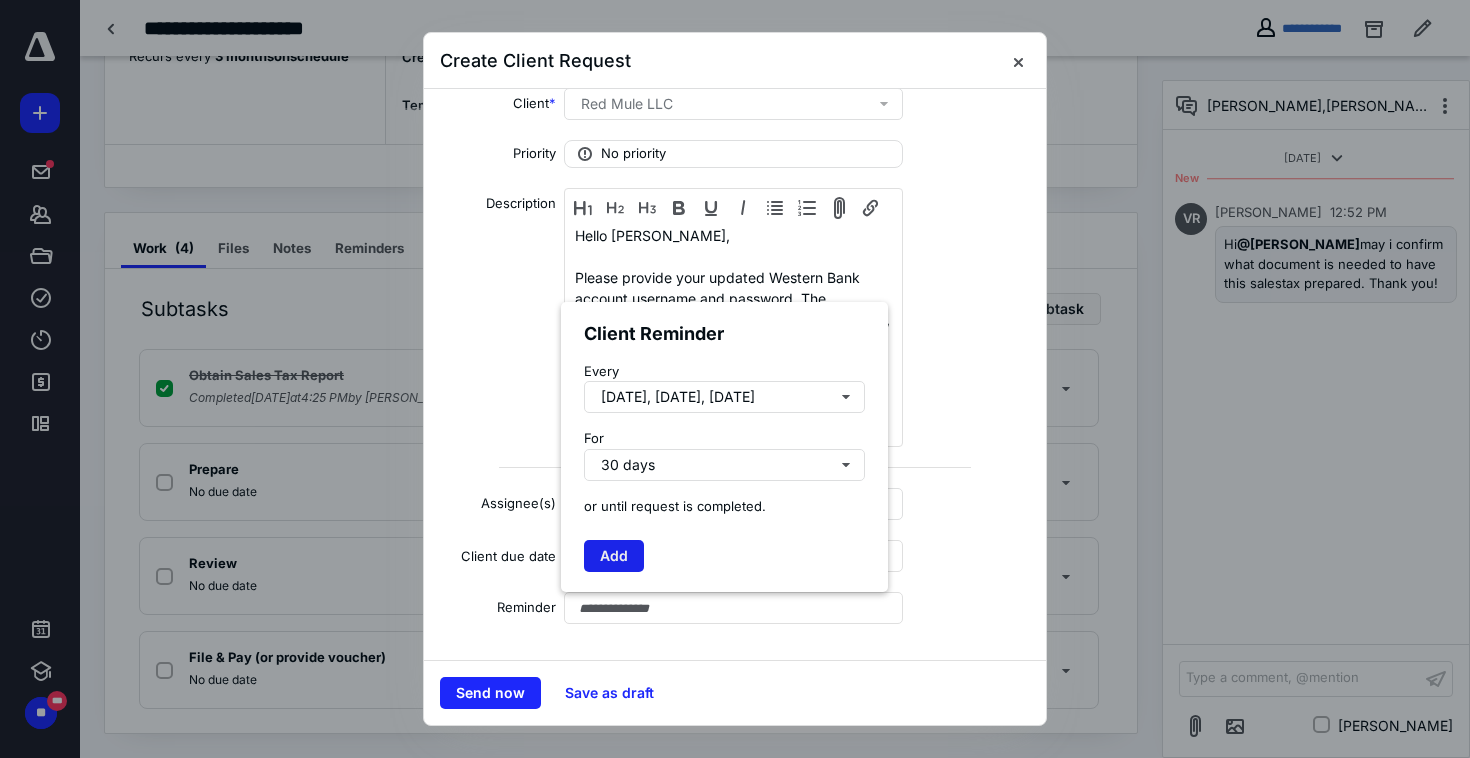 click on "Add" at bounding box center [614, 556] 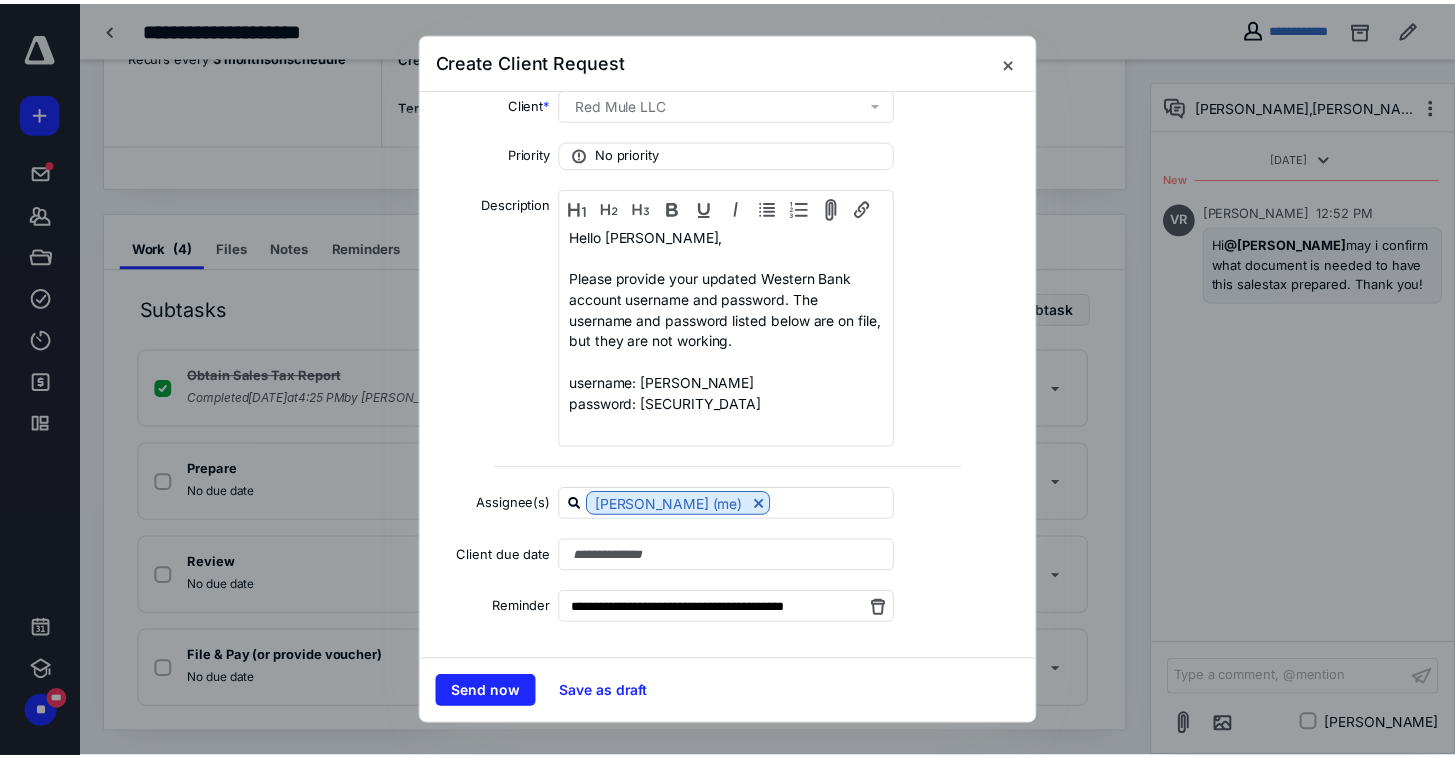 scroll, scrollTop: 0, scrollLeft: 0, axis: both 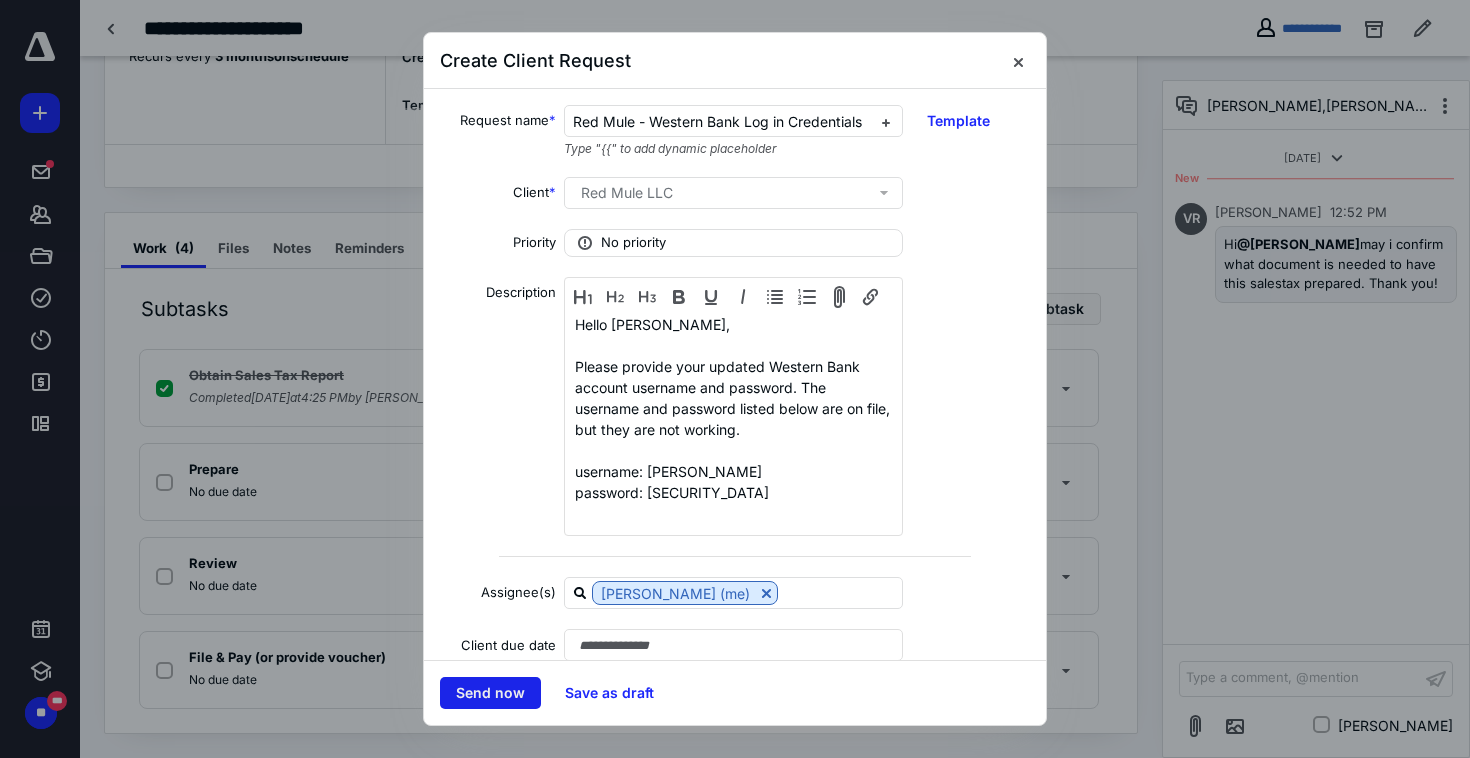 click on "Send now" at bounding box center (490, 693) 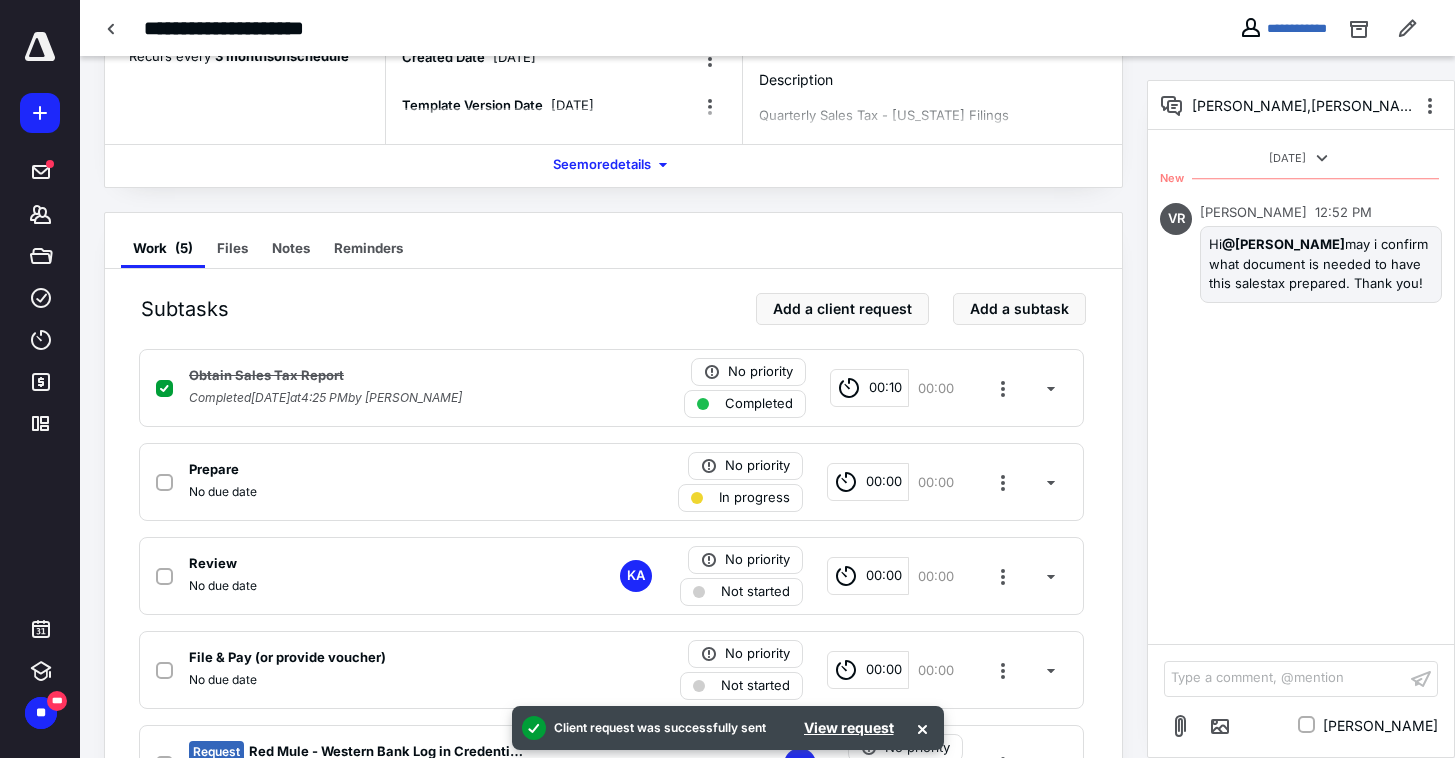 scroll, scrollTop: 0, scrollLeft: 0, axis: both 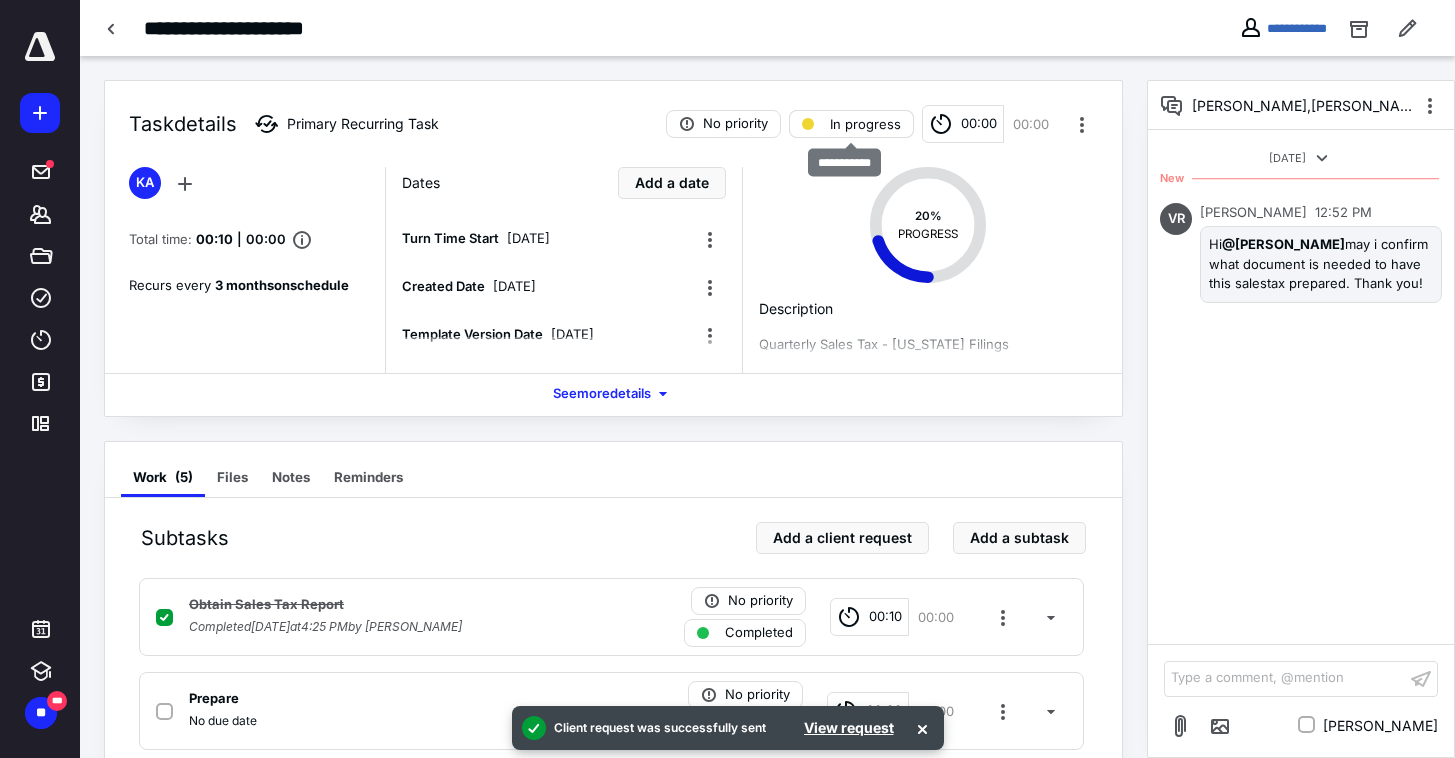 click on "In progress" at bounding box center (865, 124) 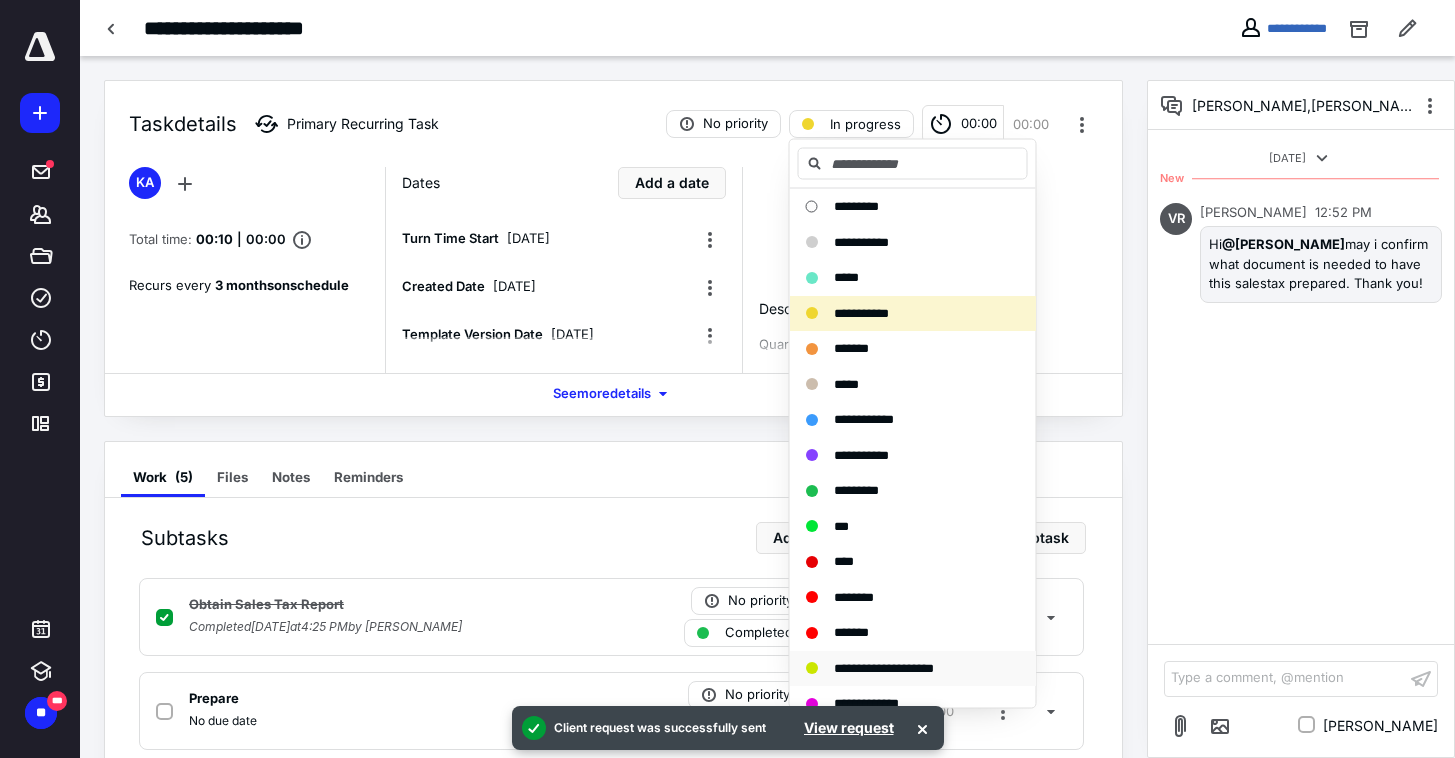 click on "**********" at bounding box center [884, 667] 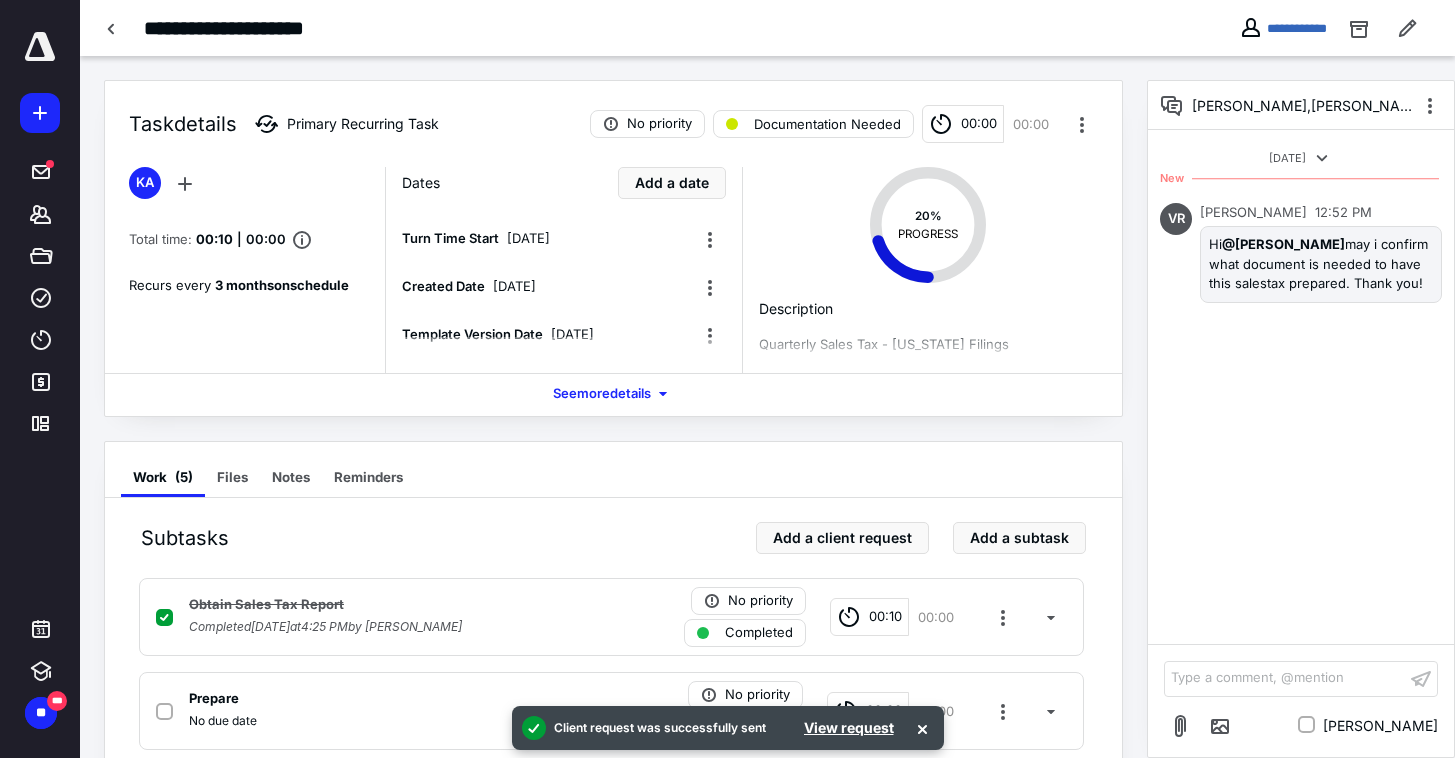 drag, startPoint x: 1144, startPoint y: 400, endPoint x: 1112, endPoint y: 416, distance: 35.77709 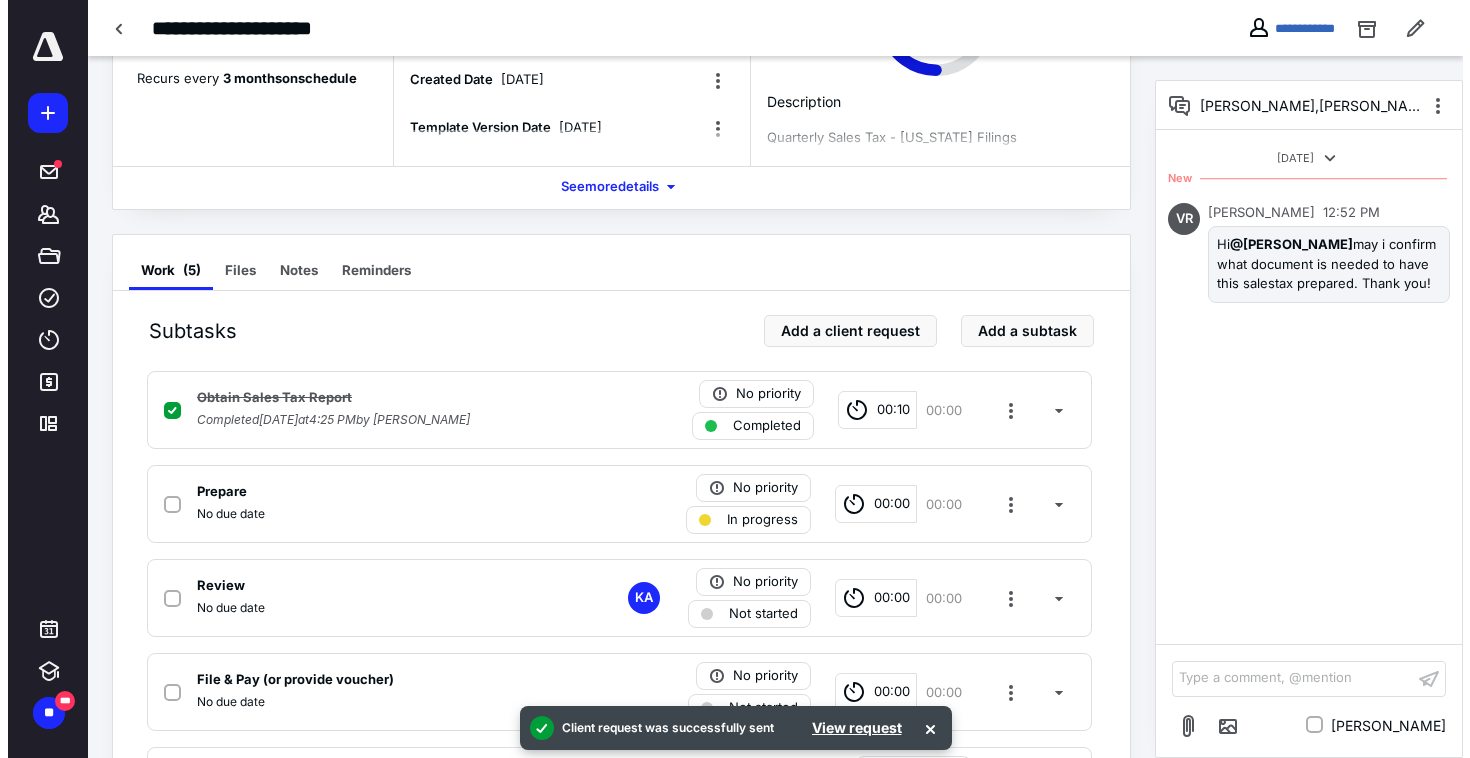 scroll, scrollTop: 323, scrollLeft: 0, axis: vertical 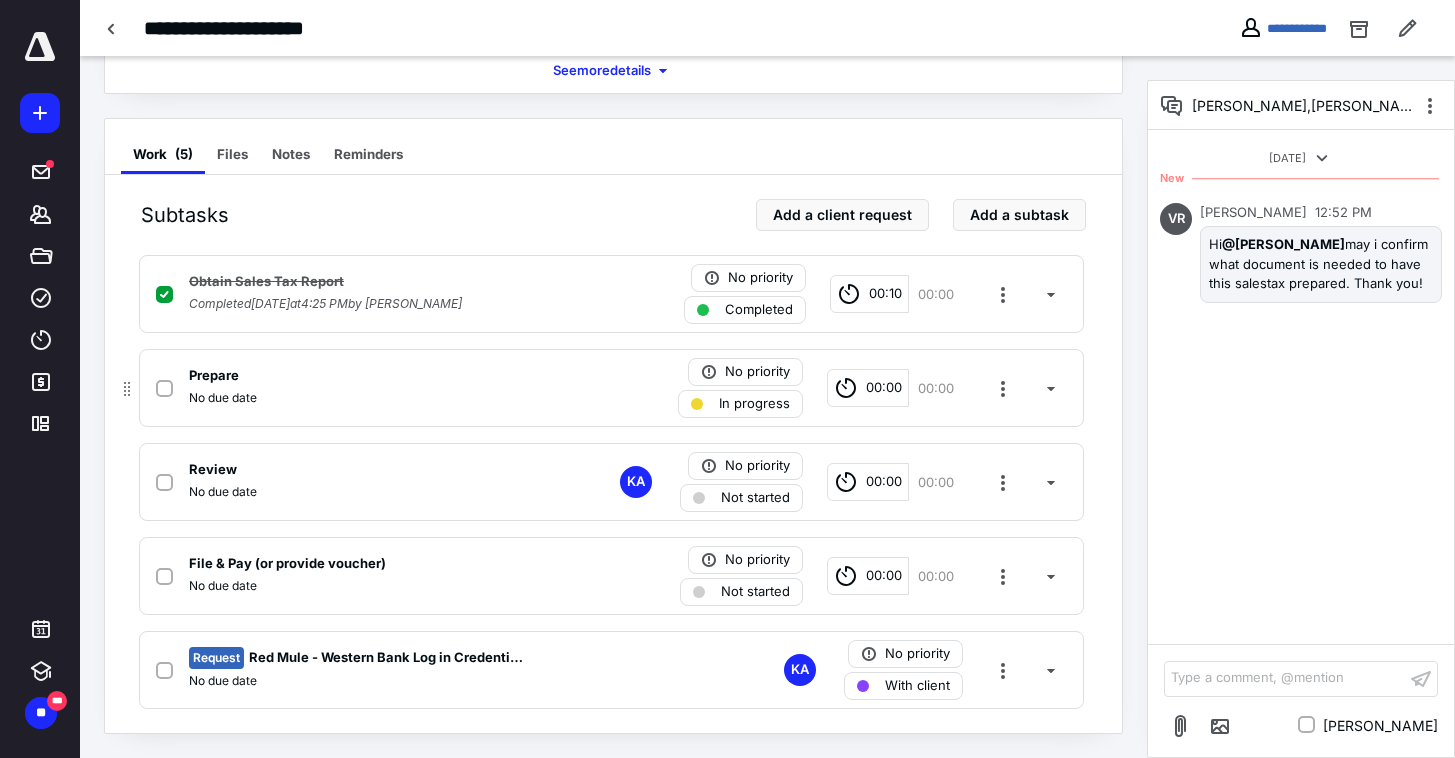 click 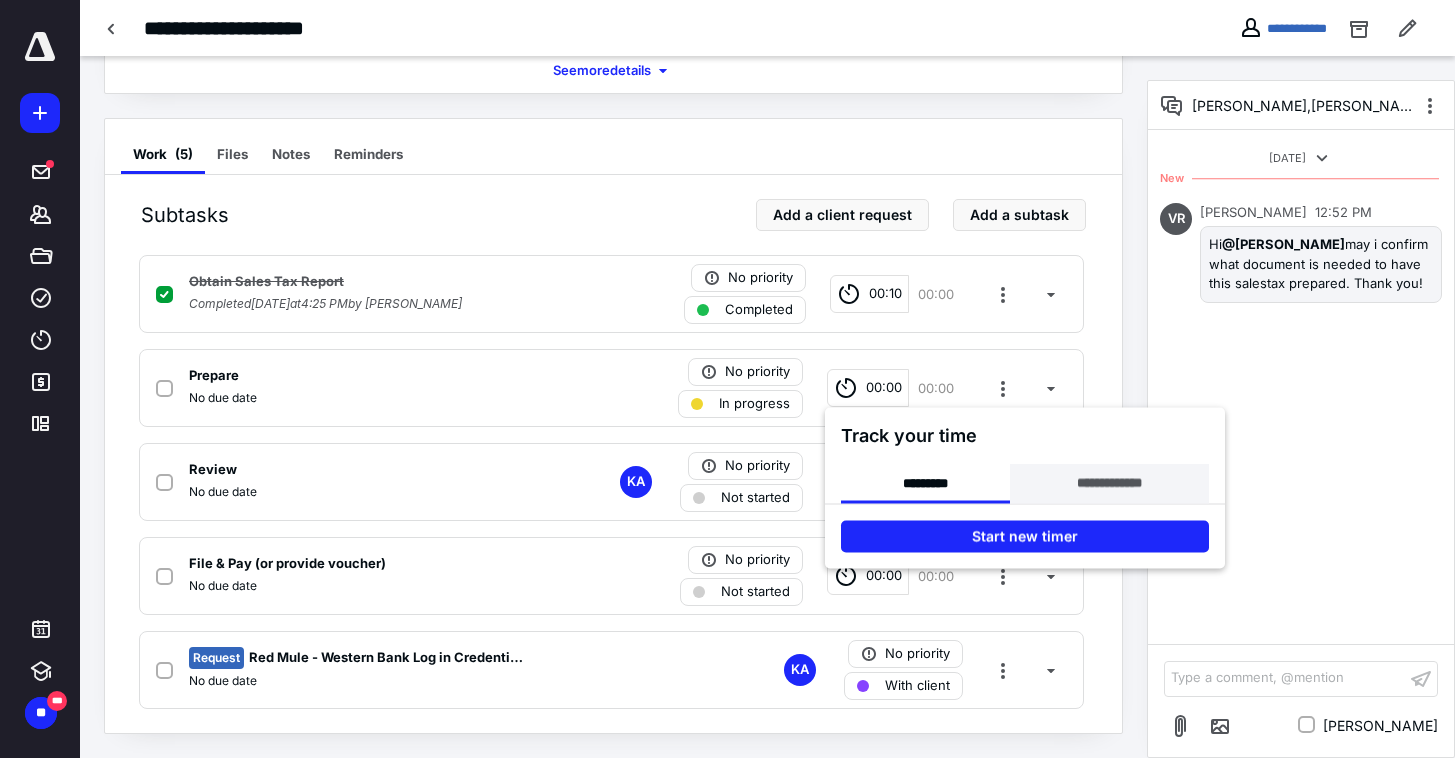 click on "**********" at bounding box center (1109, 484) 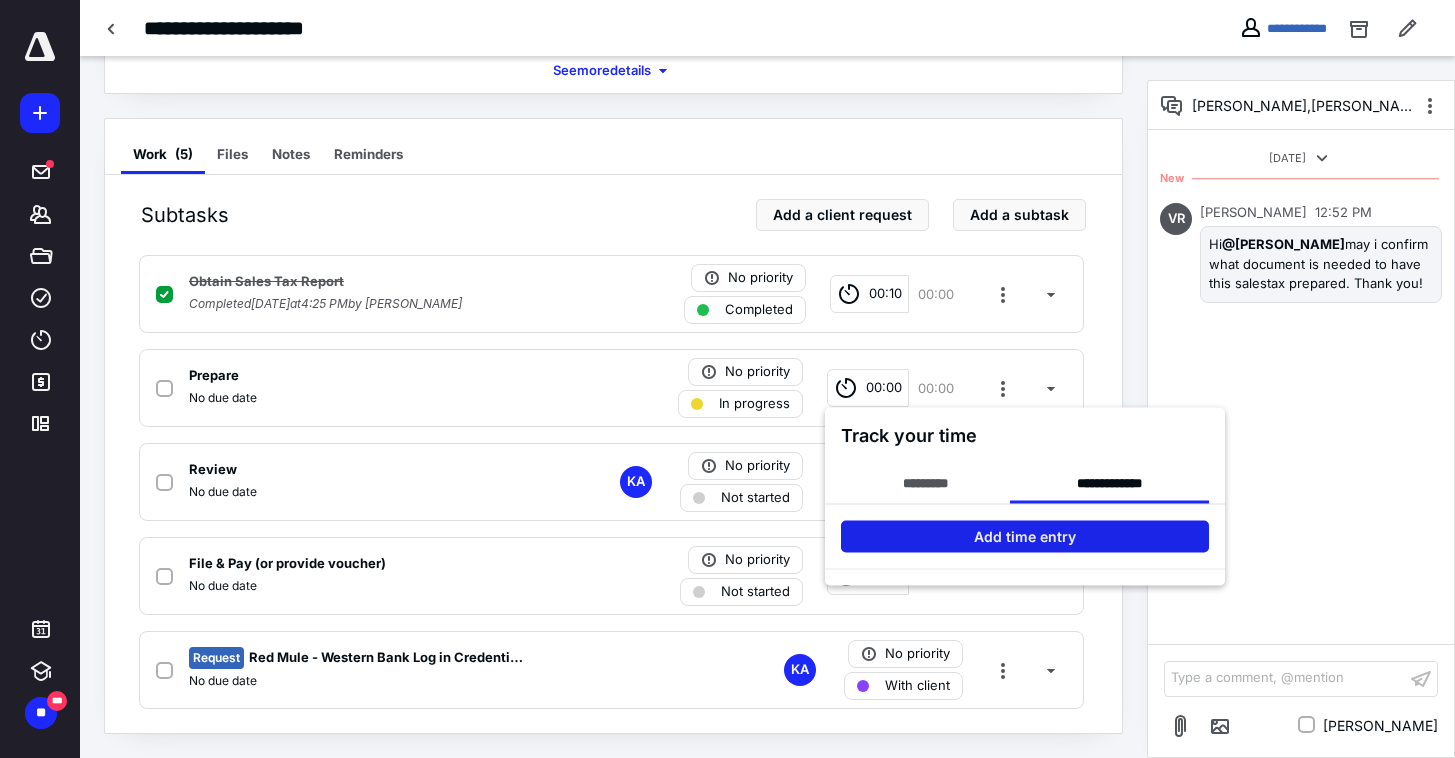 click on "Add time entry" at bounding box center (1025, 537) 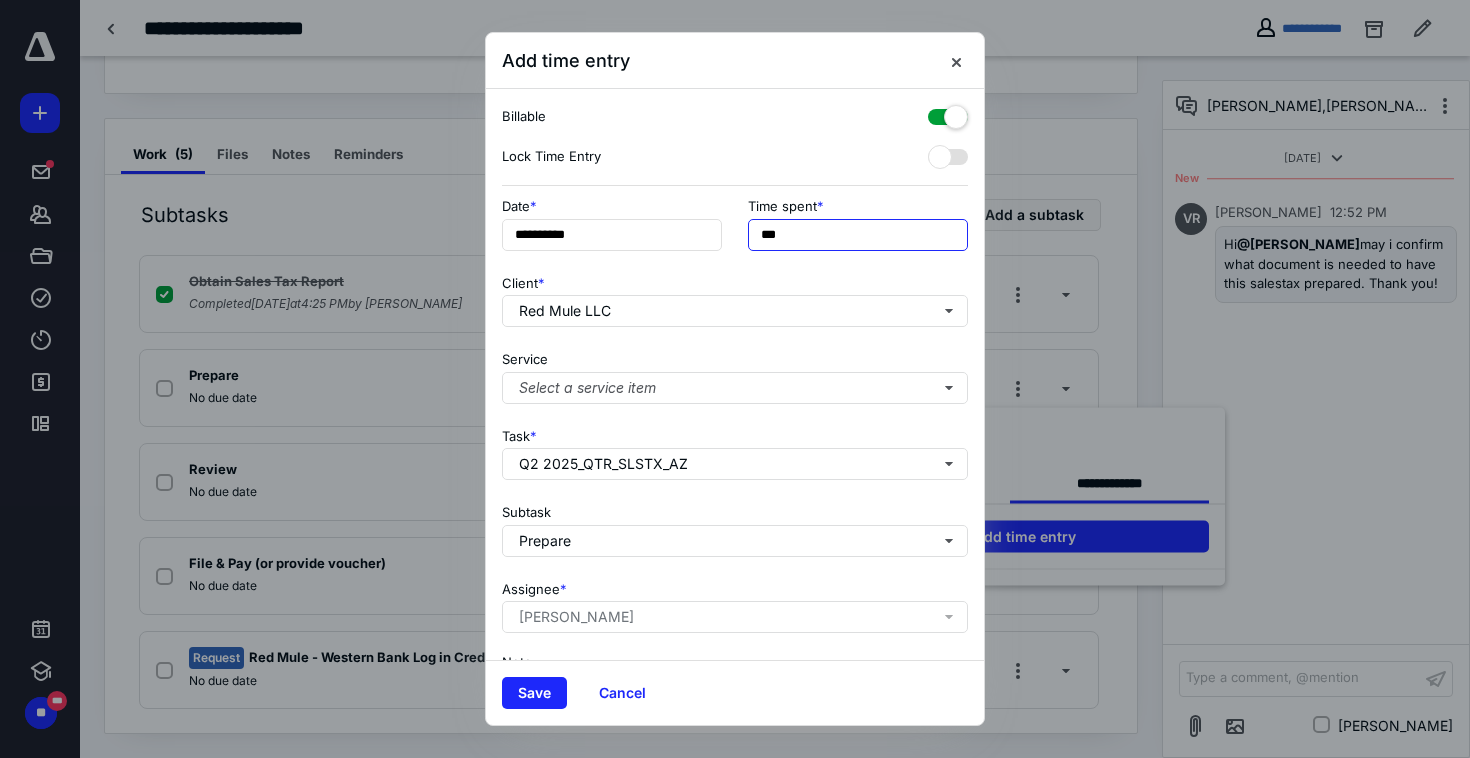 drag, startPoint x: 795, startPoint y: 235, endPoint x: 757, endPoint y: 231, distance: 38.209946 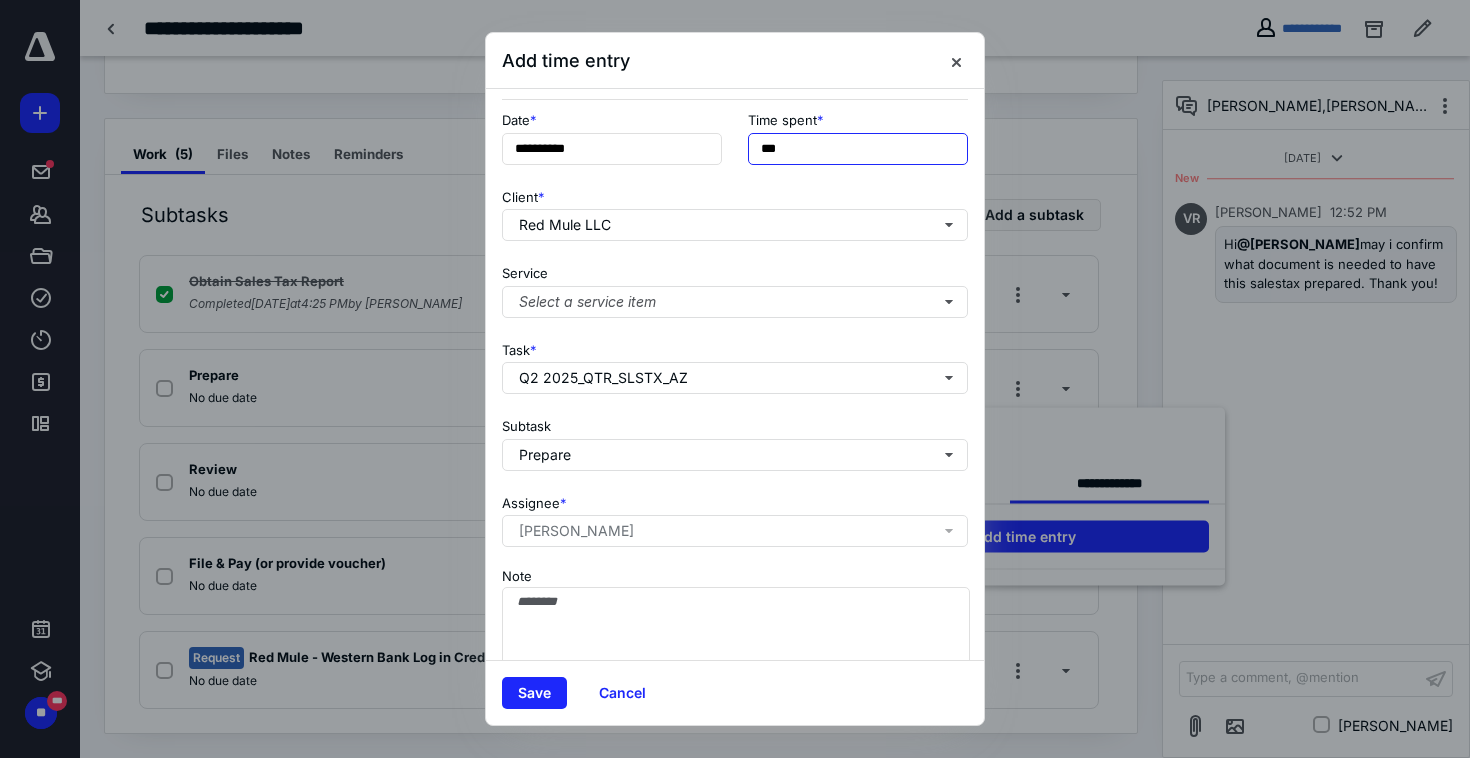 scroll, scrollTop: 96, scrollLeft: 0, axis: vertical 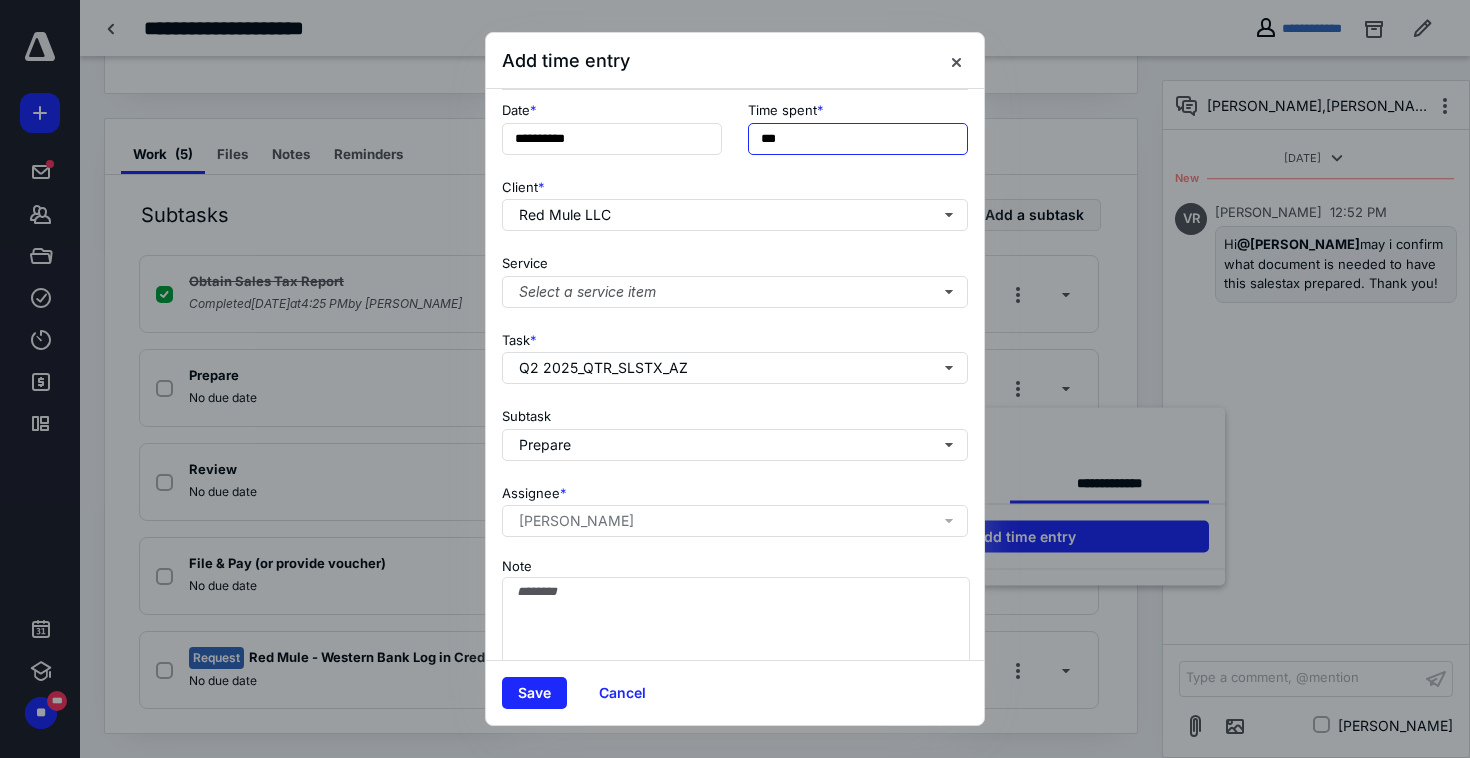 type on "***" 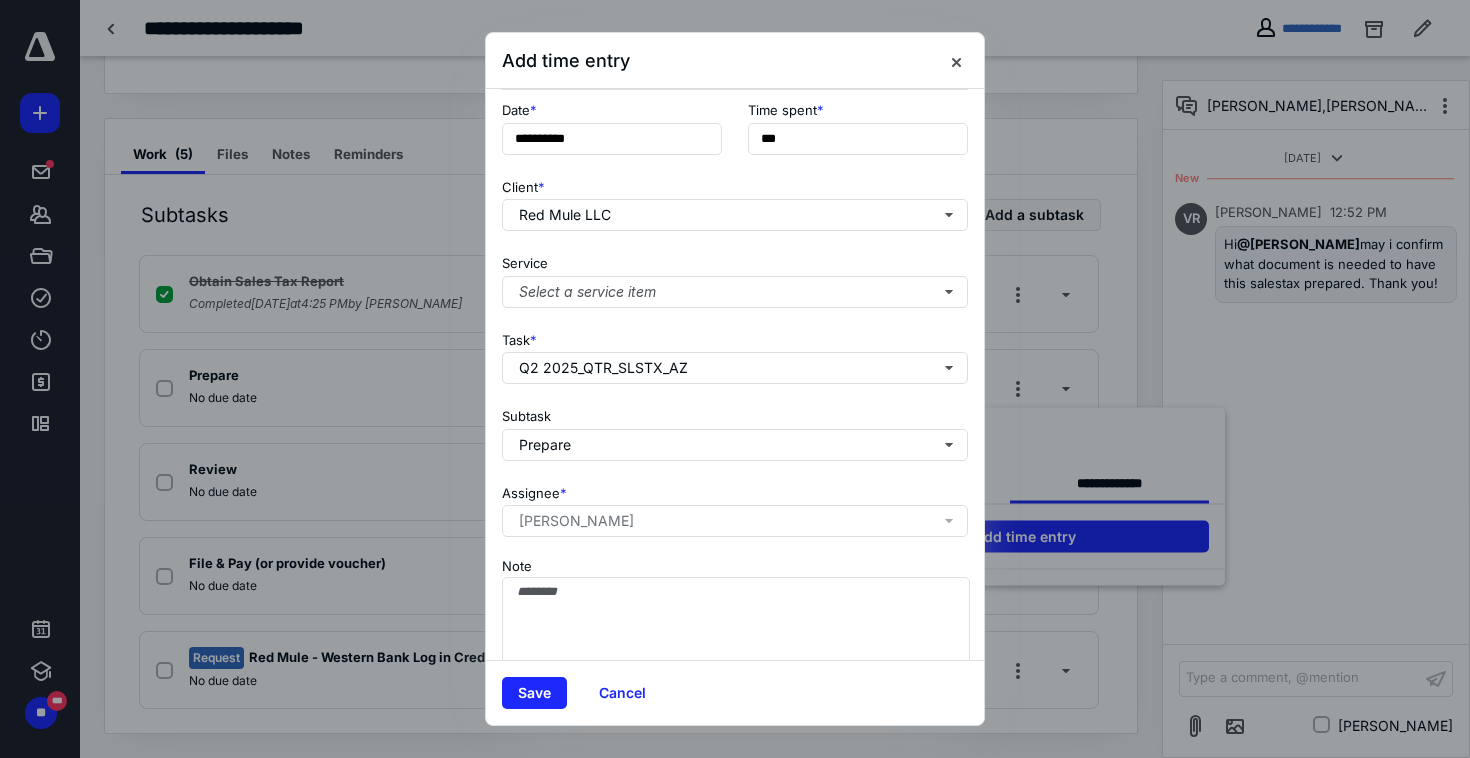 click on "**********" at bounding box center (735, 374) 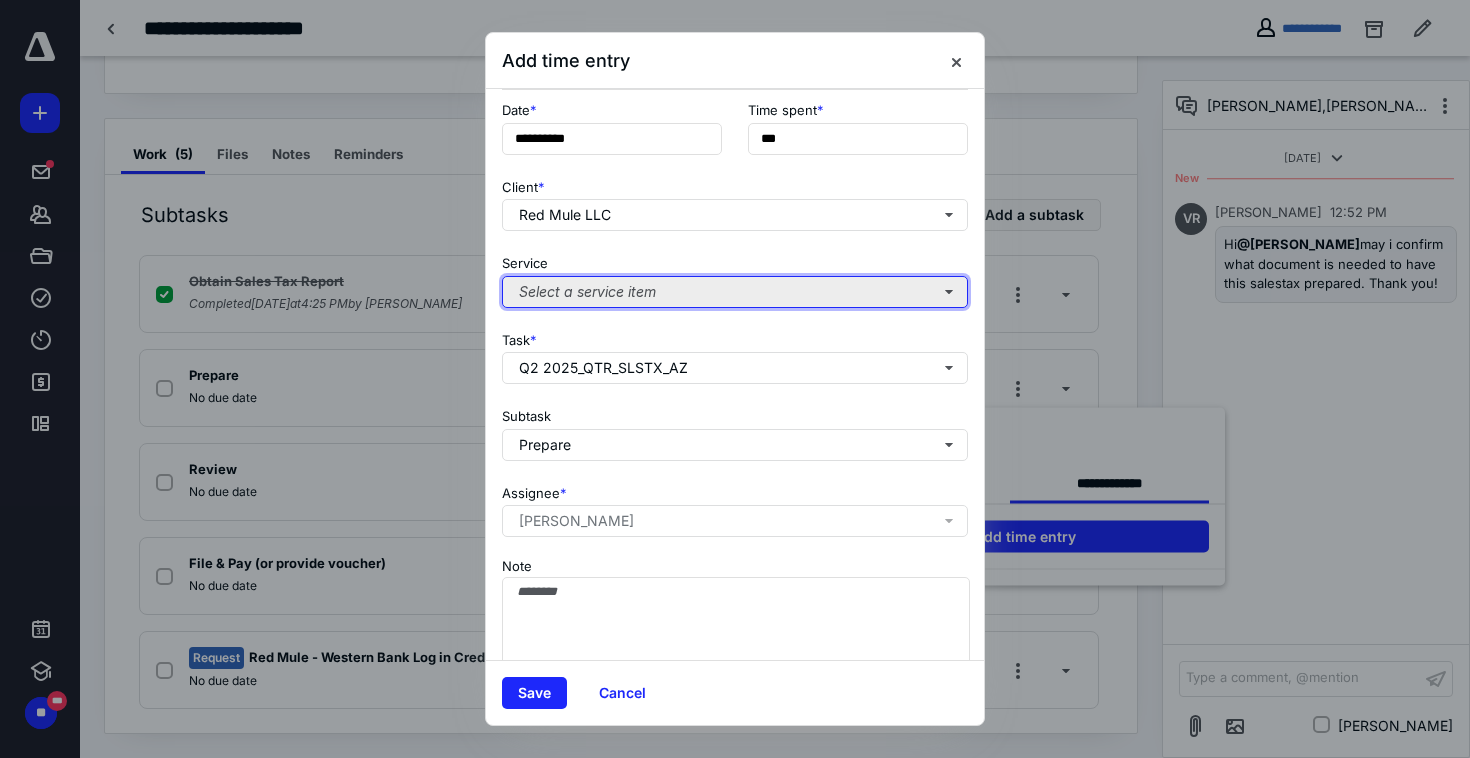 click on "Select a service item" at bounding box center [735, 292] 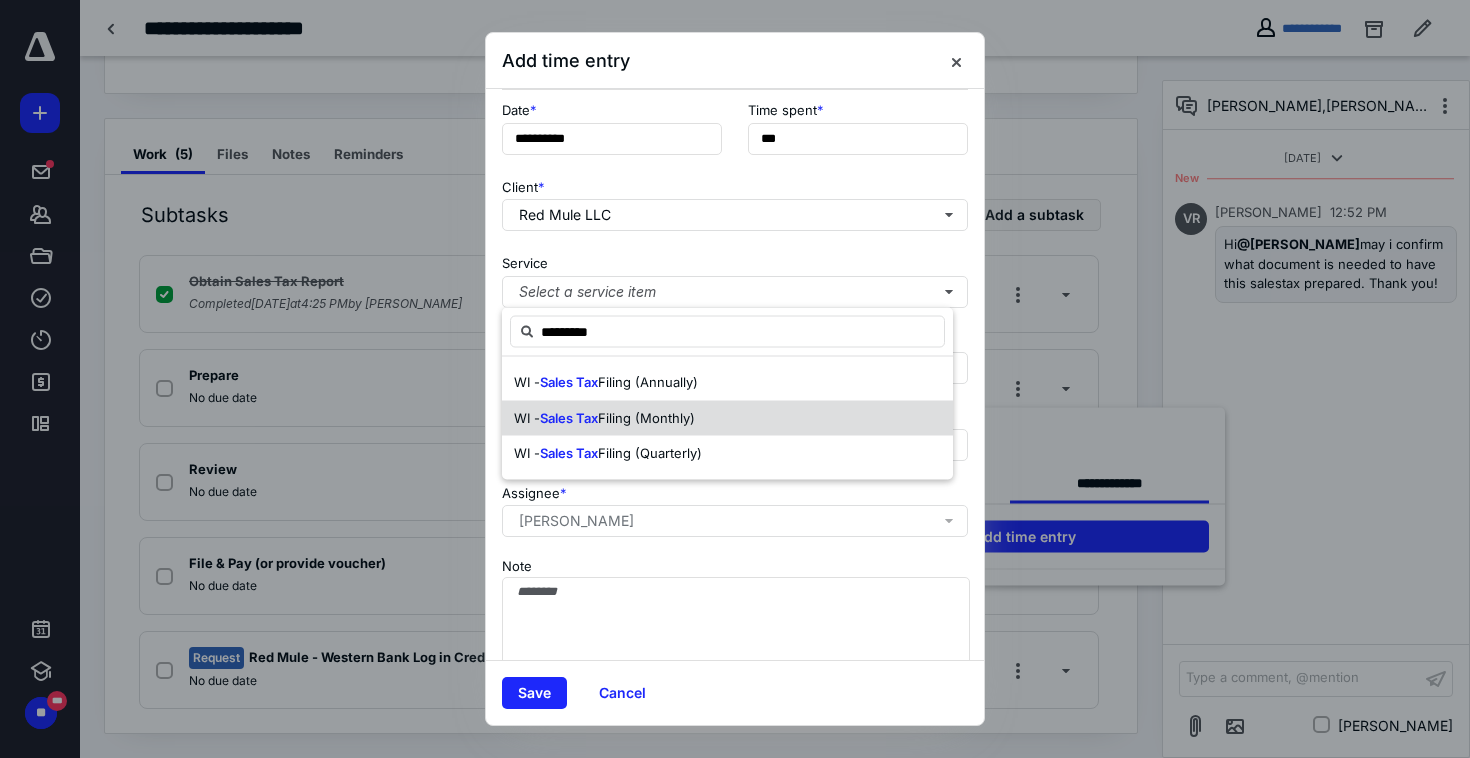 click on "Filing (Monthly)" at bounding box center [646, 417] 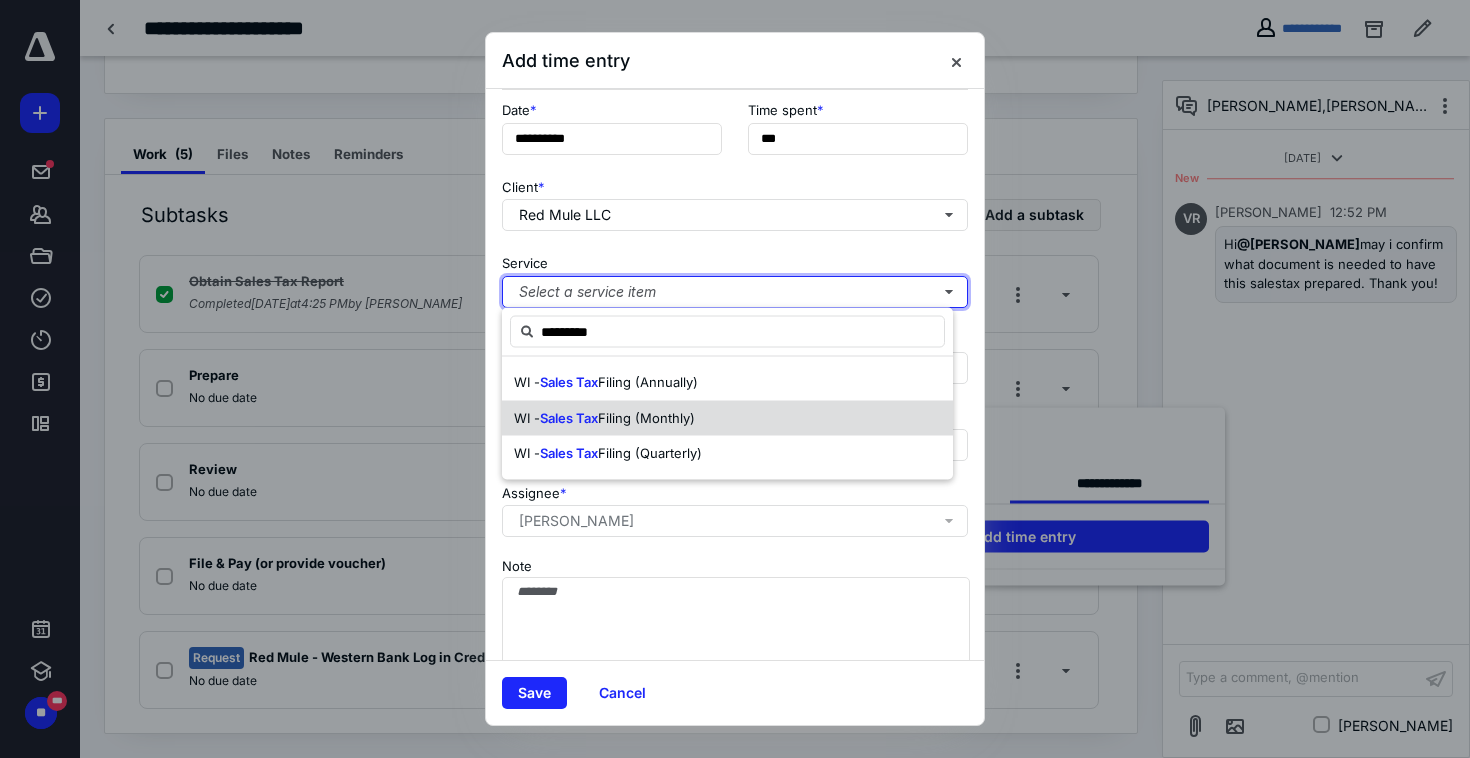 type 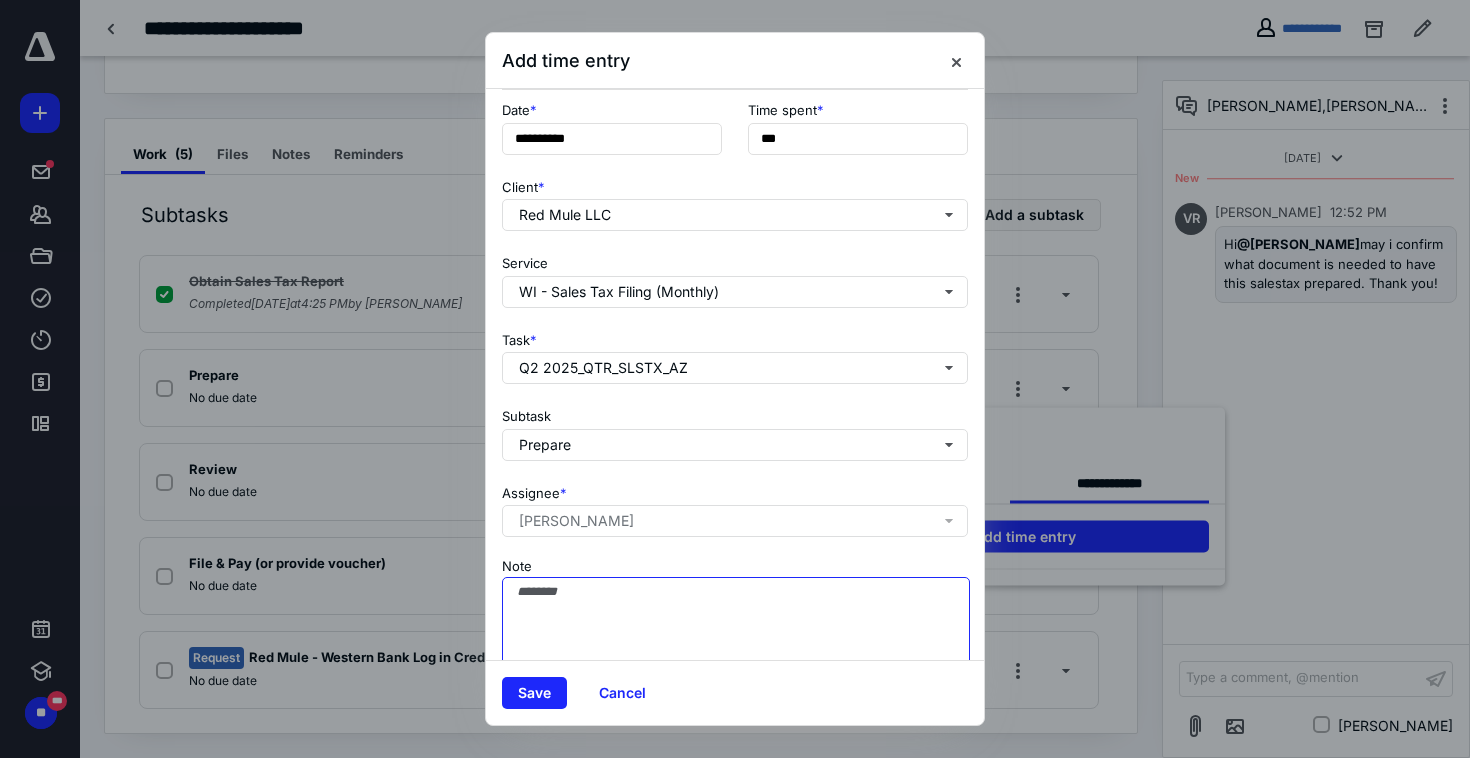 click on "Note" at bounding box center [736, 627] 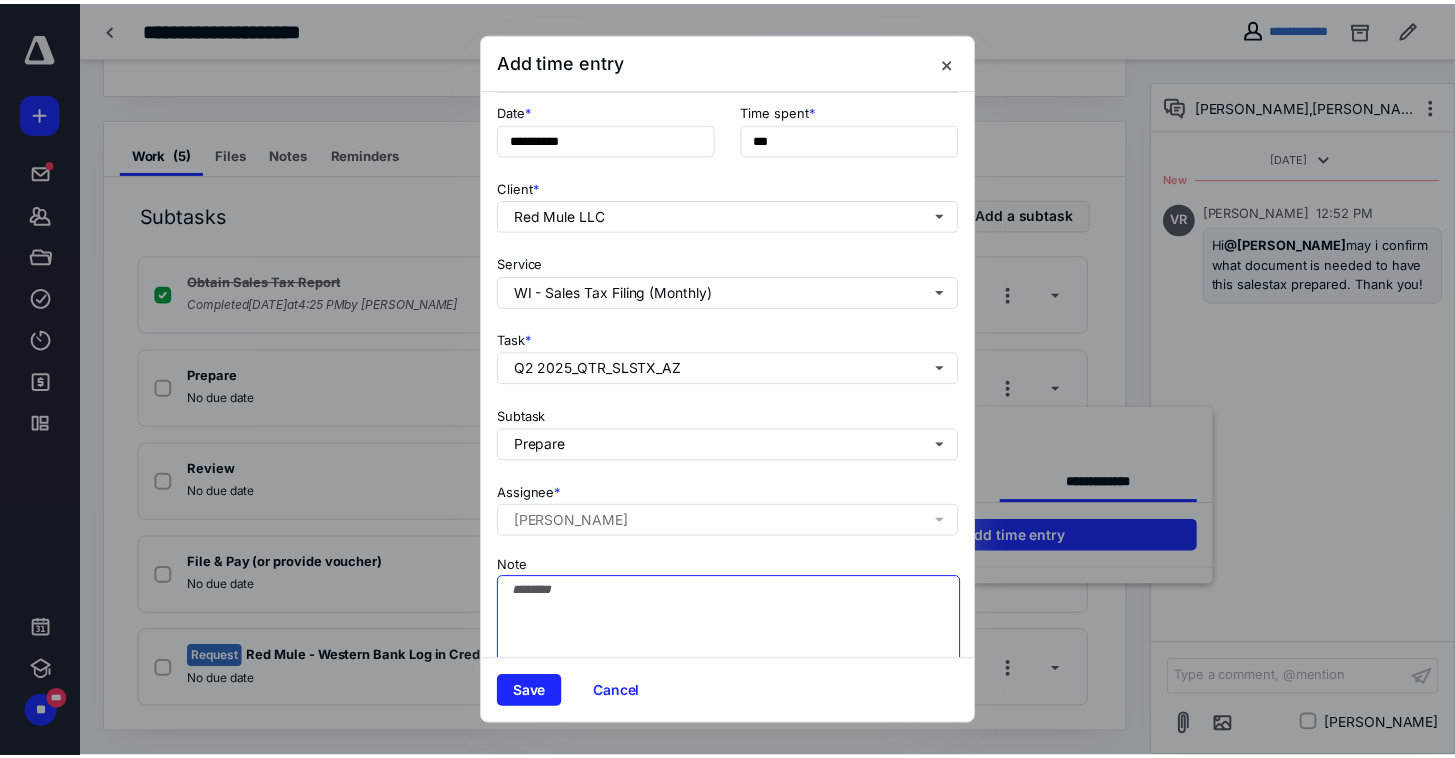scroll, scrollTop: 143, scrollLeft: 0, axis: vertical 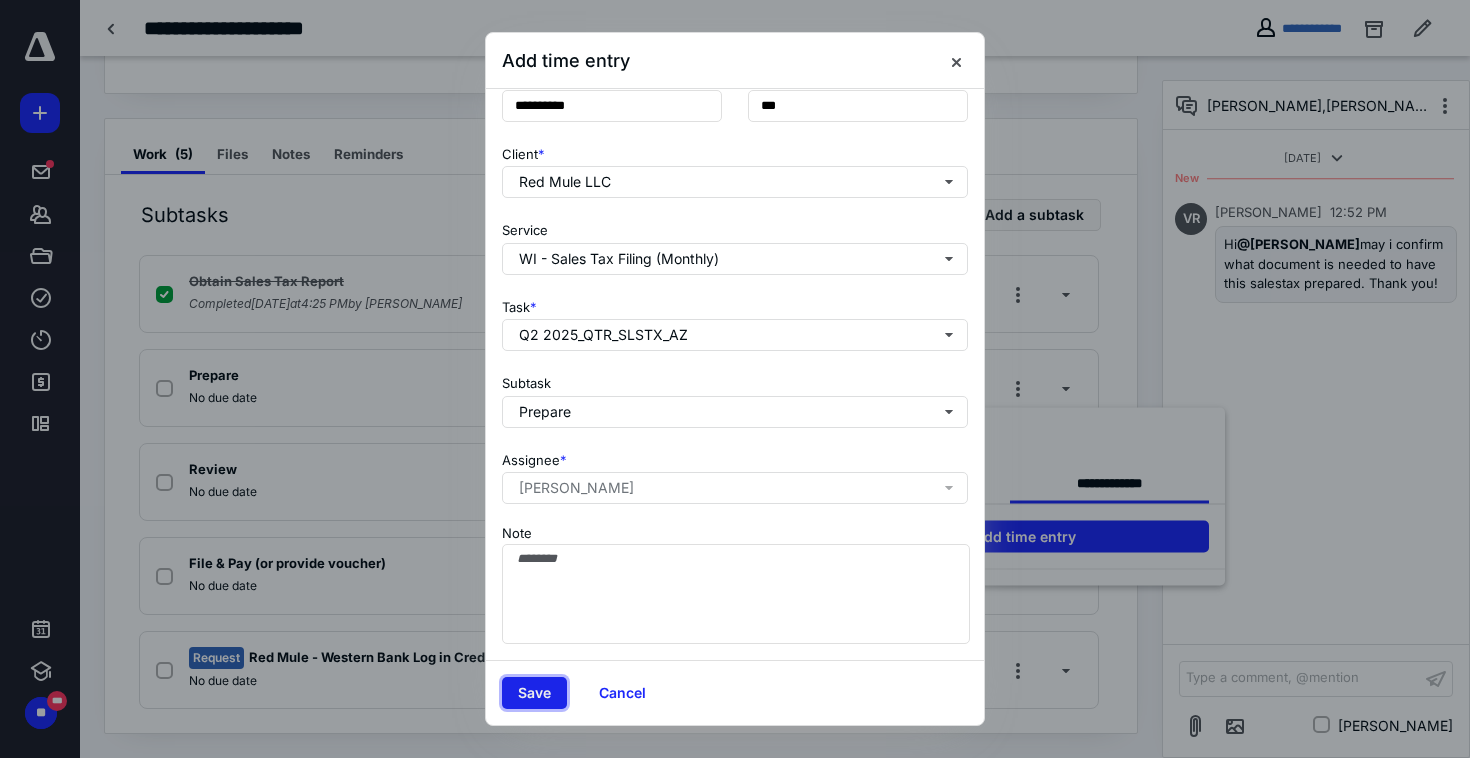 click on "Save" at bounding box center (534, 693) 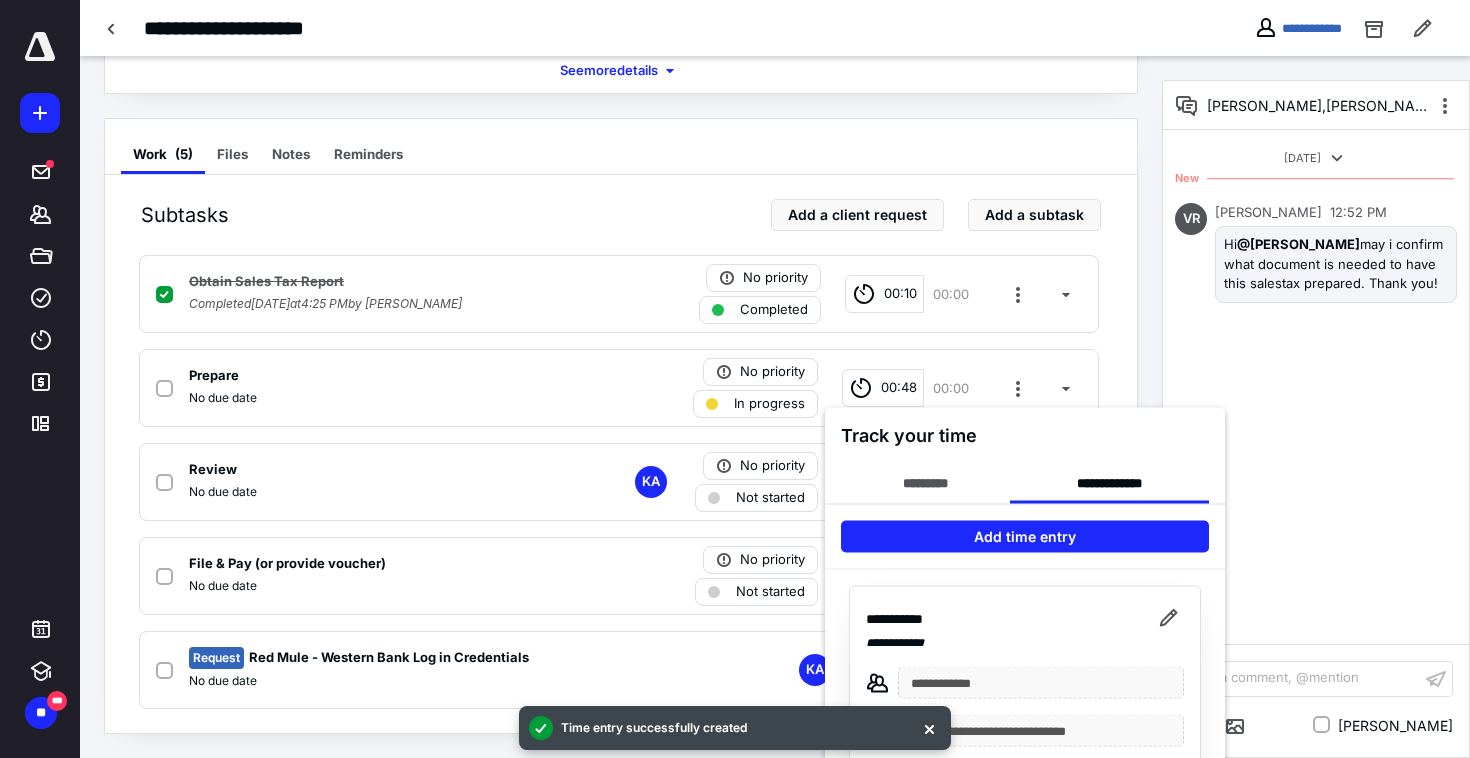 click at bounding box center (735, 379) 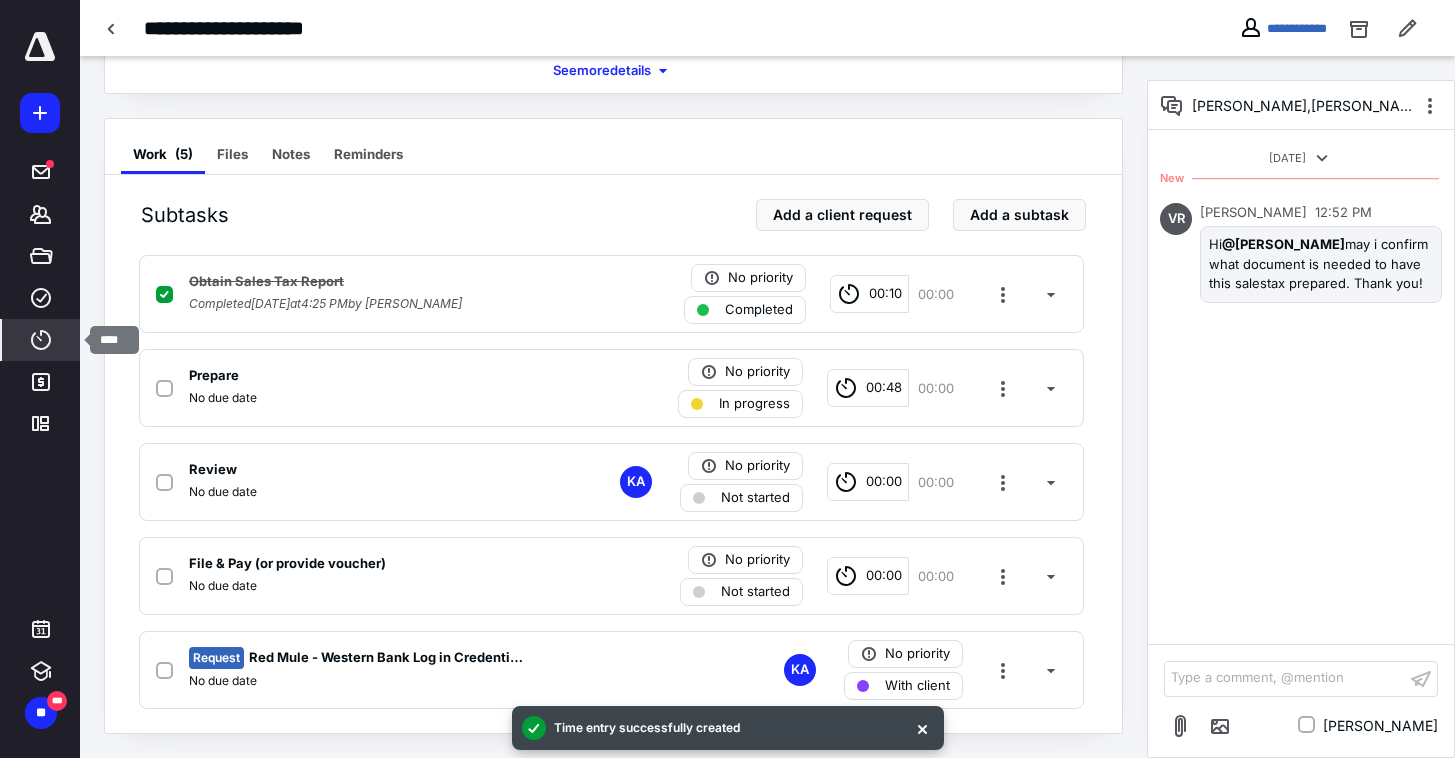 click 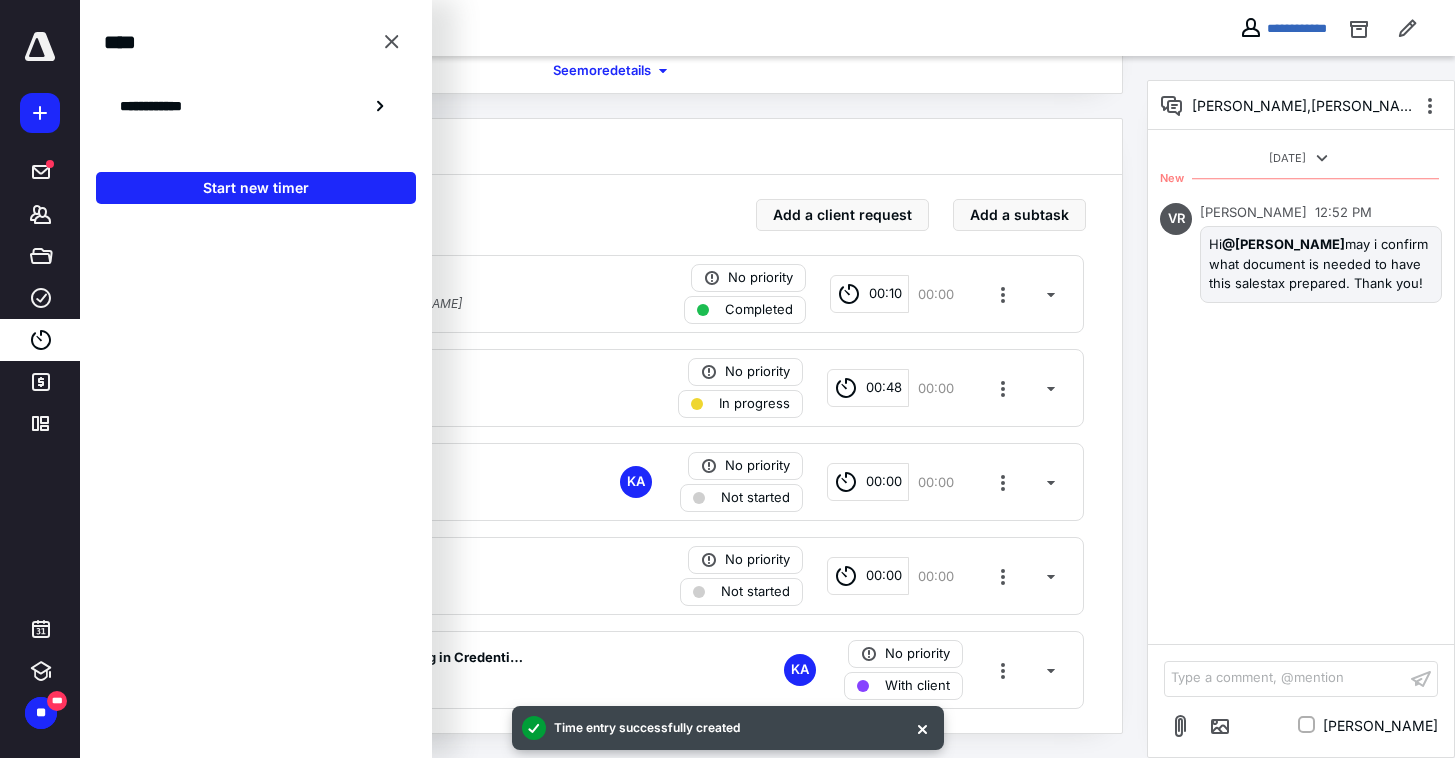 click on "**********" at bounding box center (256, 106) 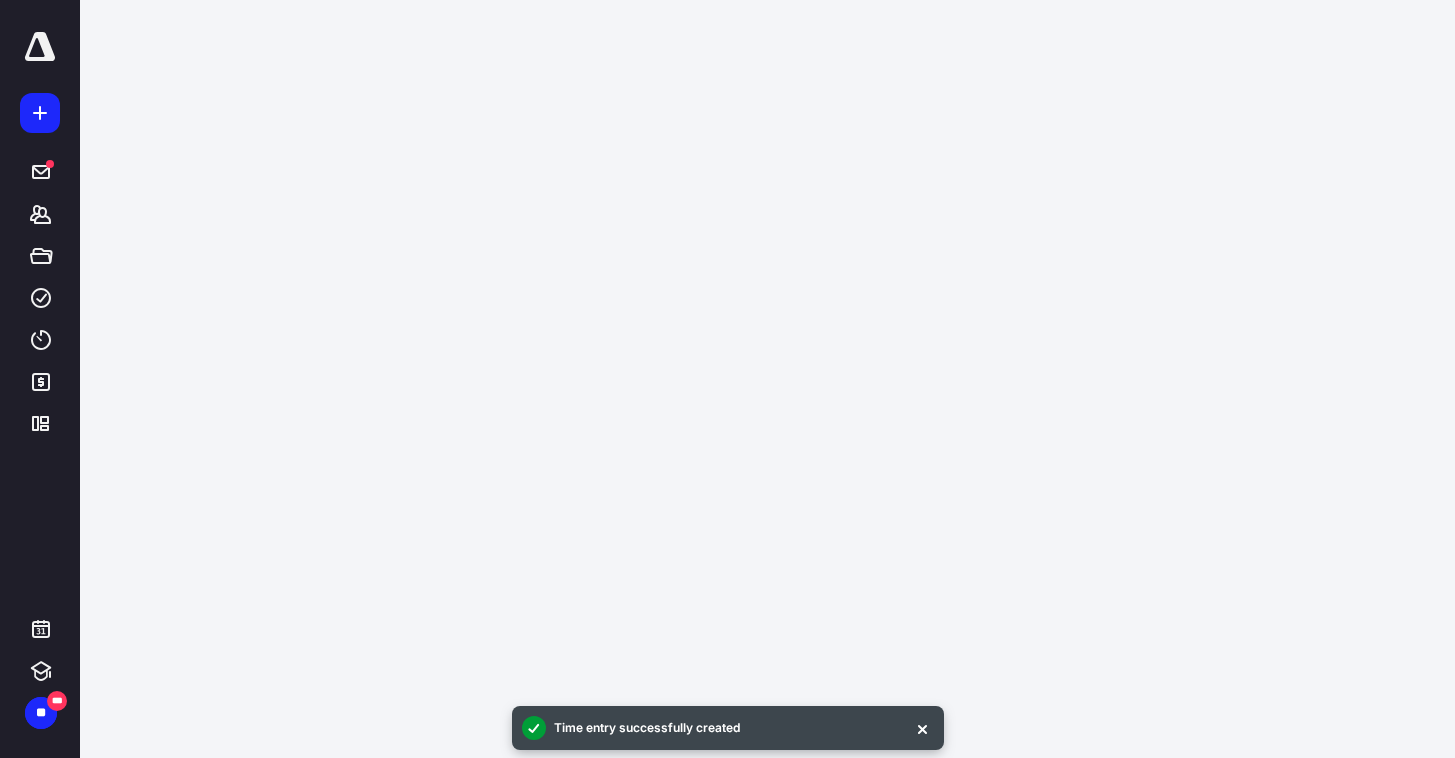 scroll, scrollTop: 0, scrollLeft: 0, axis: both 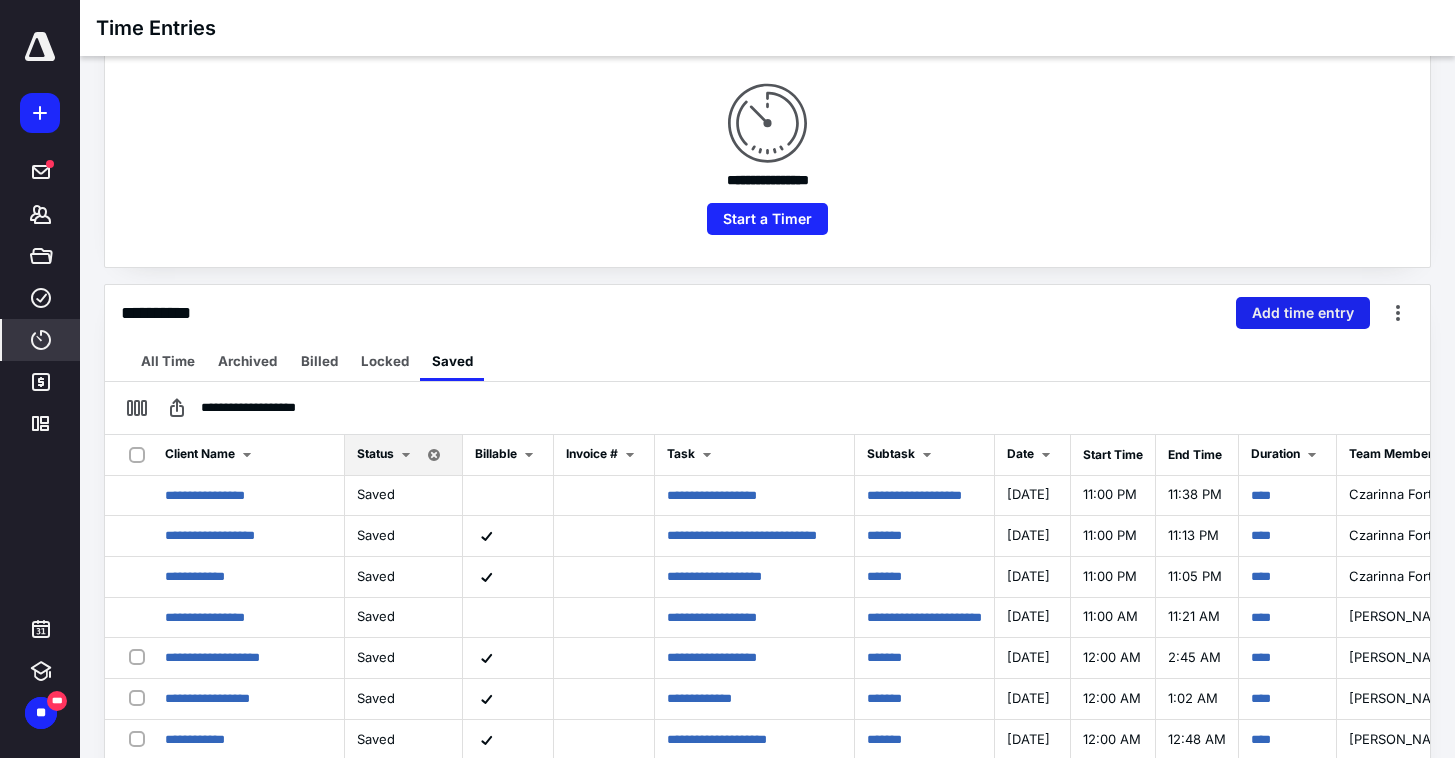click on "Add time entry" at bounding box center [1303, 313] 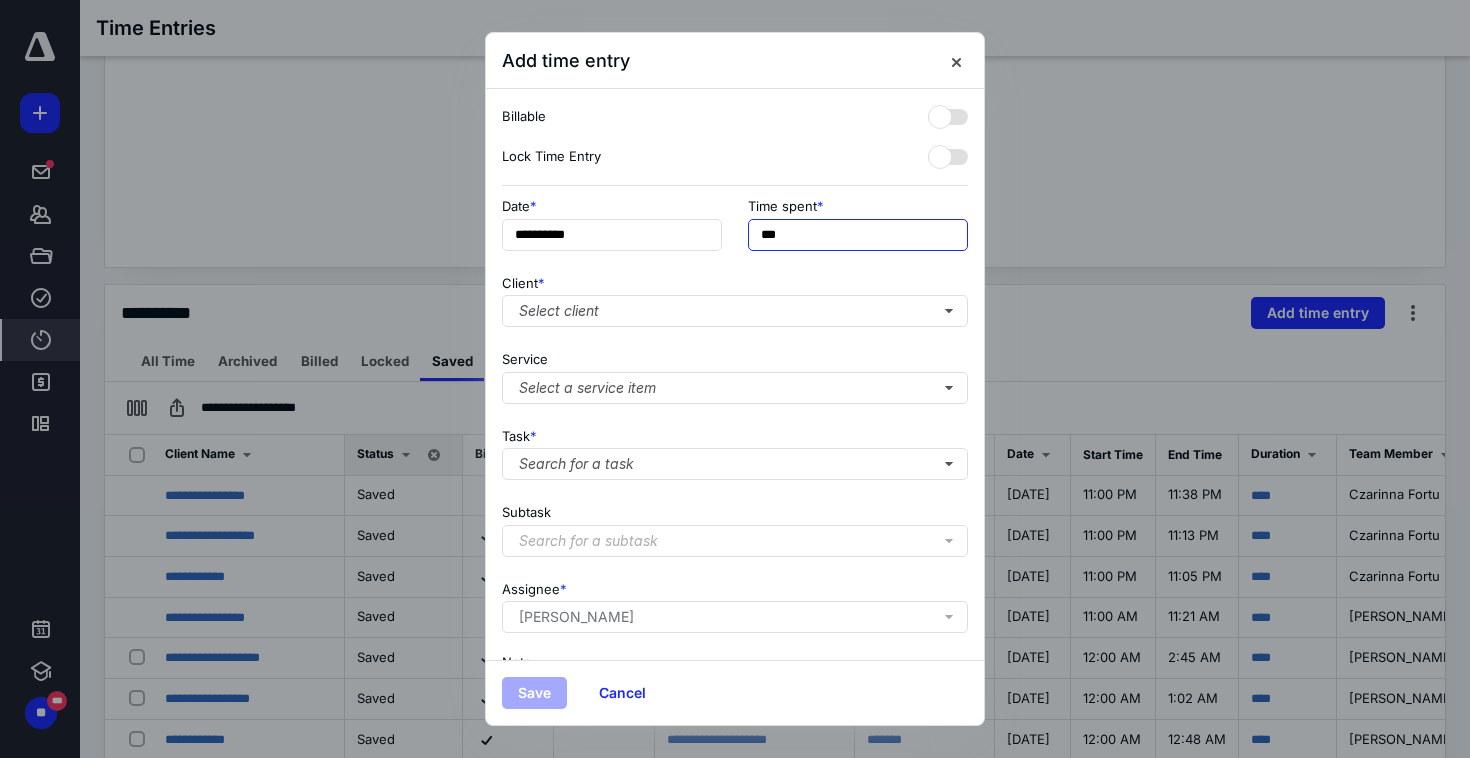 drag, startPoint x: 798, startPoint y: 236, endPoint x: 729, endPoint y: 235, distance: 69.00725 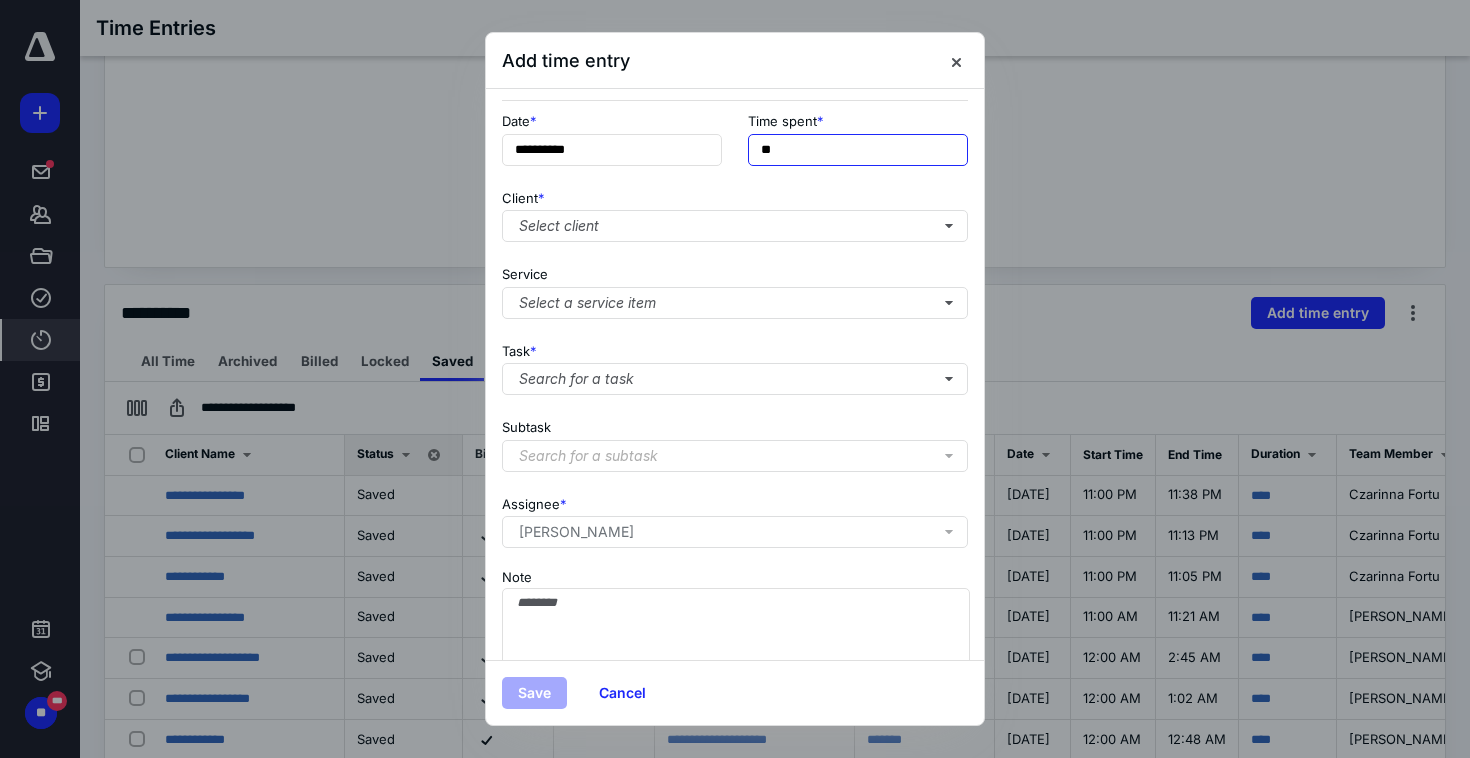scroll, scrollTop: 99, scrollLeft: 0, axis: vertical 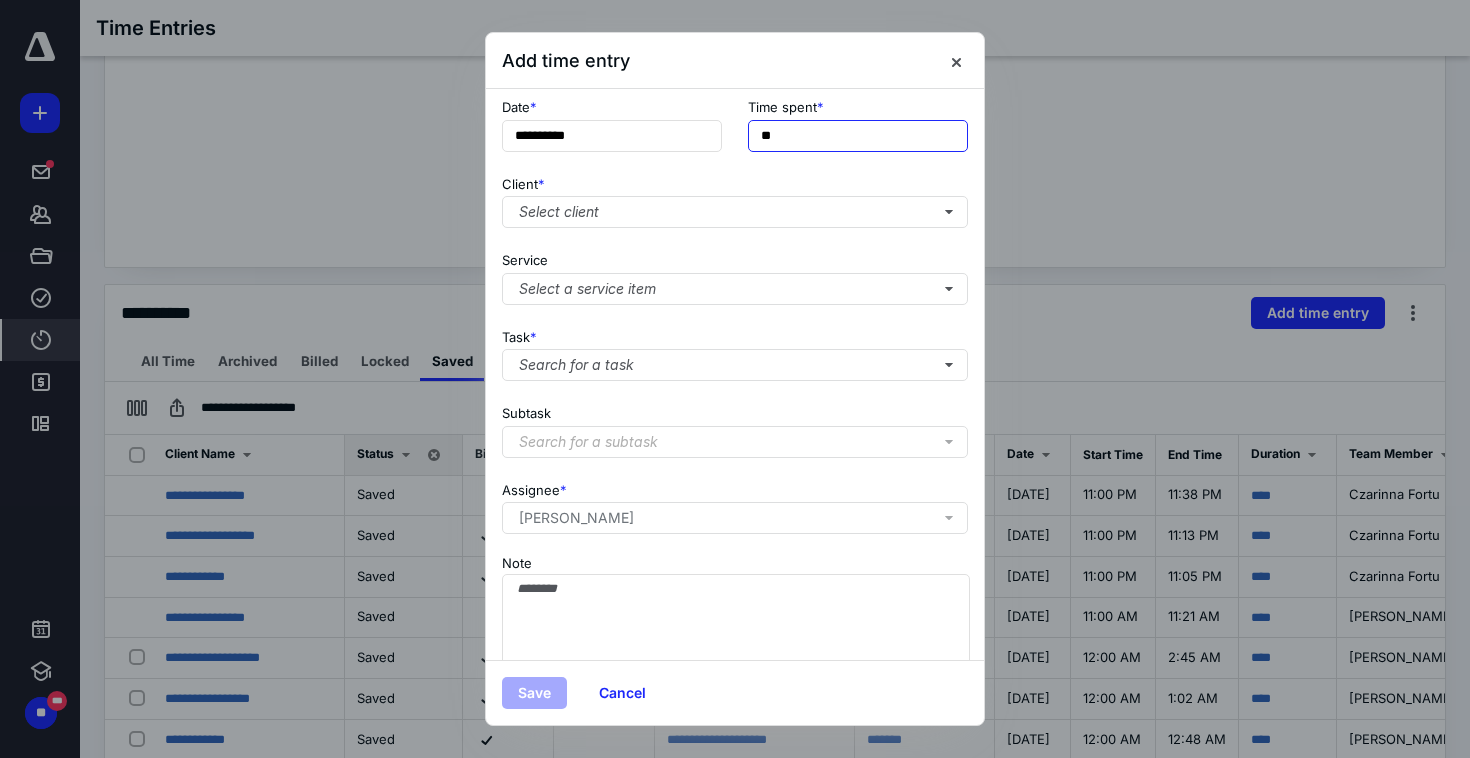 type on "**" 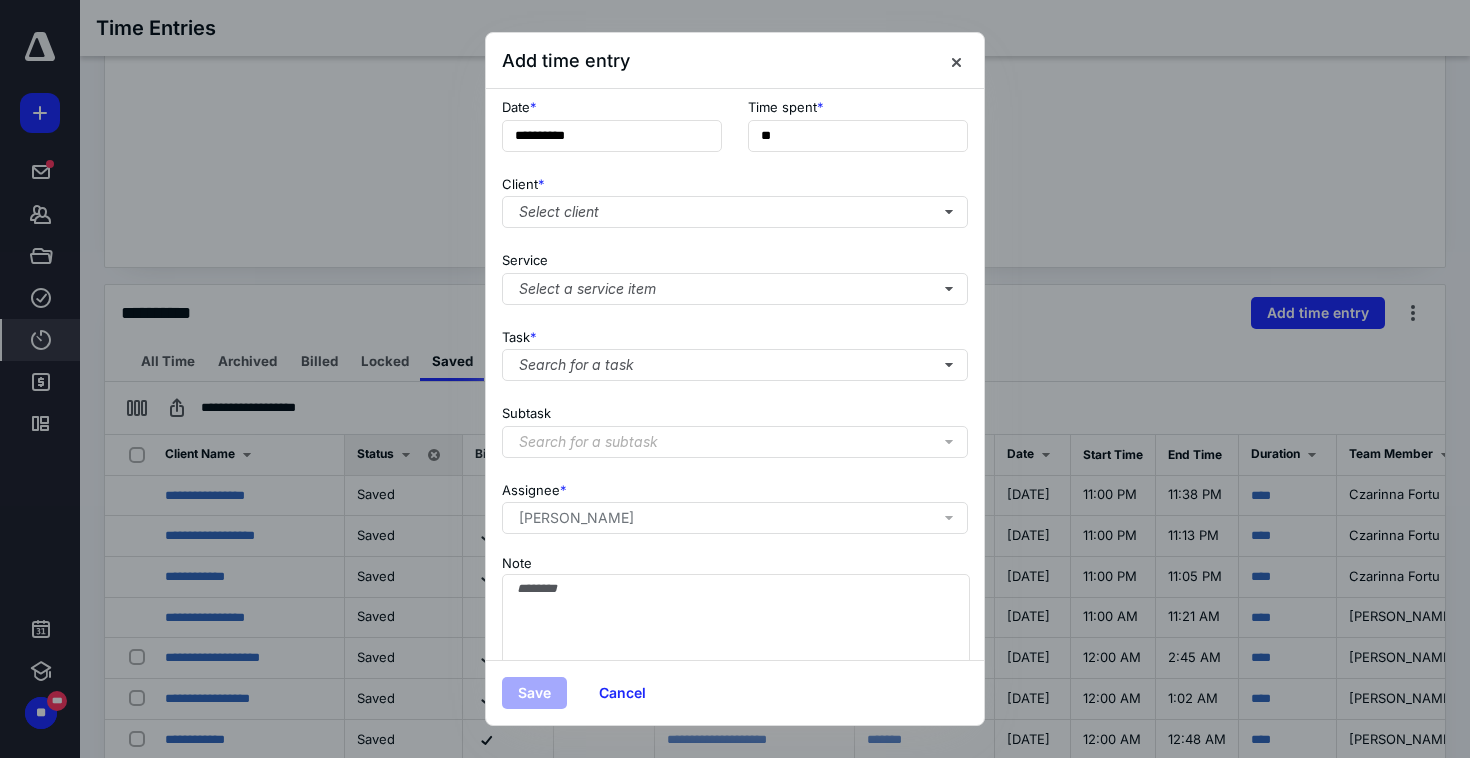 click on "**********" at bounding box center (735, 374) 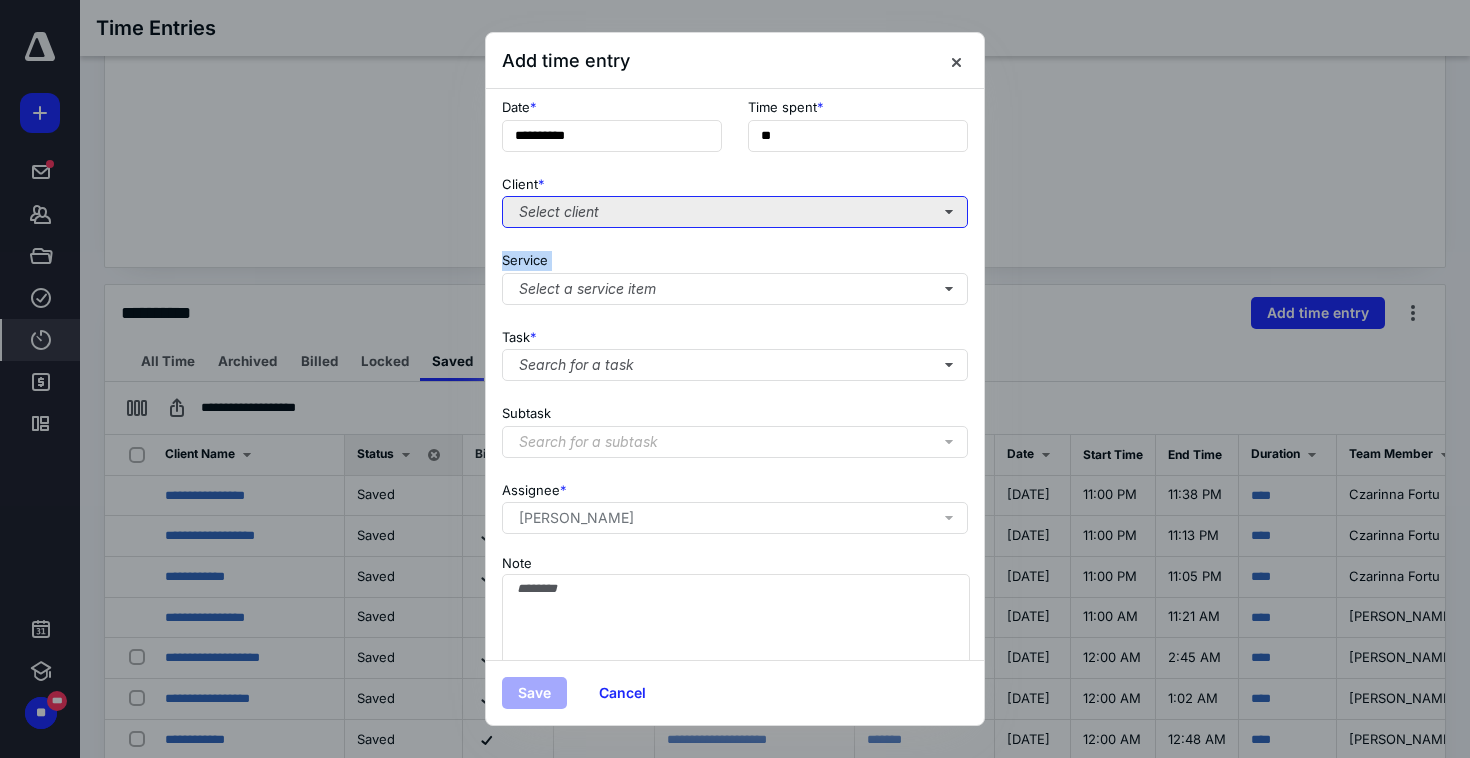 click on "Select client" at bounding box center [735, 212] 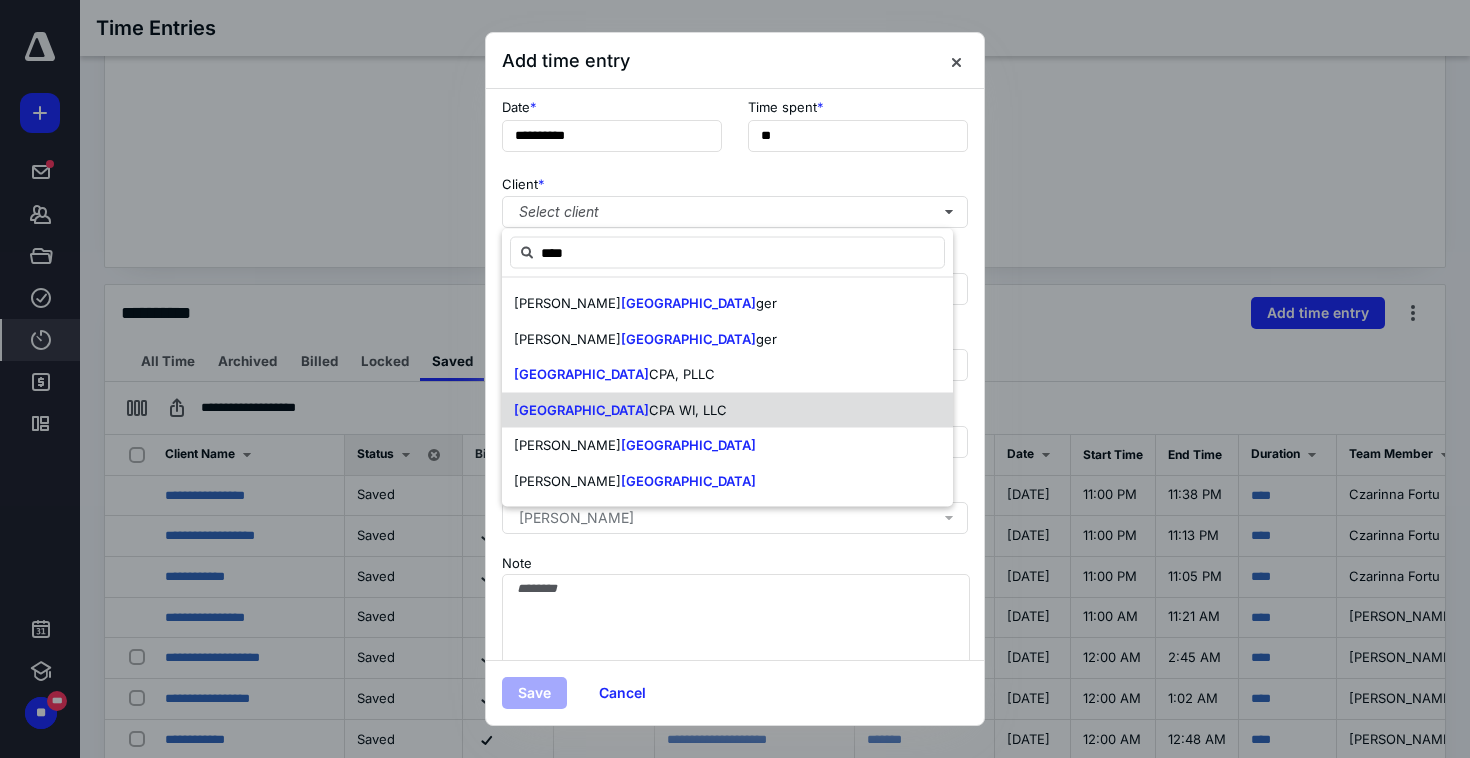 click on "[PERSON_NAME]  CPA WI, LLC" at bounding box center (727, 410) 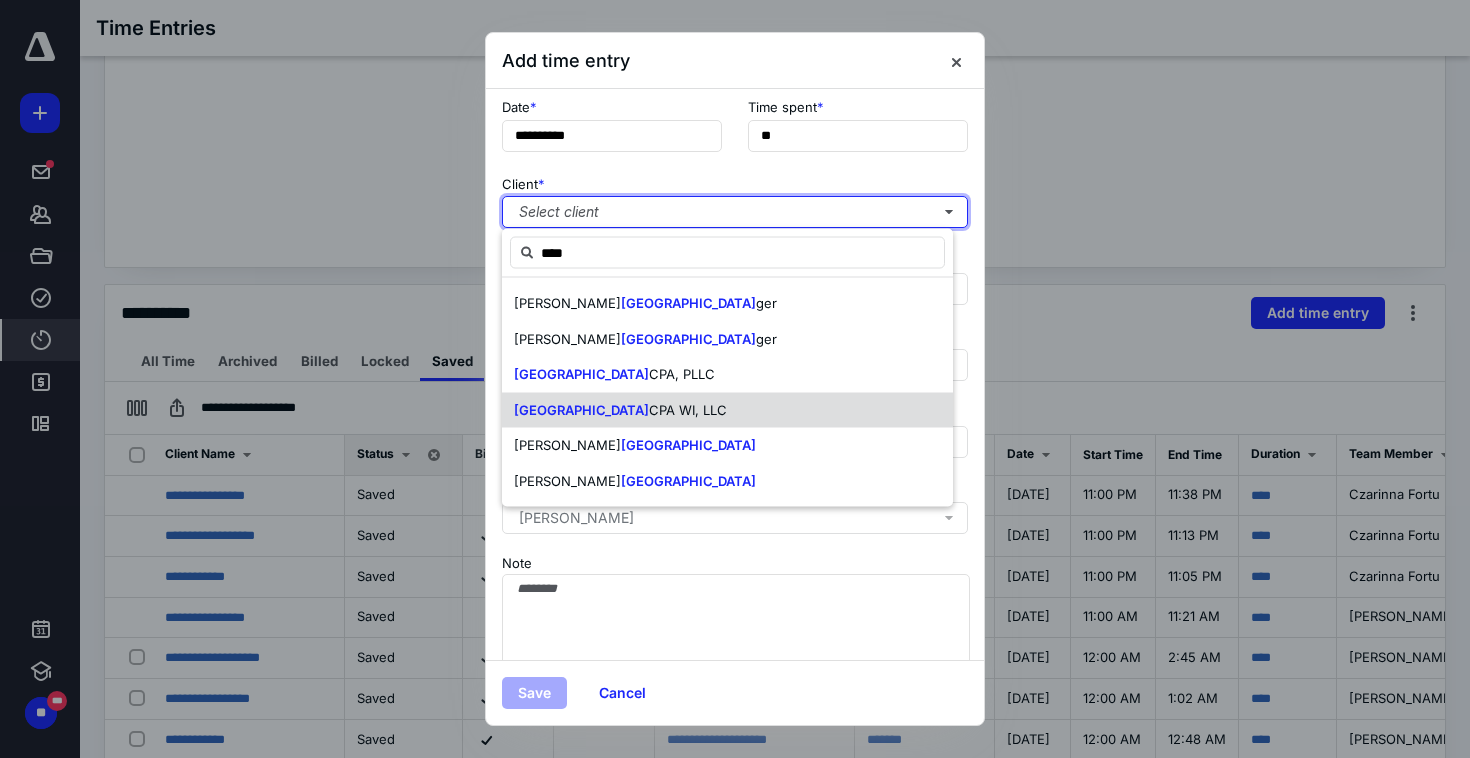 checkbox on "true" 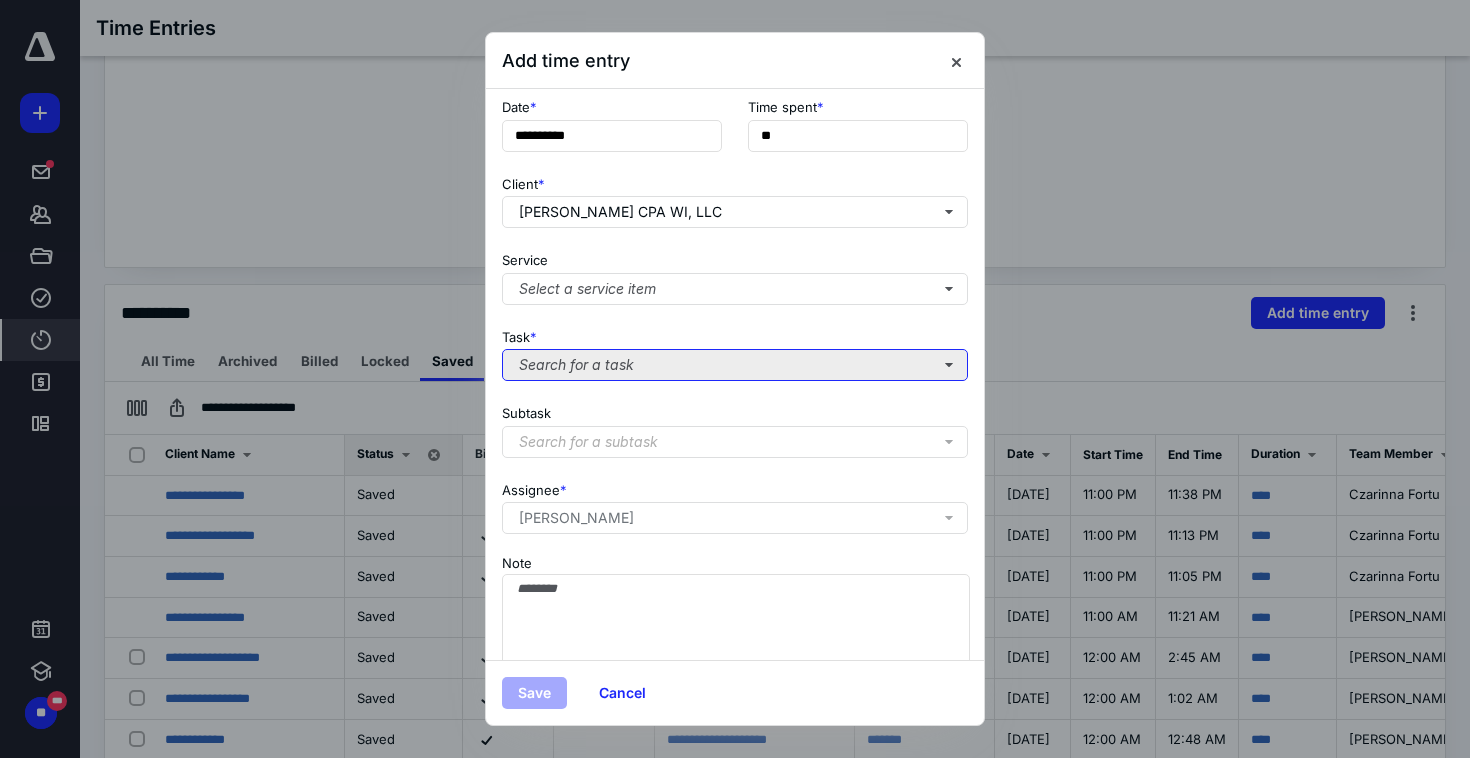 click on "Search for a task" at bounding box center [735, 365] 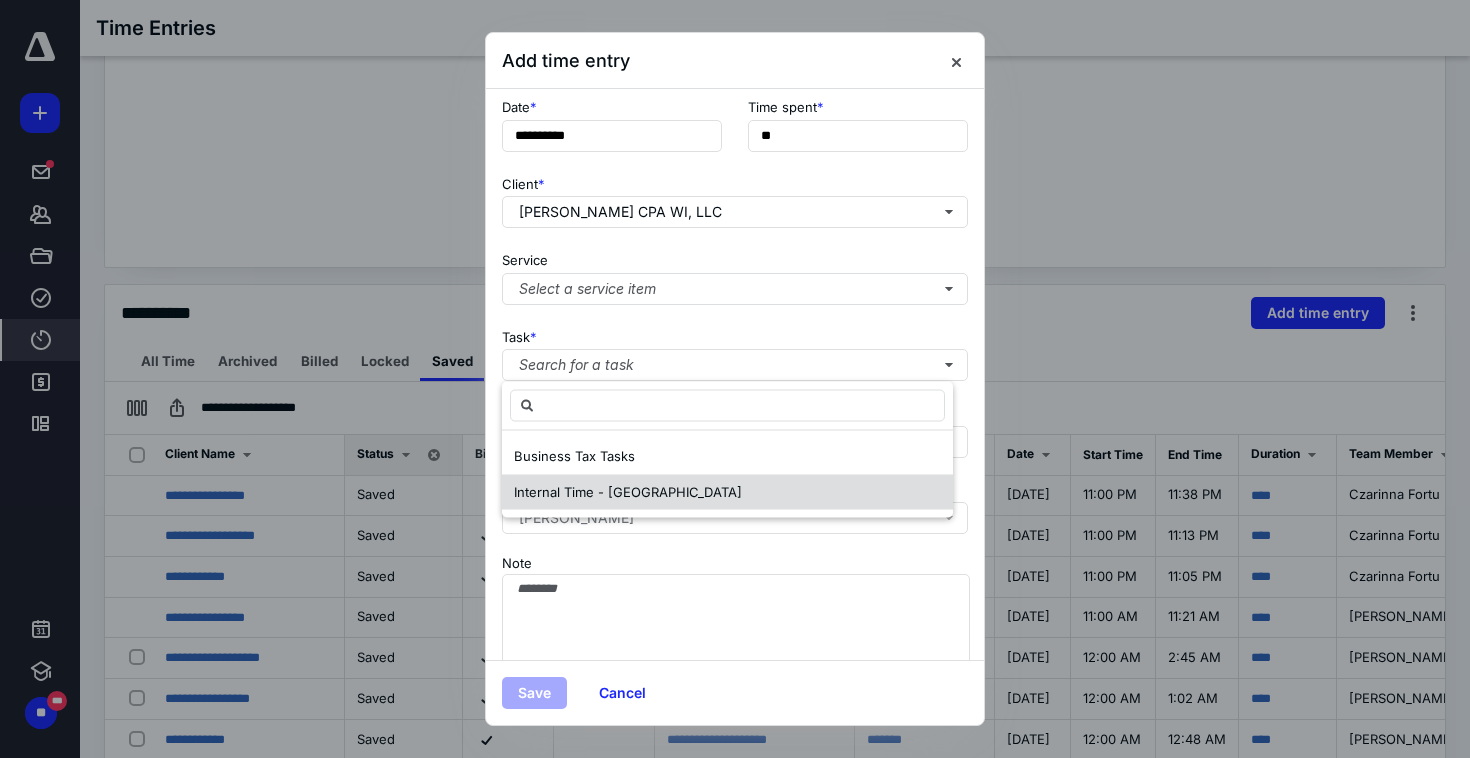 click on "Internal Time - [GEOGRAPHIC_DATA]" at bounding box center [628, 491] 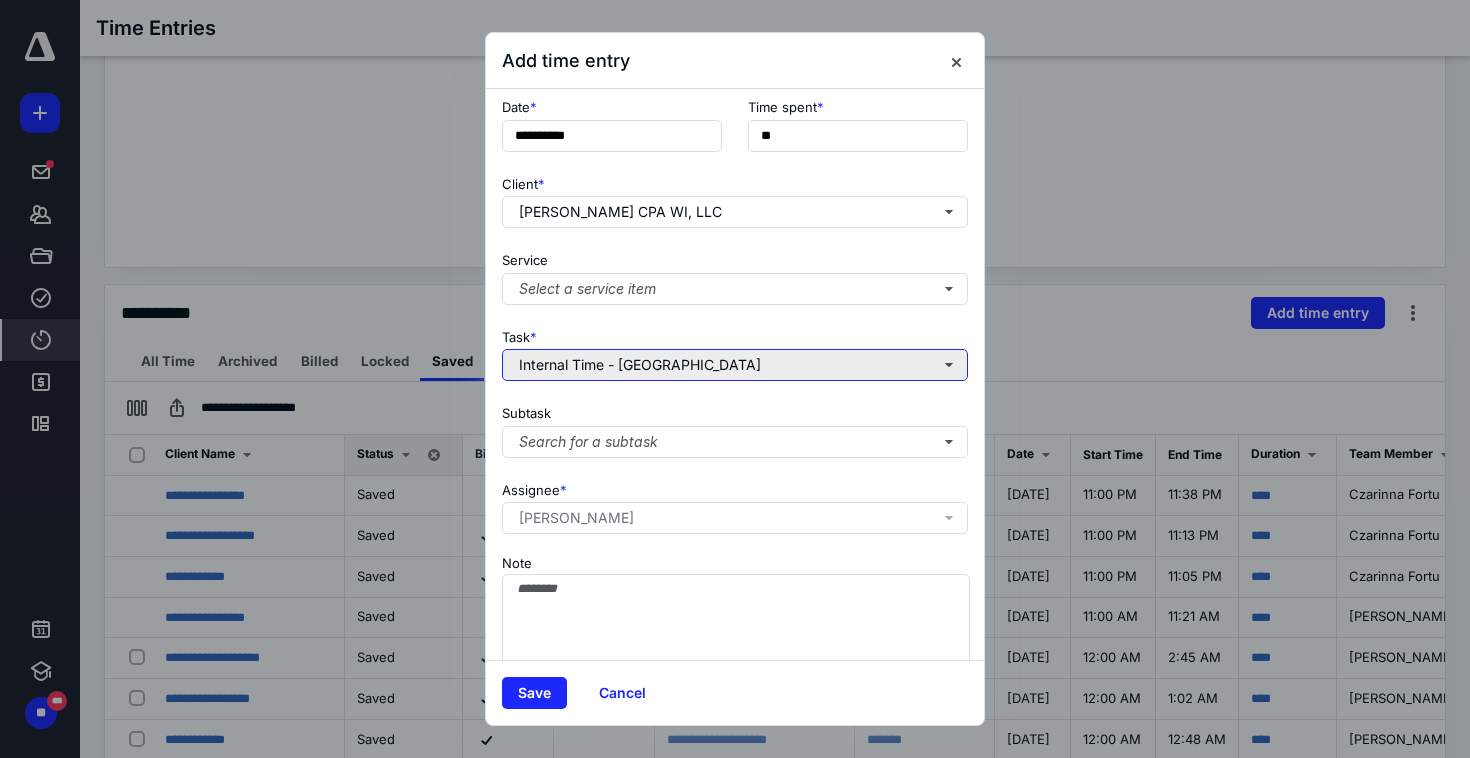 scroll, scrollTop: 0, scrollLeft: 0, axis: both 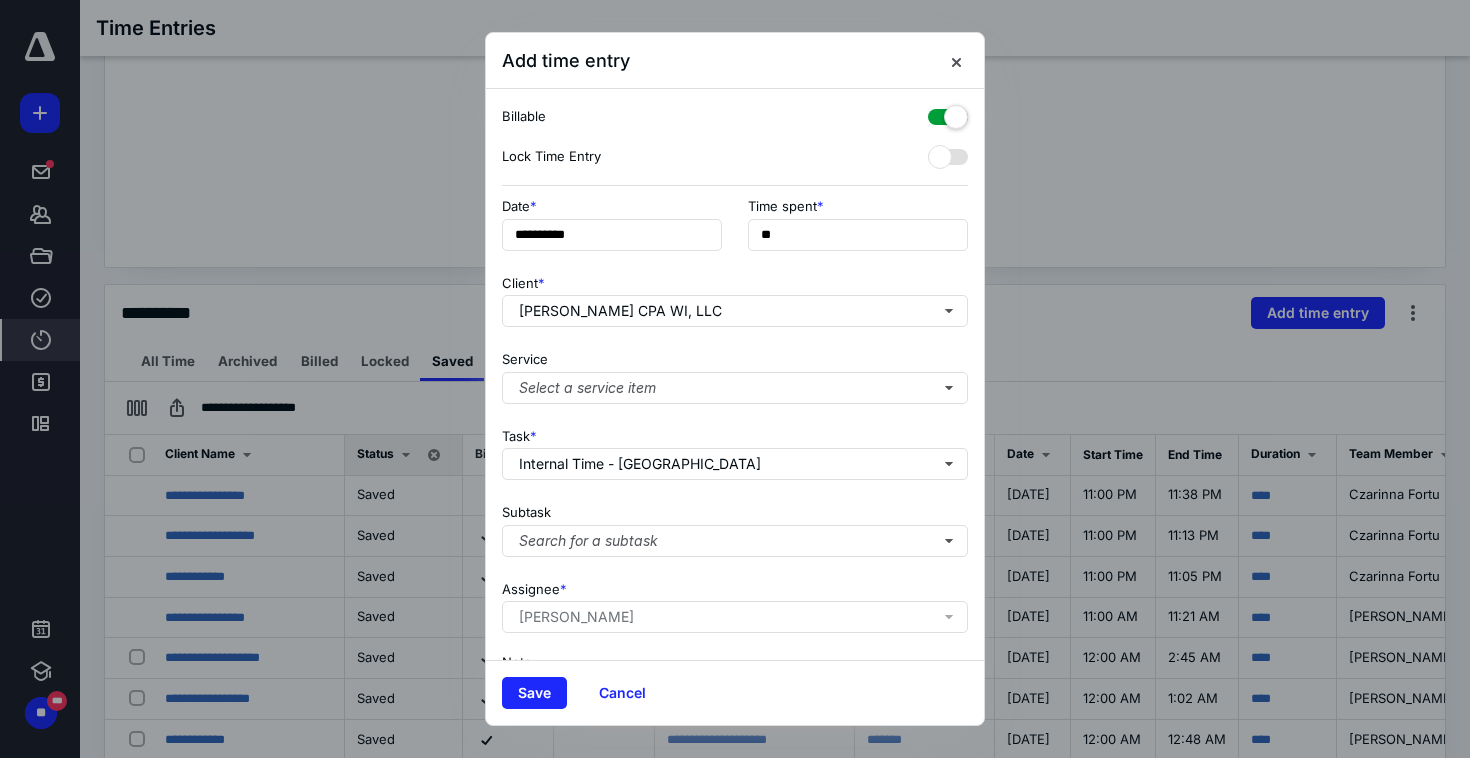 drag, startPoint x: 924, startPoint y: 116, endPoint x: 915, endPoint y: 203, distance: 87.46428 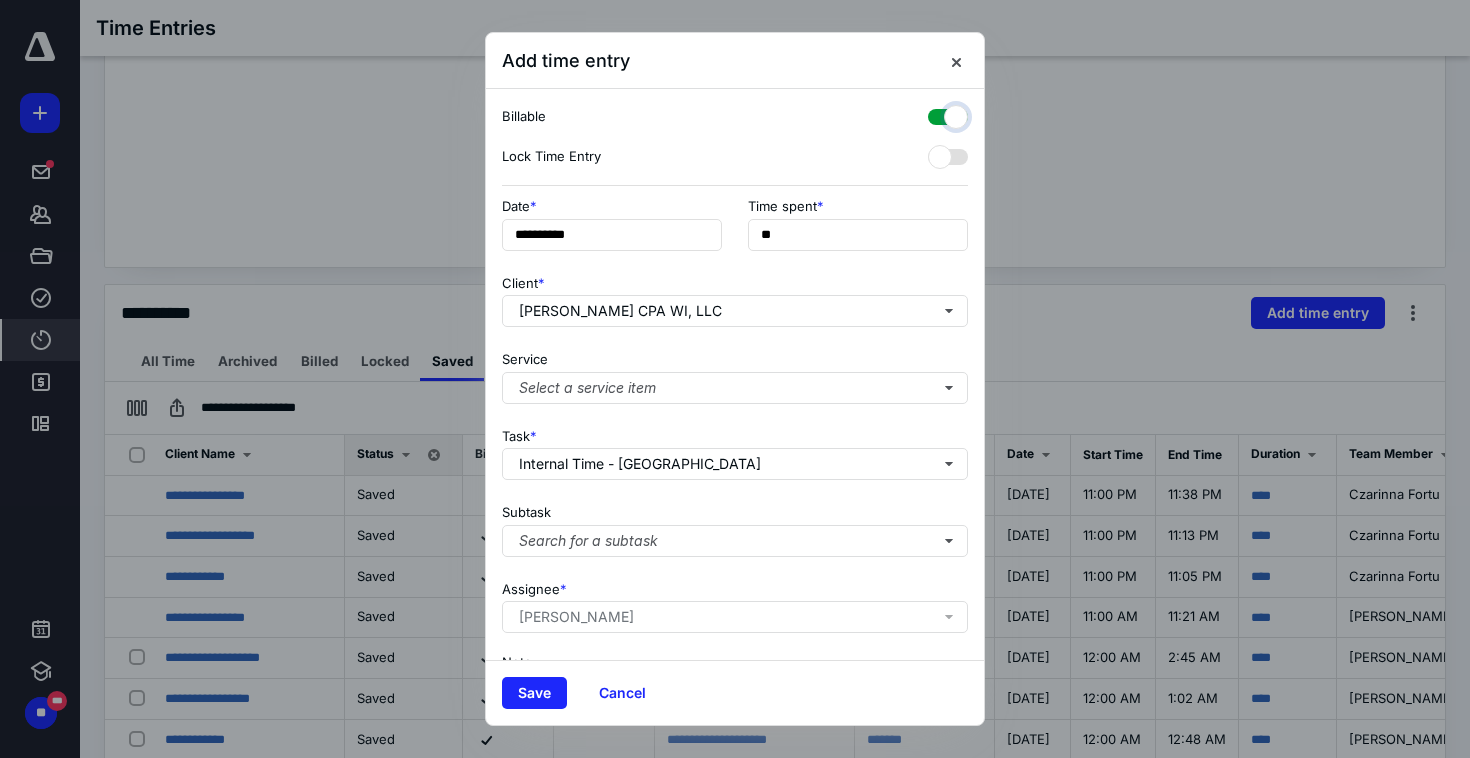 click at bounding box center [938, 114] 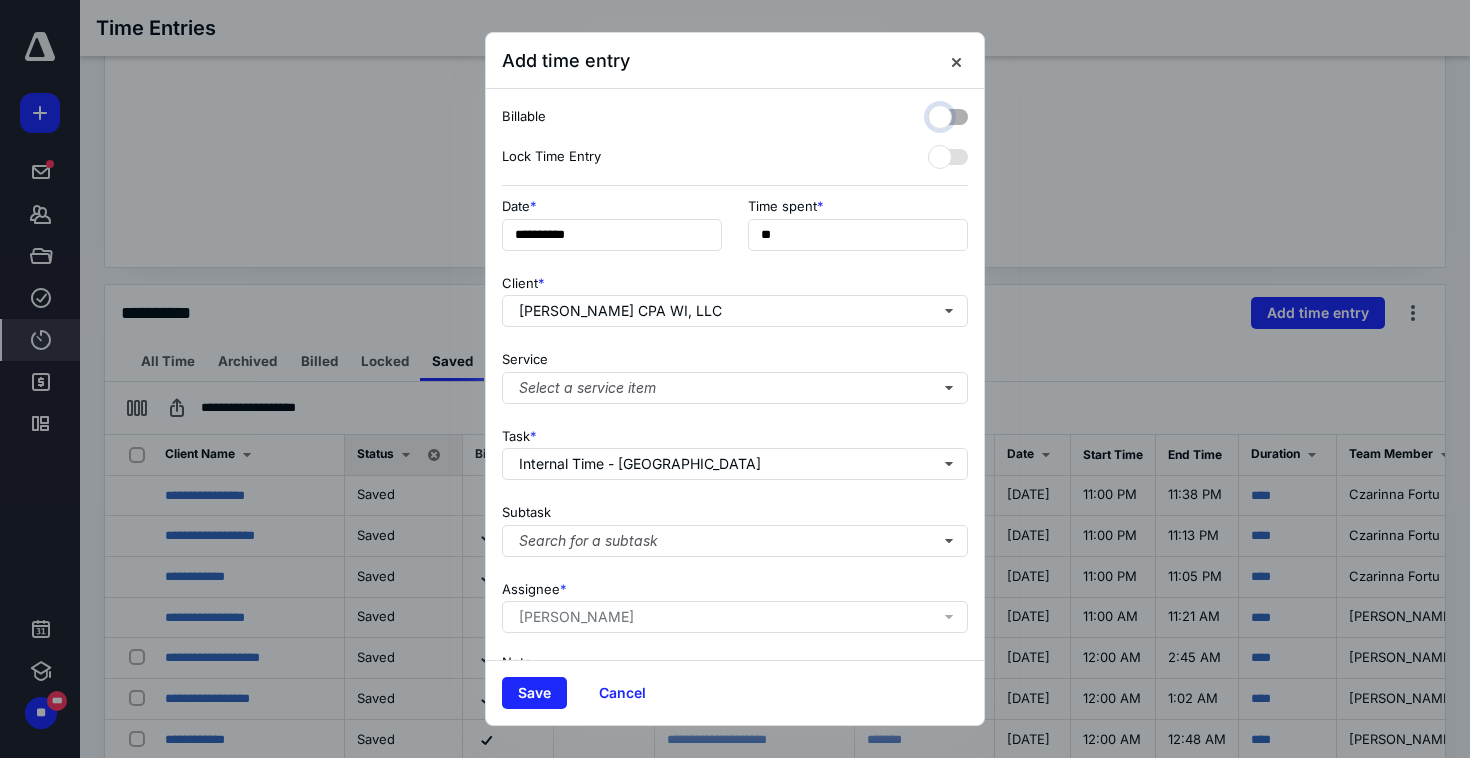checkbox on "false" 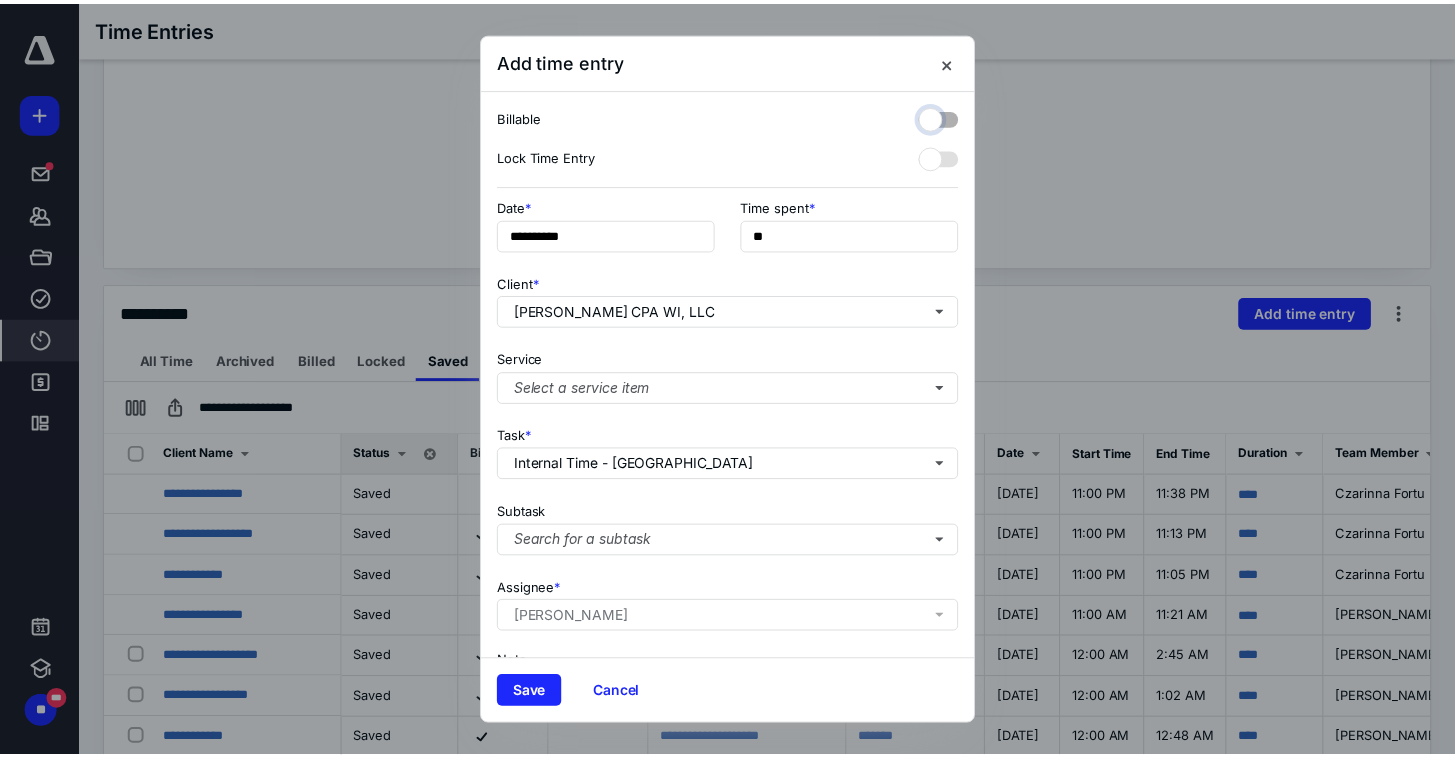 scroll, scrollTop: 143, scrollLeft: 0, axis: vertical 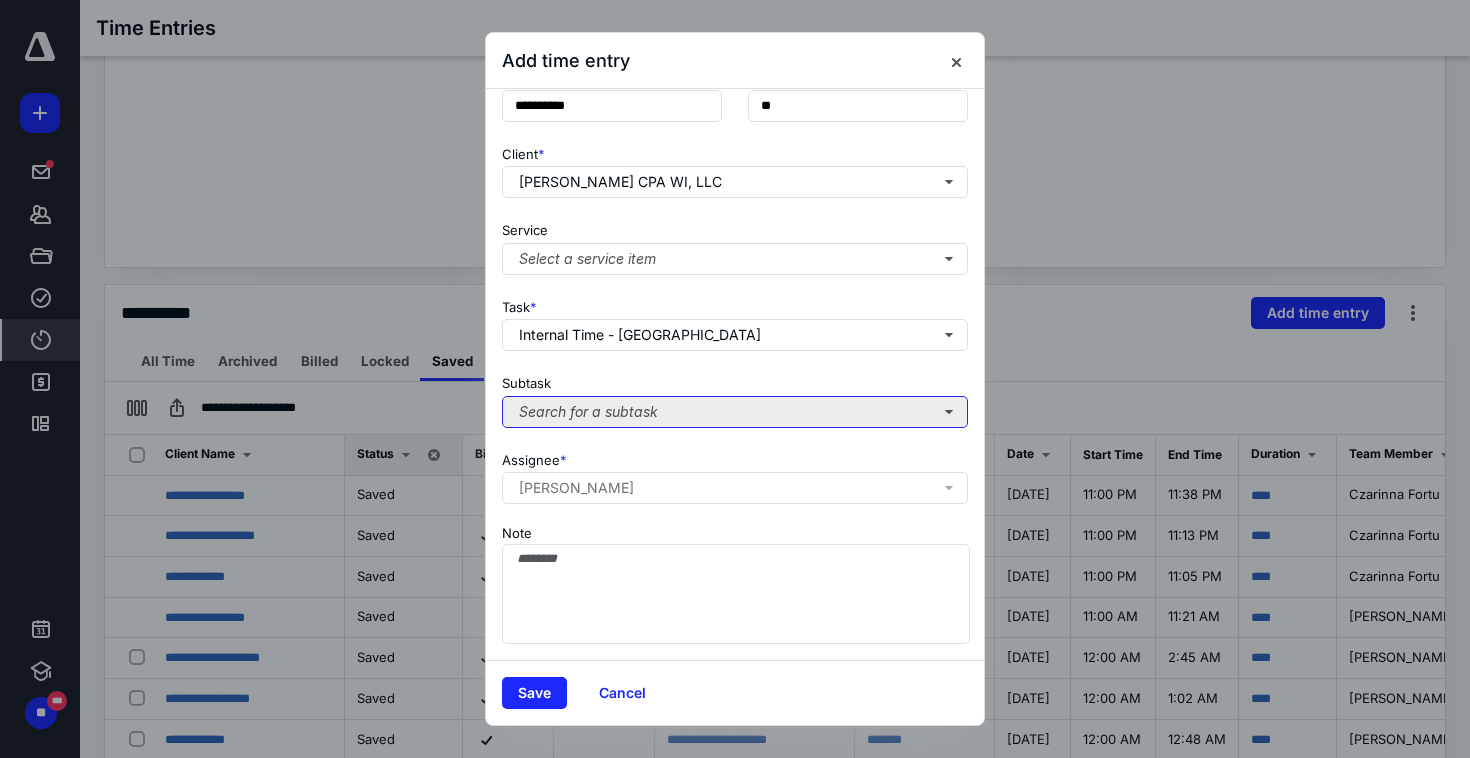 click on "Search for a subtask" at bounding box center (735, 412) 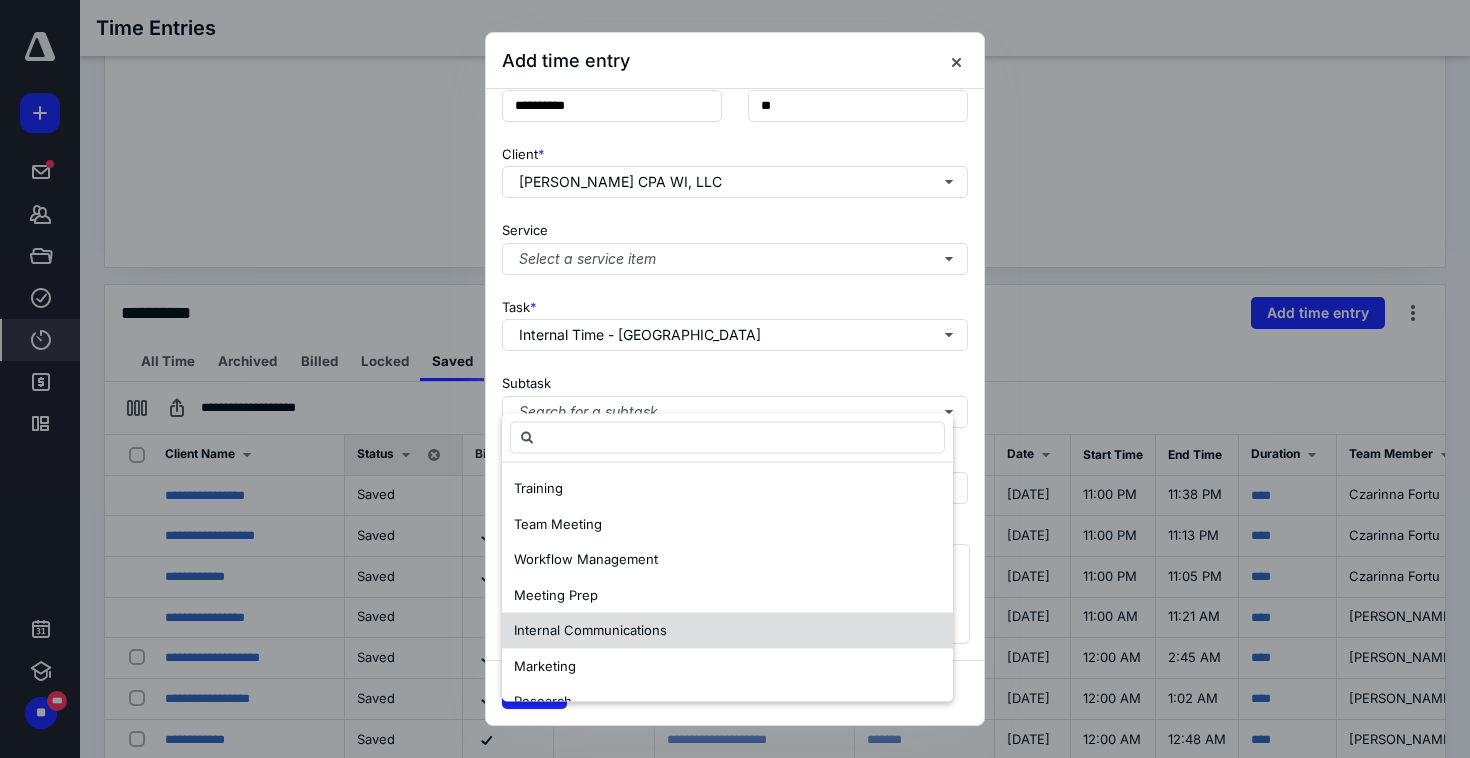click on "Internal Communications" at bounding box center [590, 630] 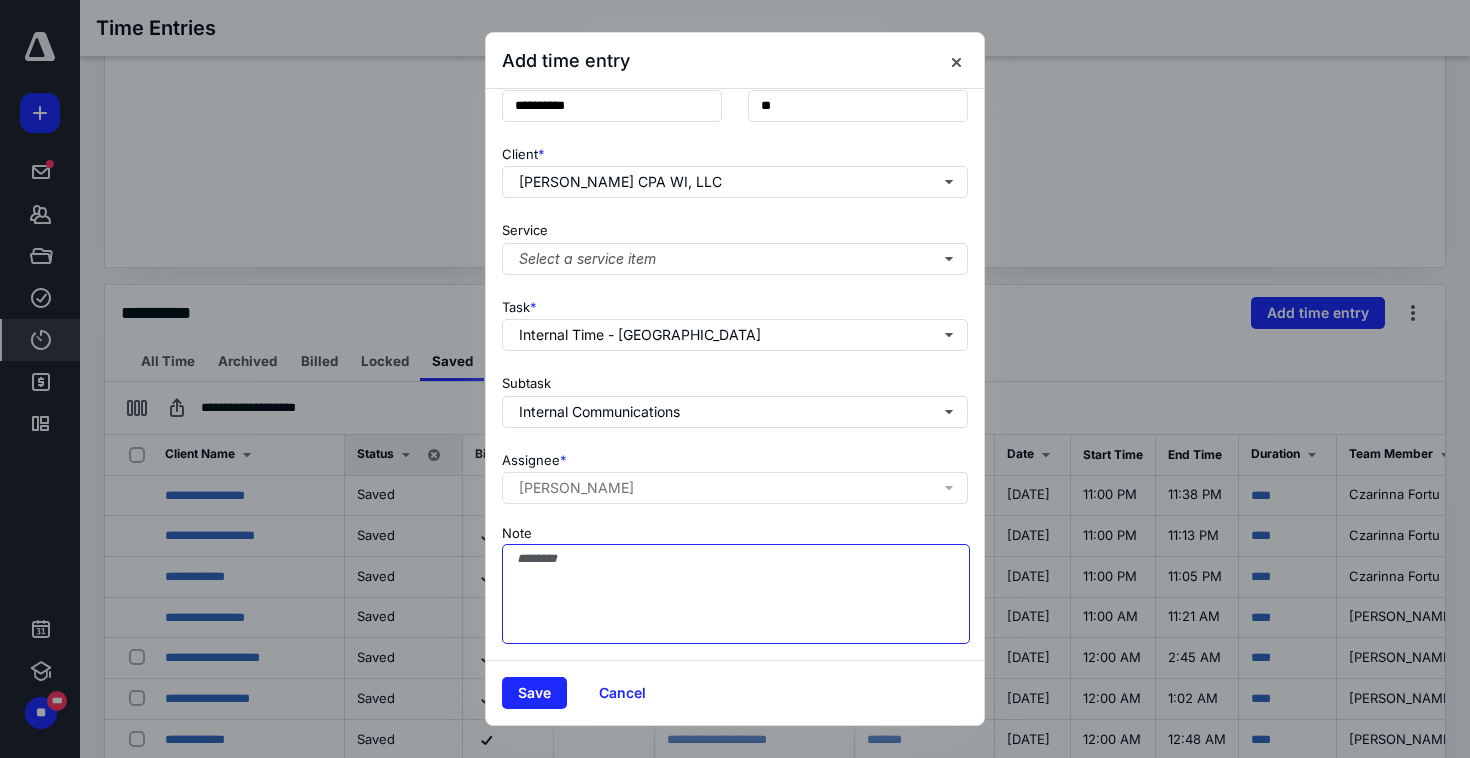 click on "Note" at bounding box center [736, 594] 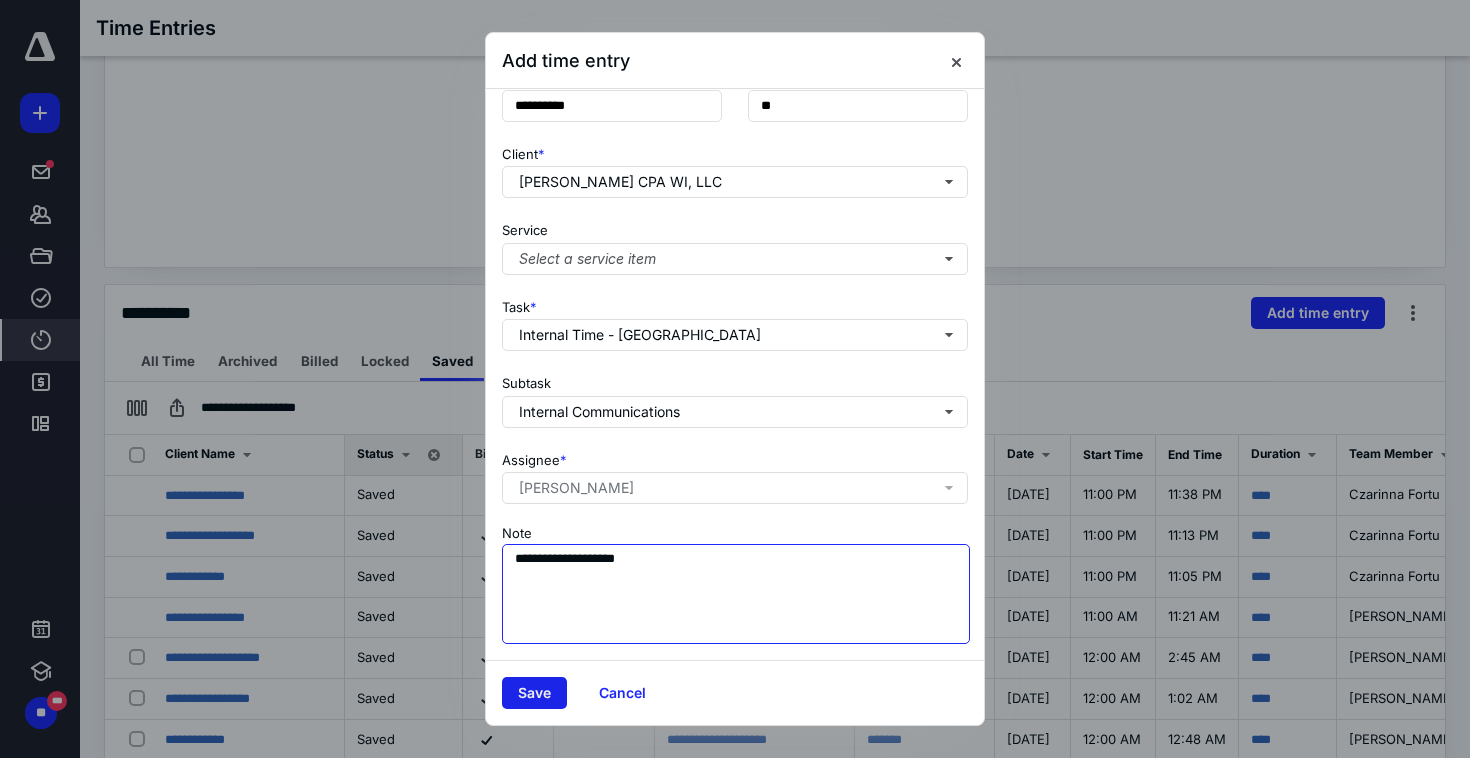 type on "**********" 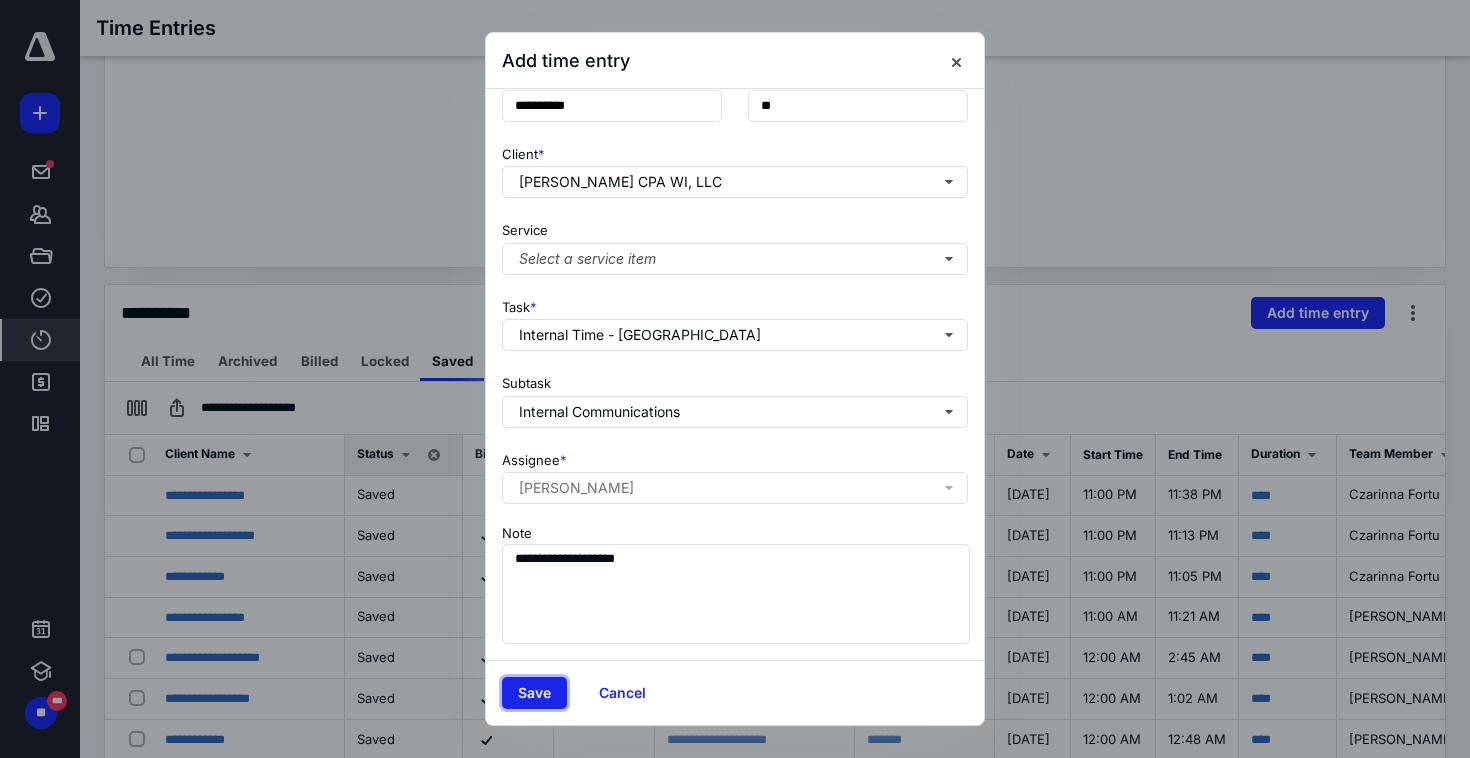 click on "Save" at bounding box center (534, 693) 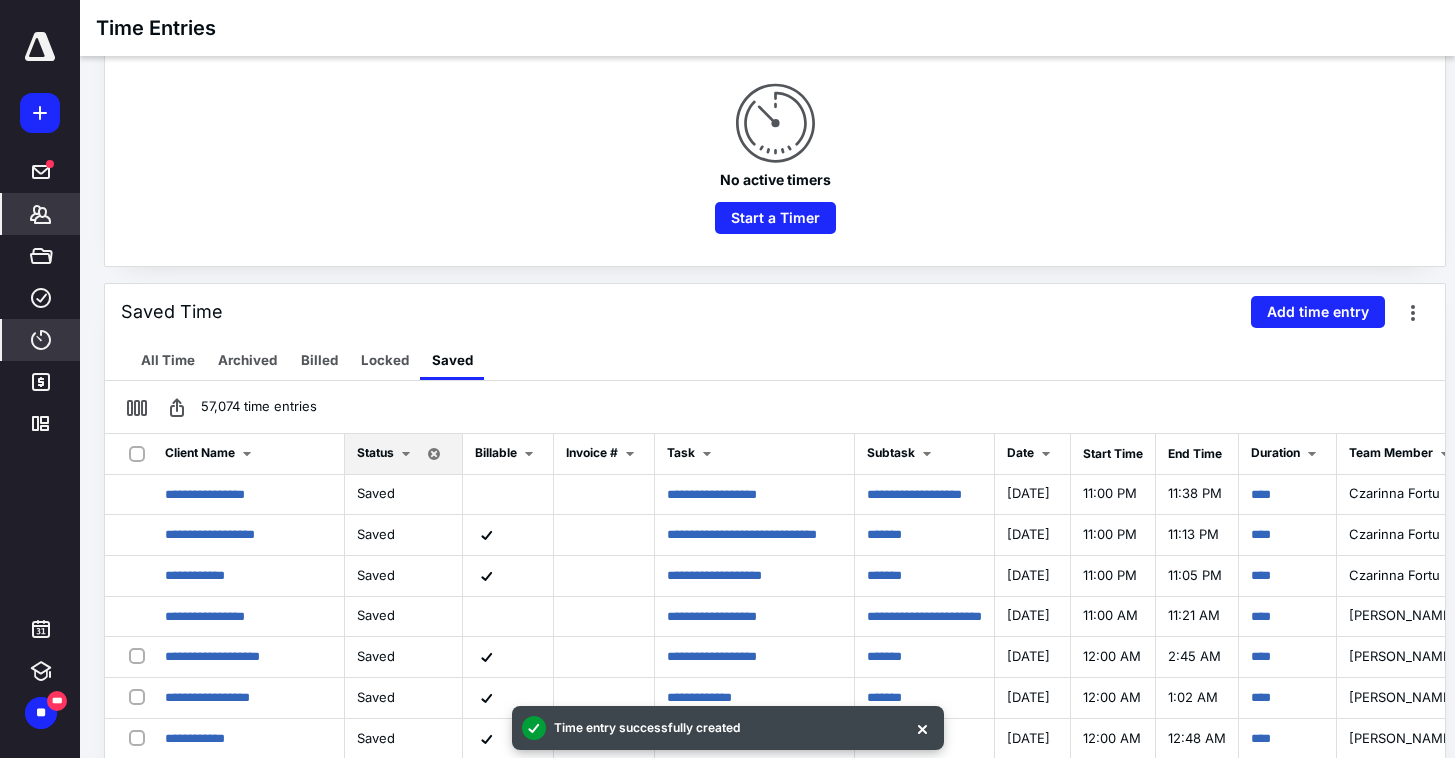click on "*******" at bounding box center (41, 214) 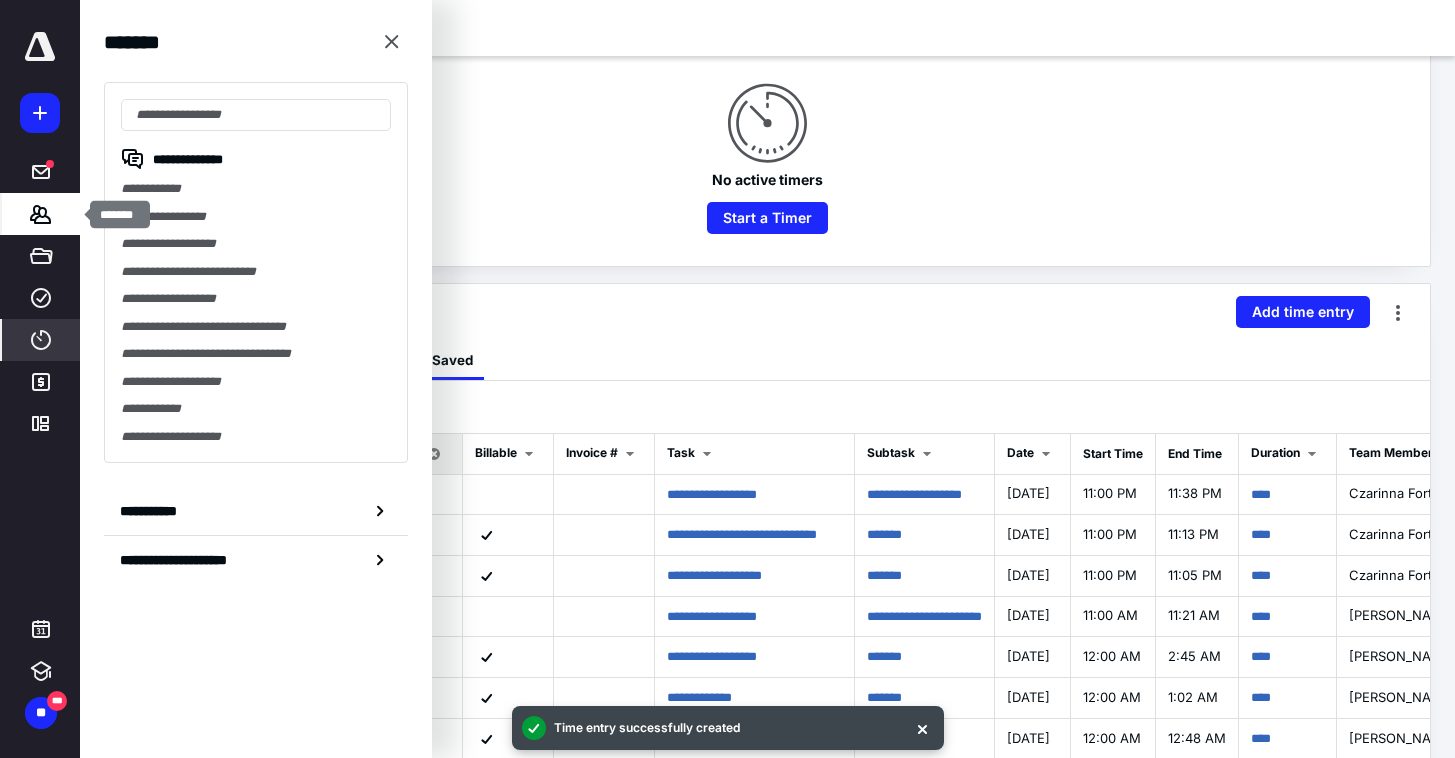 click 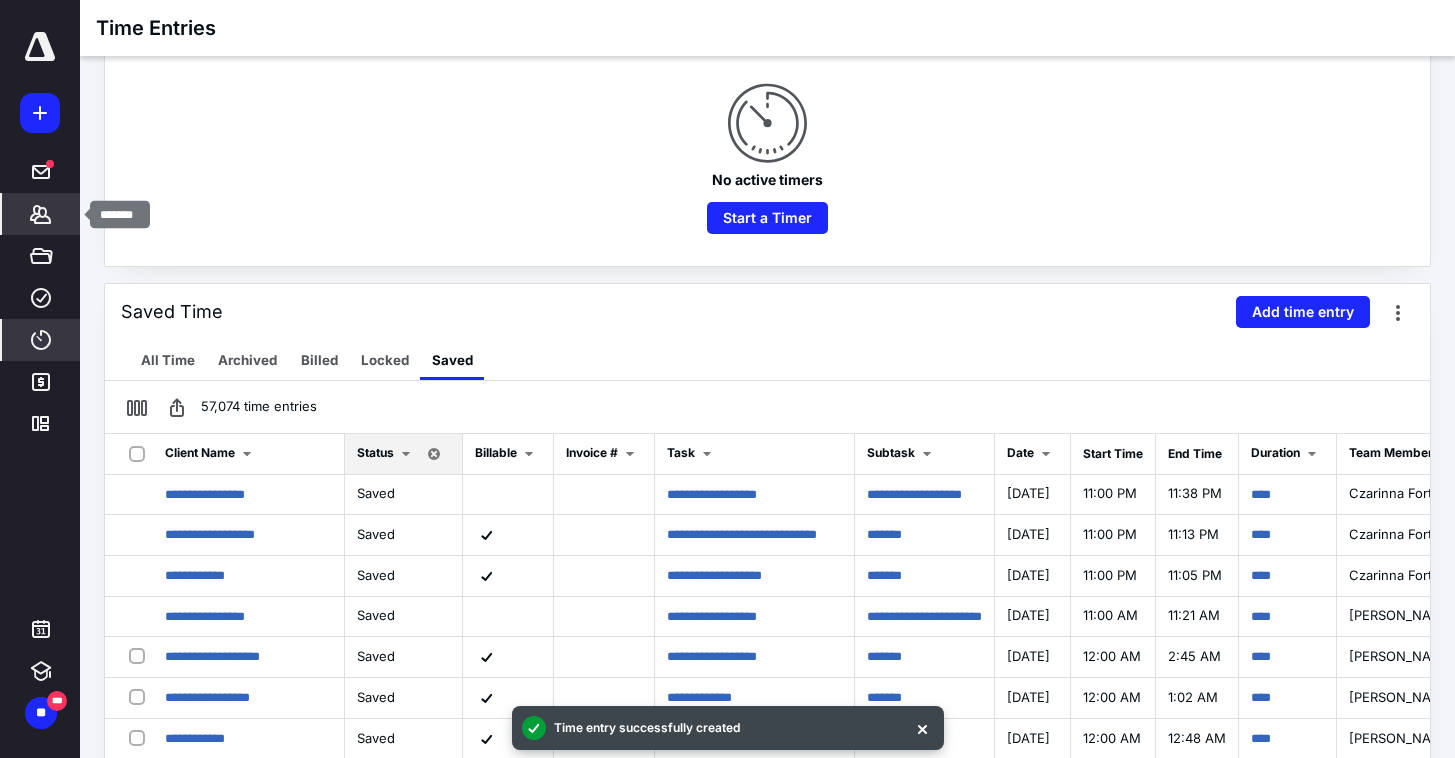 click 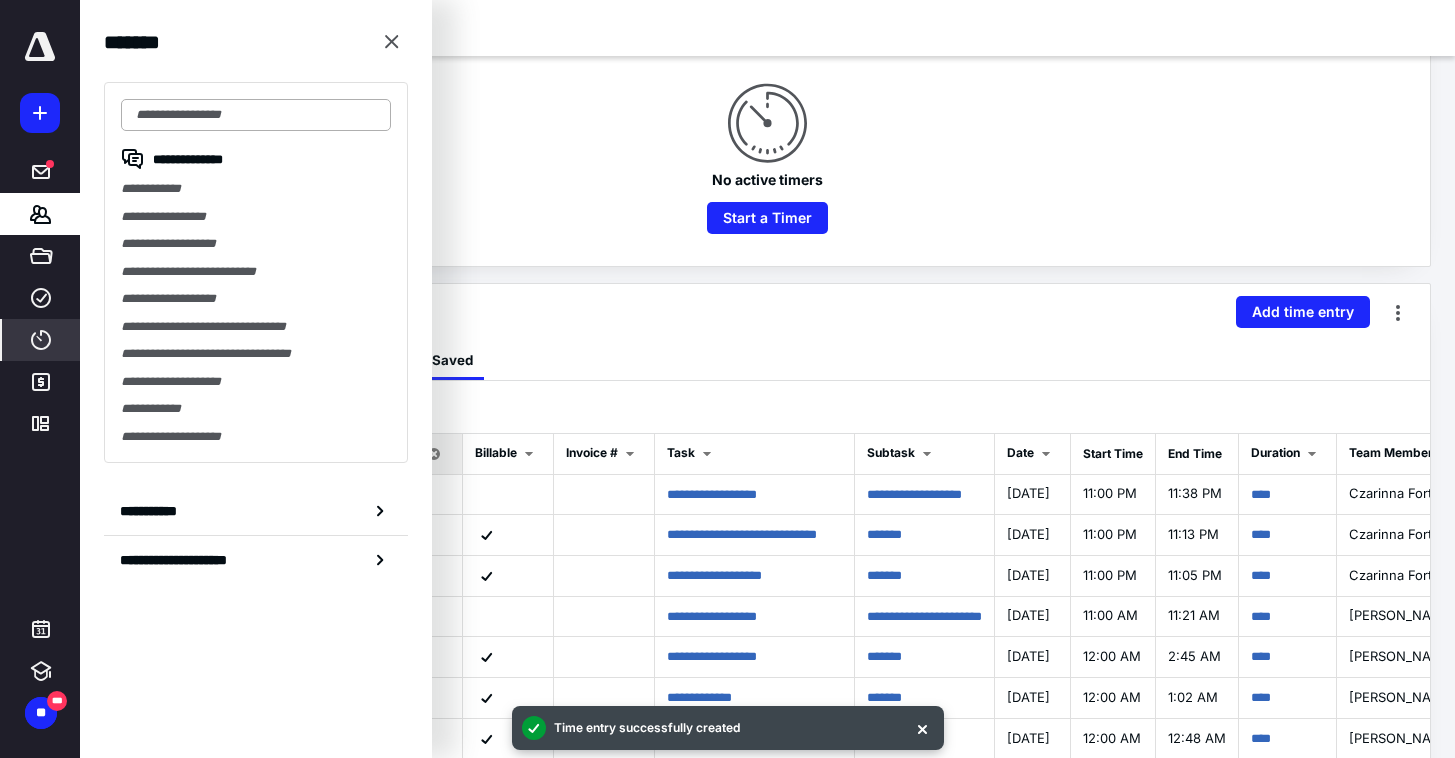 click at bounding box center [256, 115] 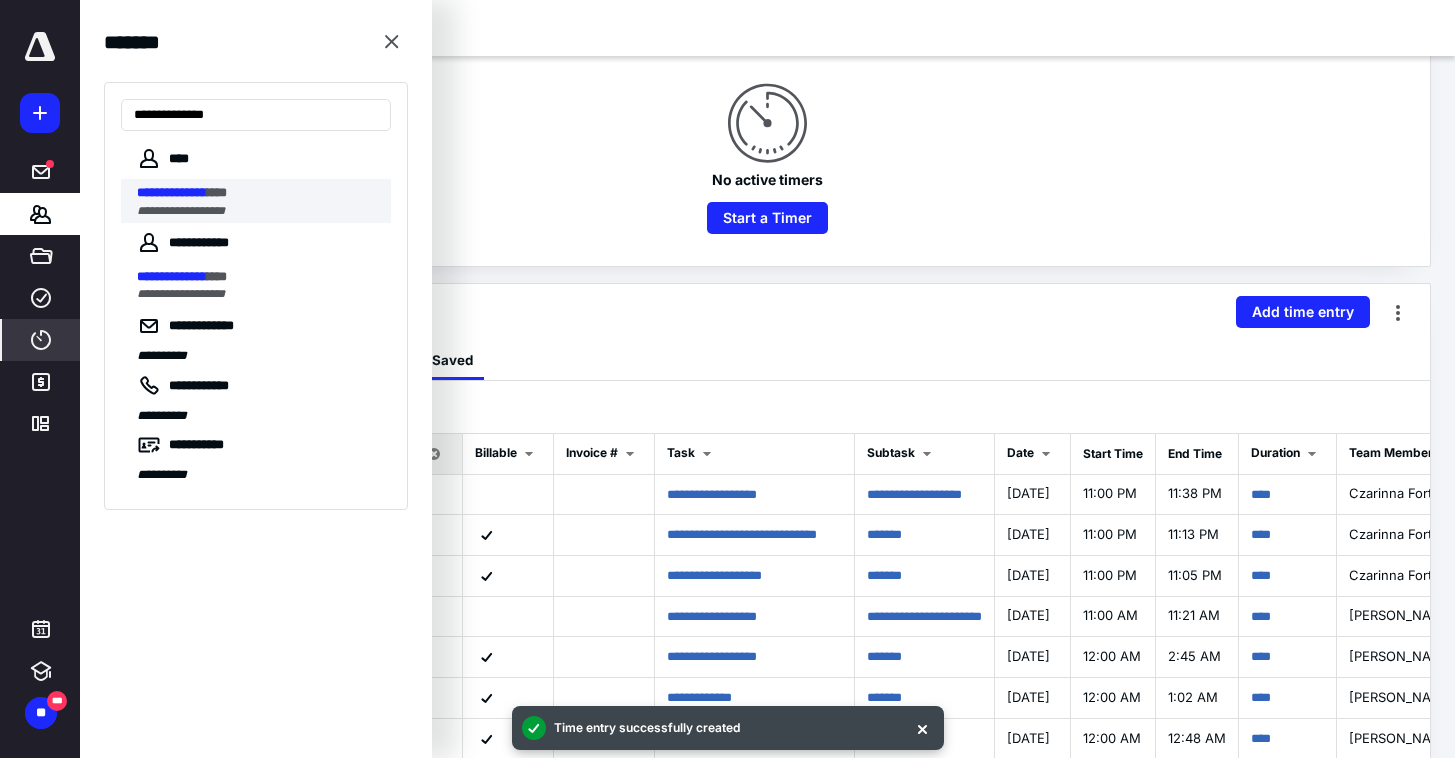 type on "**********" 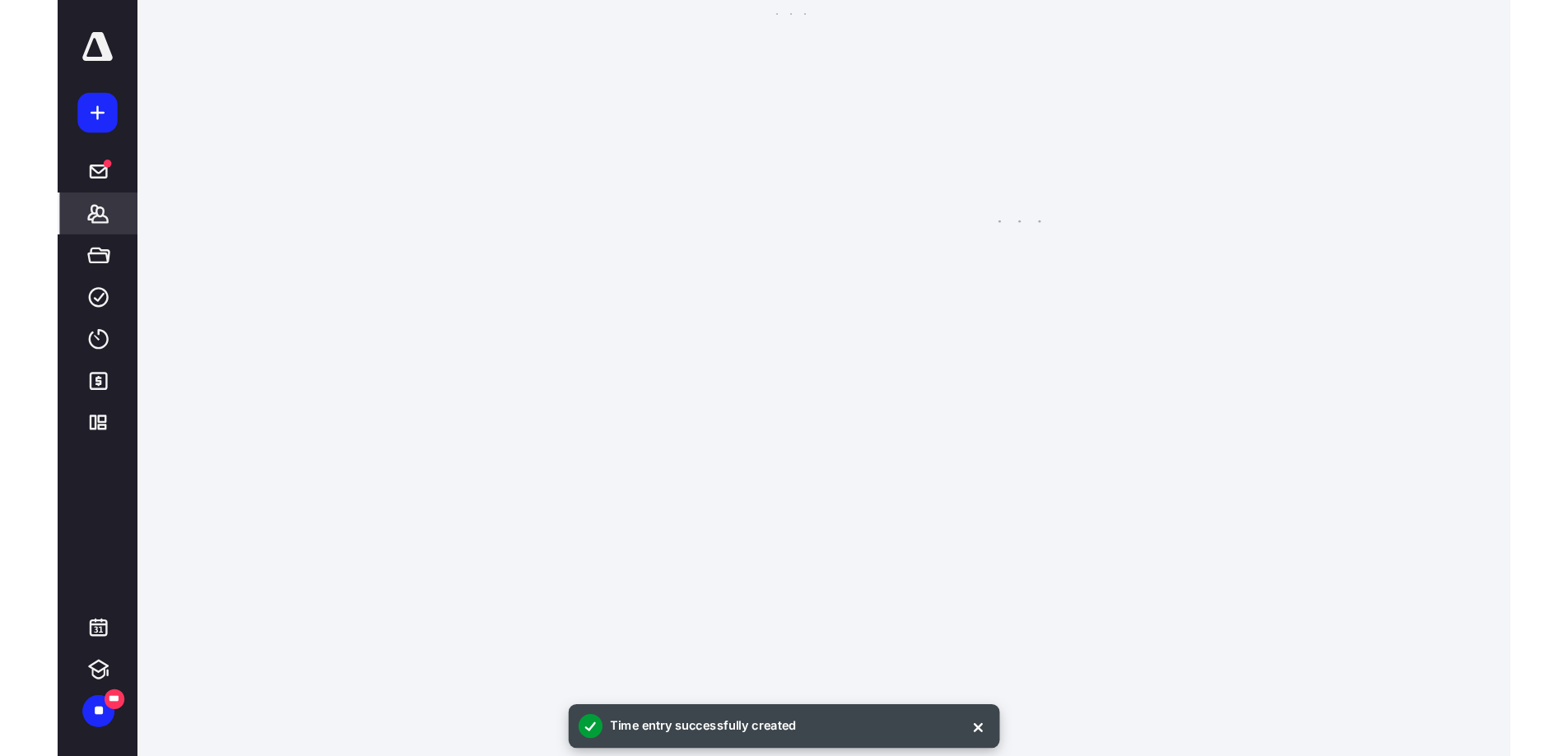 scroll, scrollTop: 0, scrollLeft: 0, axis: both 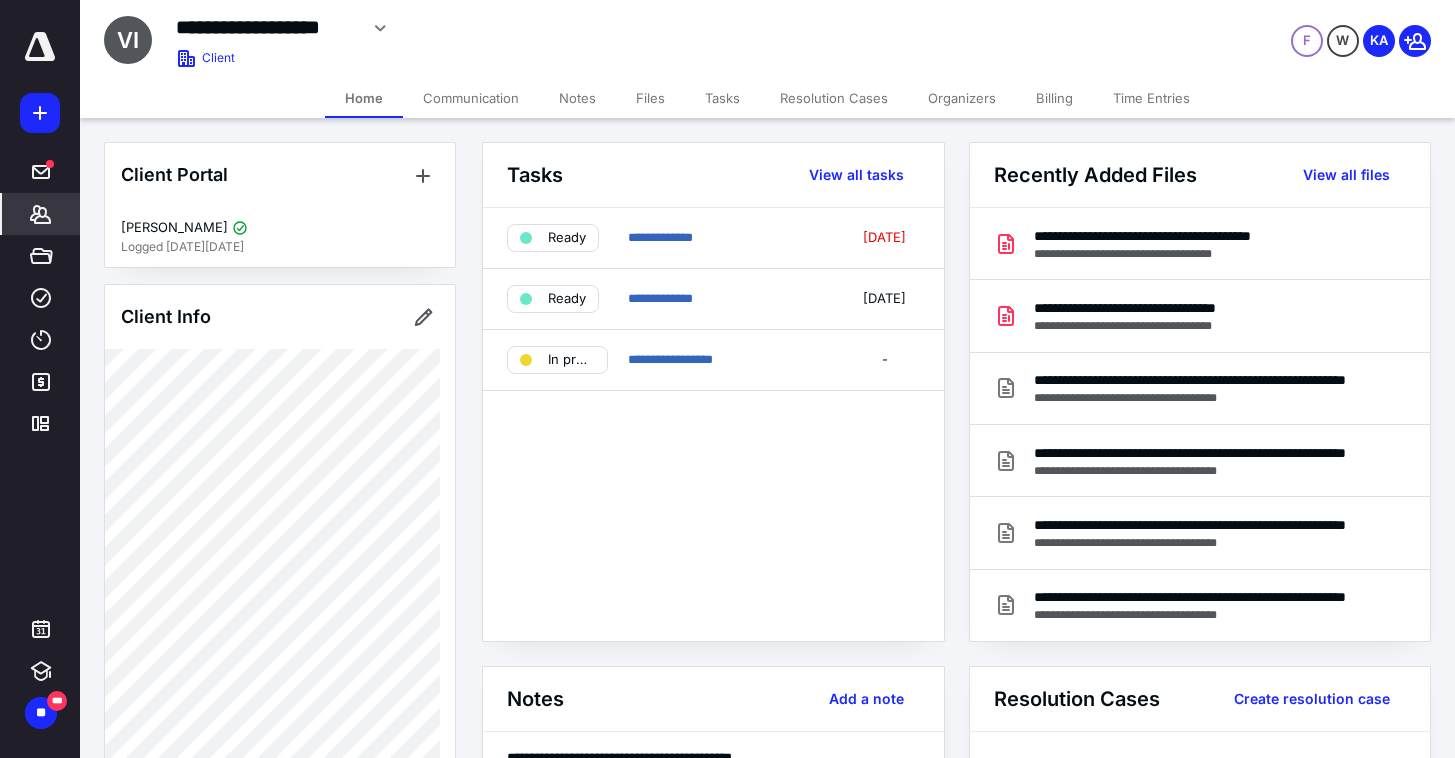 click on "Tasks" at bounding box center (722, 98) 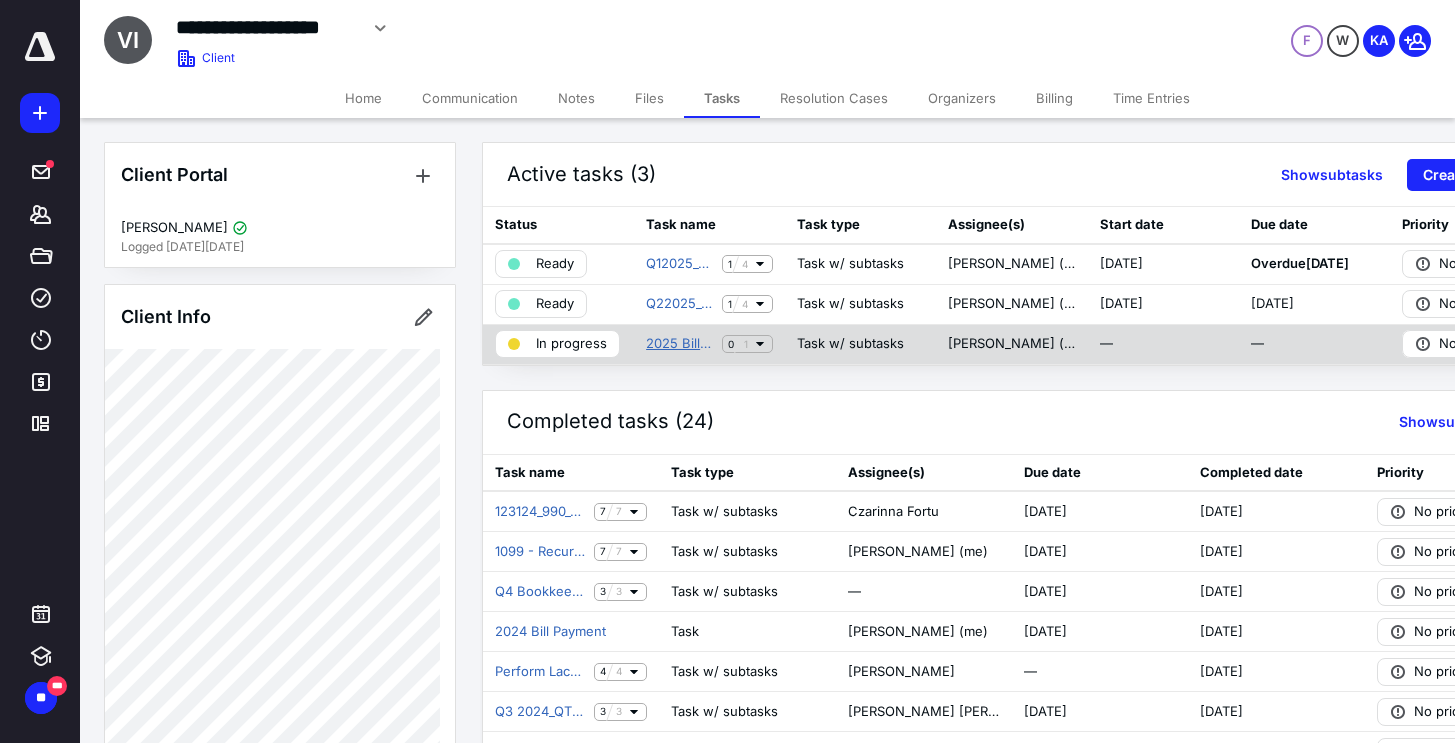 click on "2025 Bill Payment" at bounding box center (680, 344) 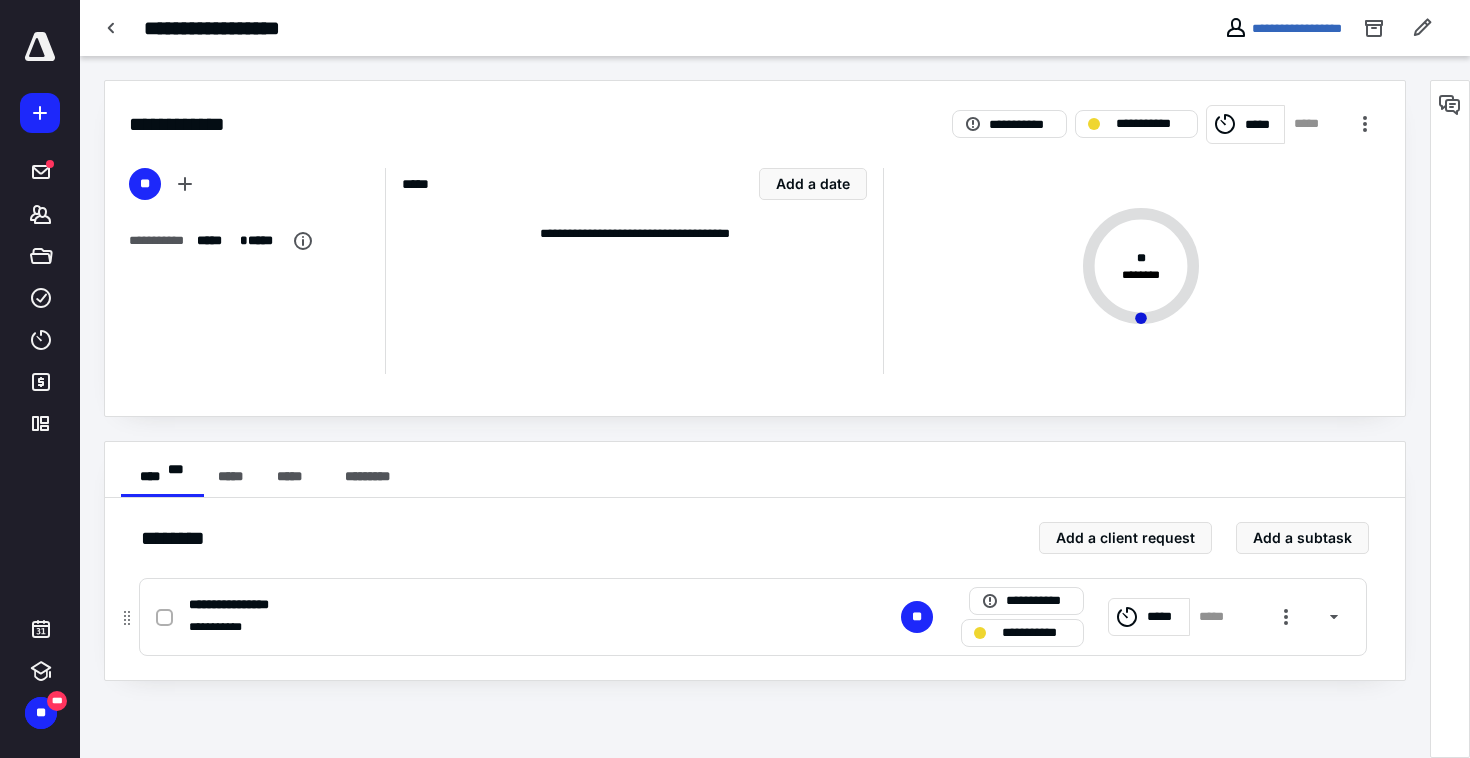 click on "*****" at bounding box center (1149, 617) 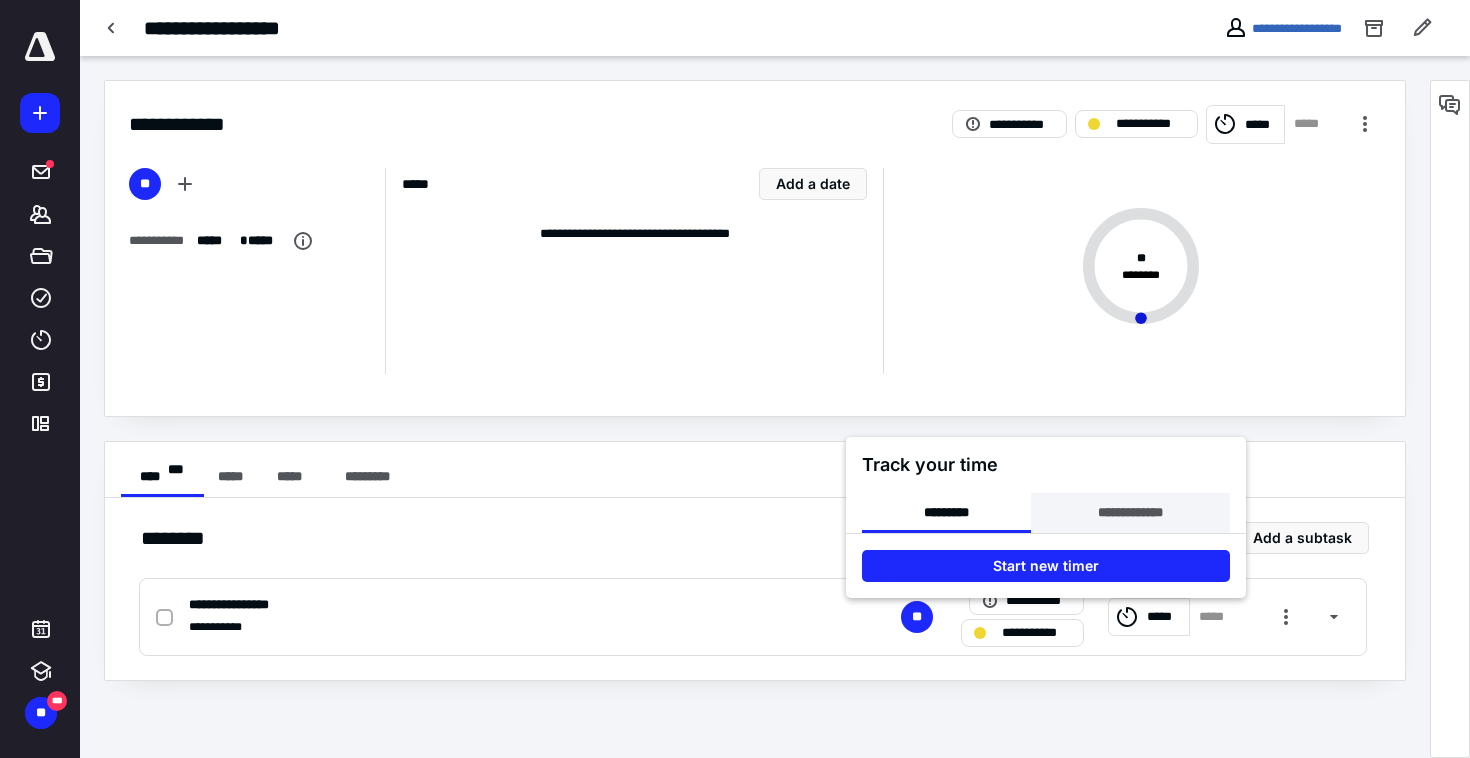 click on "**********" at bounding box center [1130, 513] 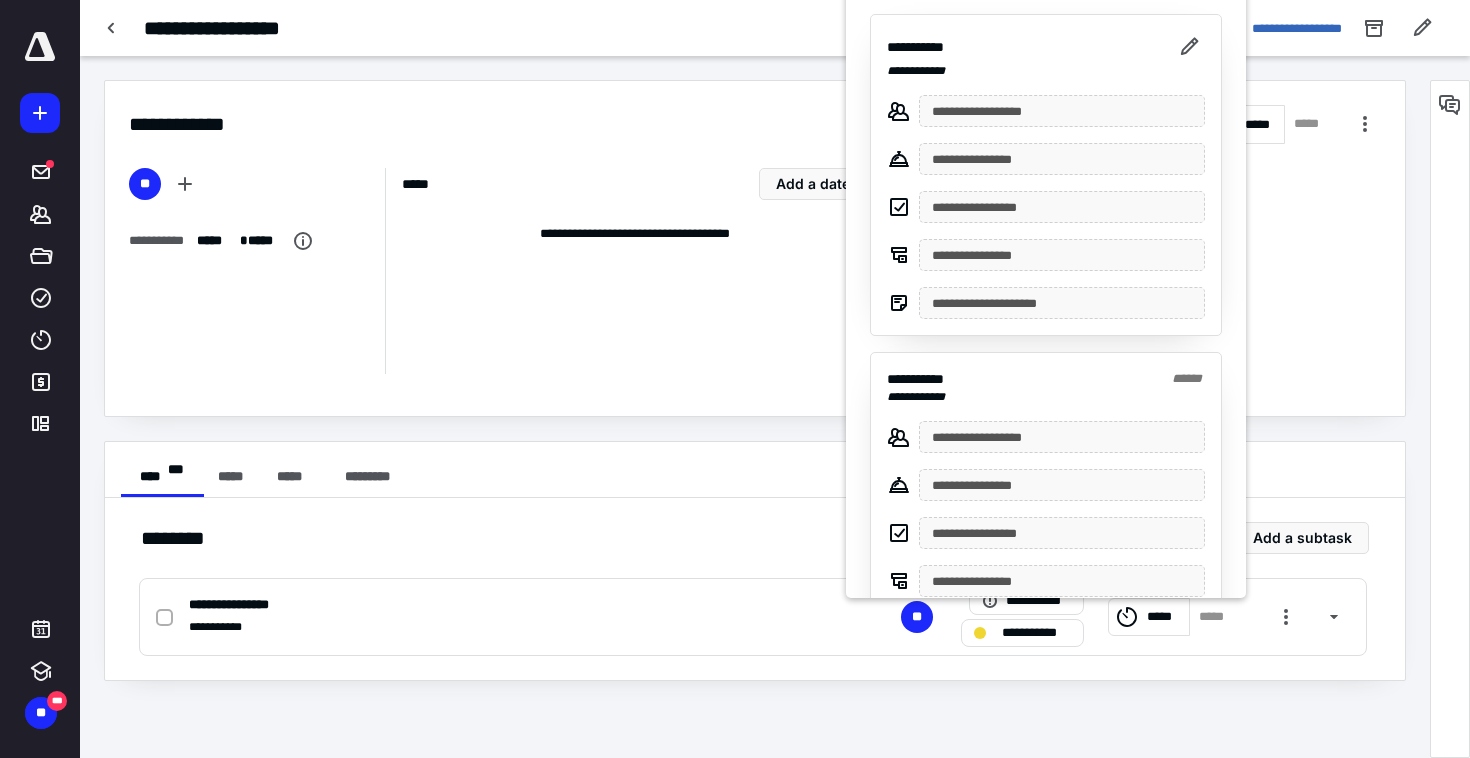 click at bounding box center [735, 379] 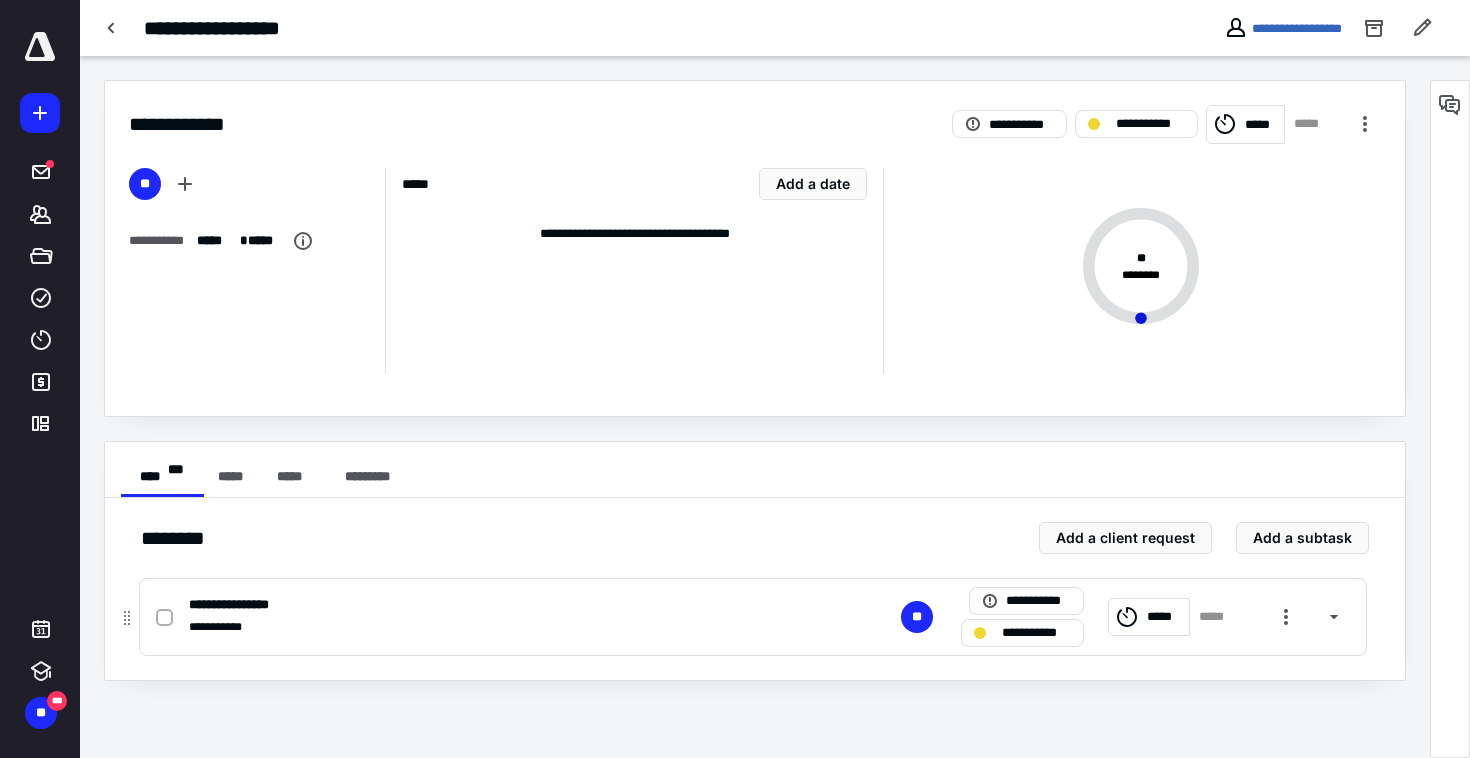 click 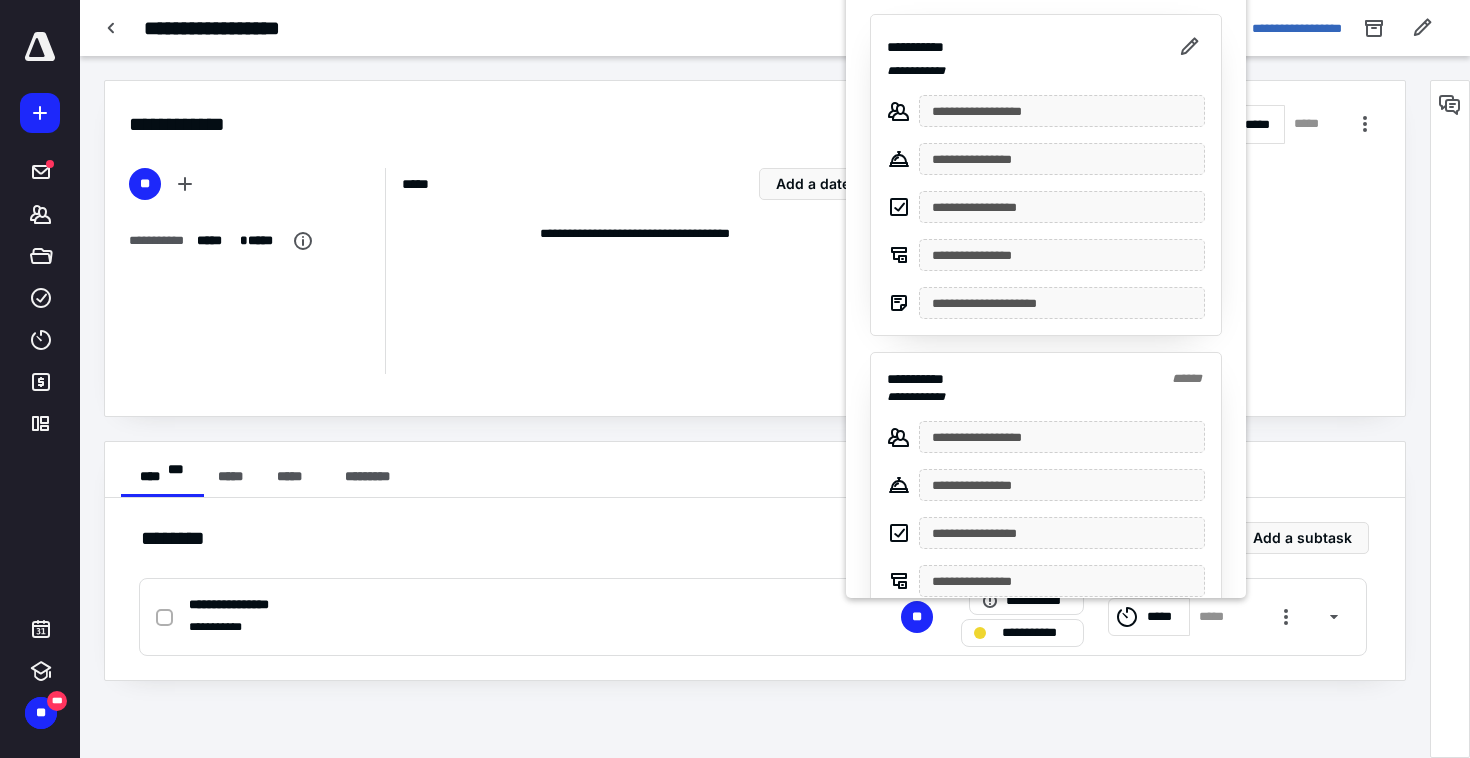 drag, startPoint x: 1346, startPoint y: 199, endPoint x: 1356, endPoint y: 263, distance: 64.77654 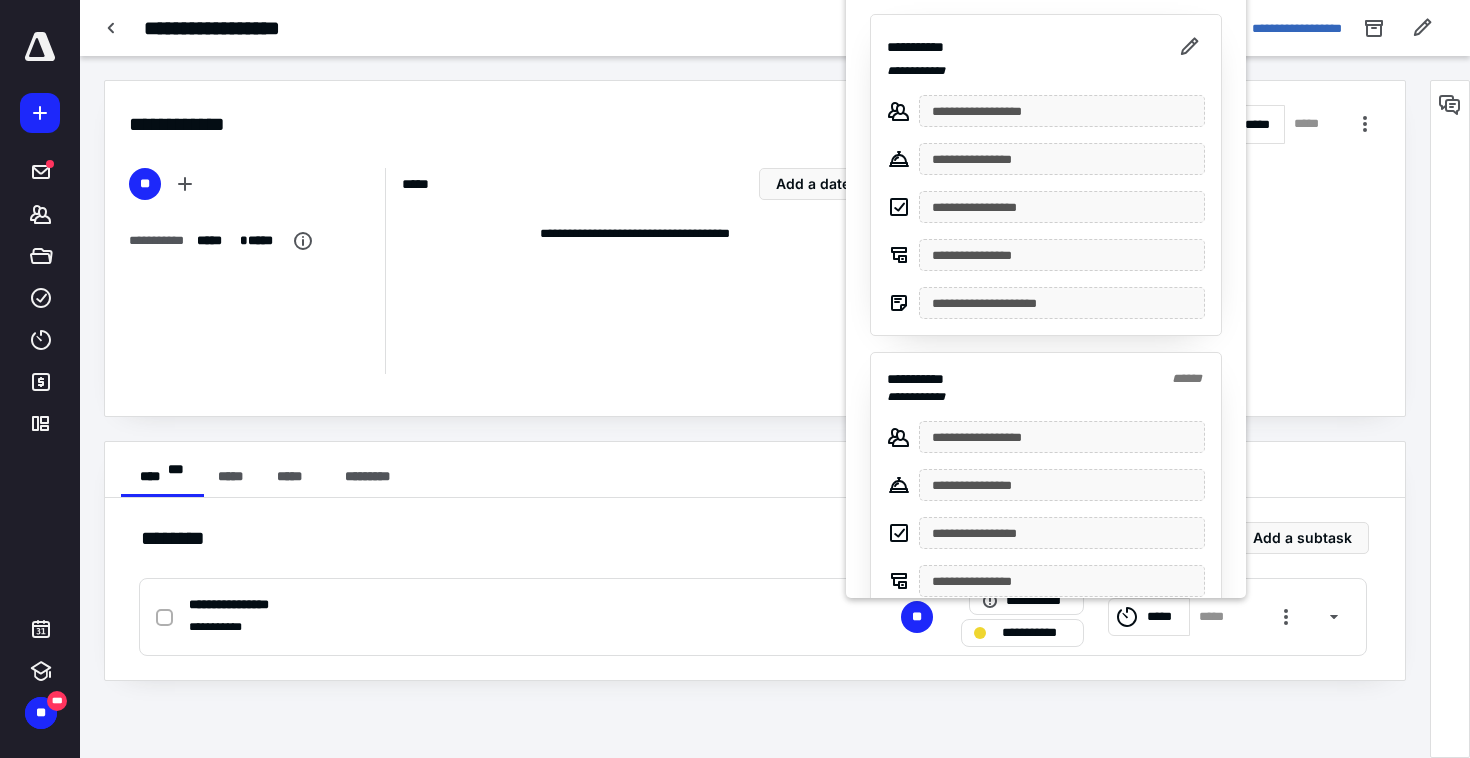click at bounding box center (735, 379) 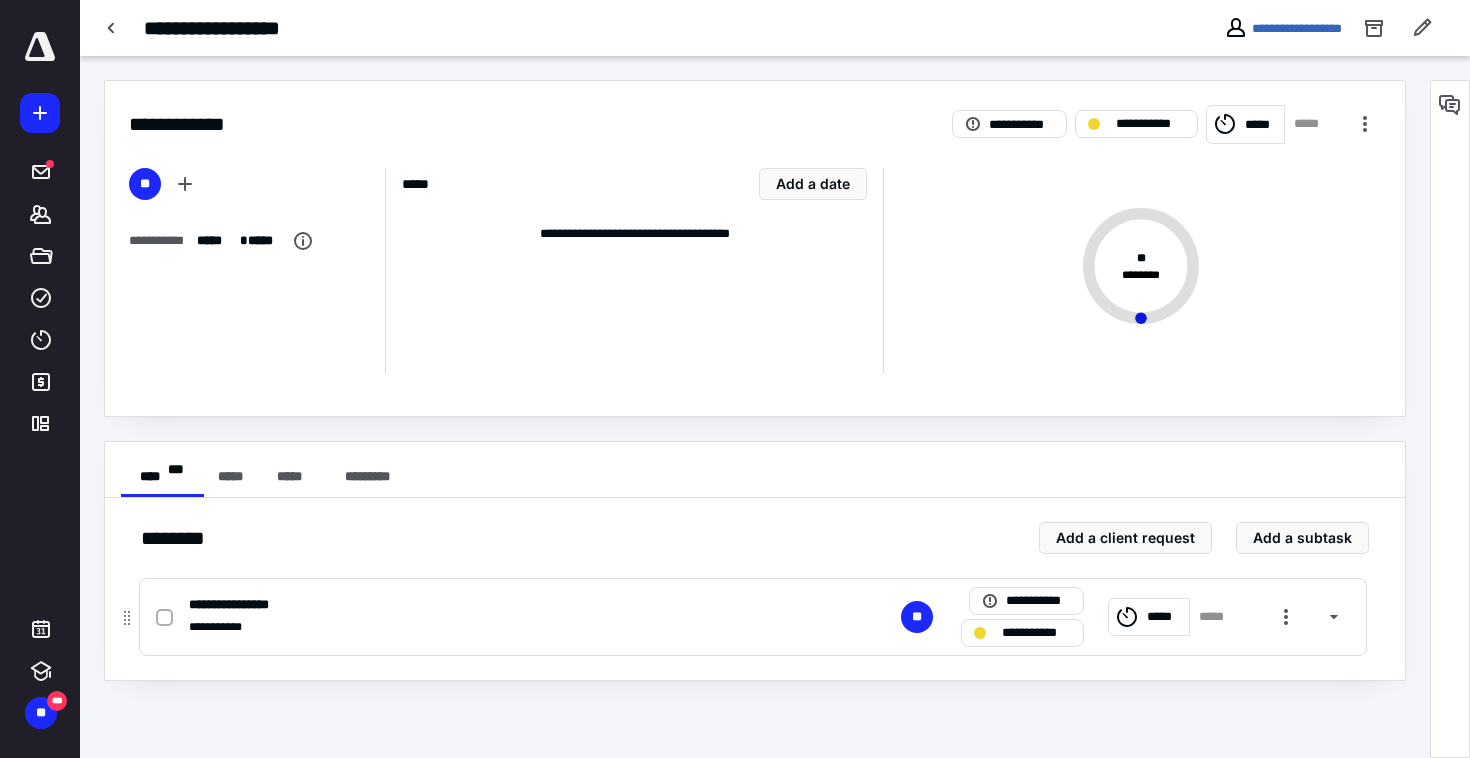 click on "*****" at bounding box center [1165, 617] 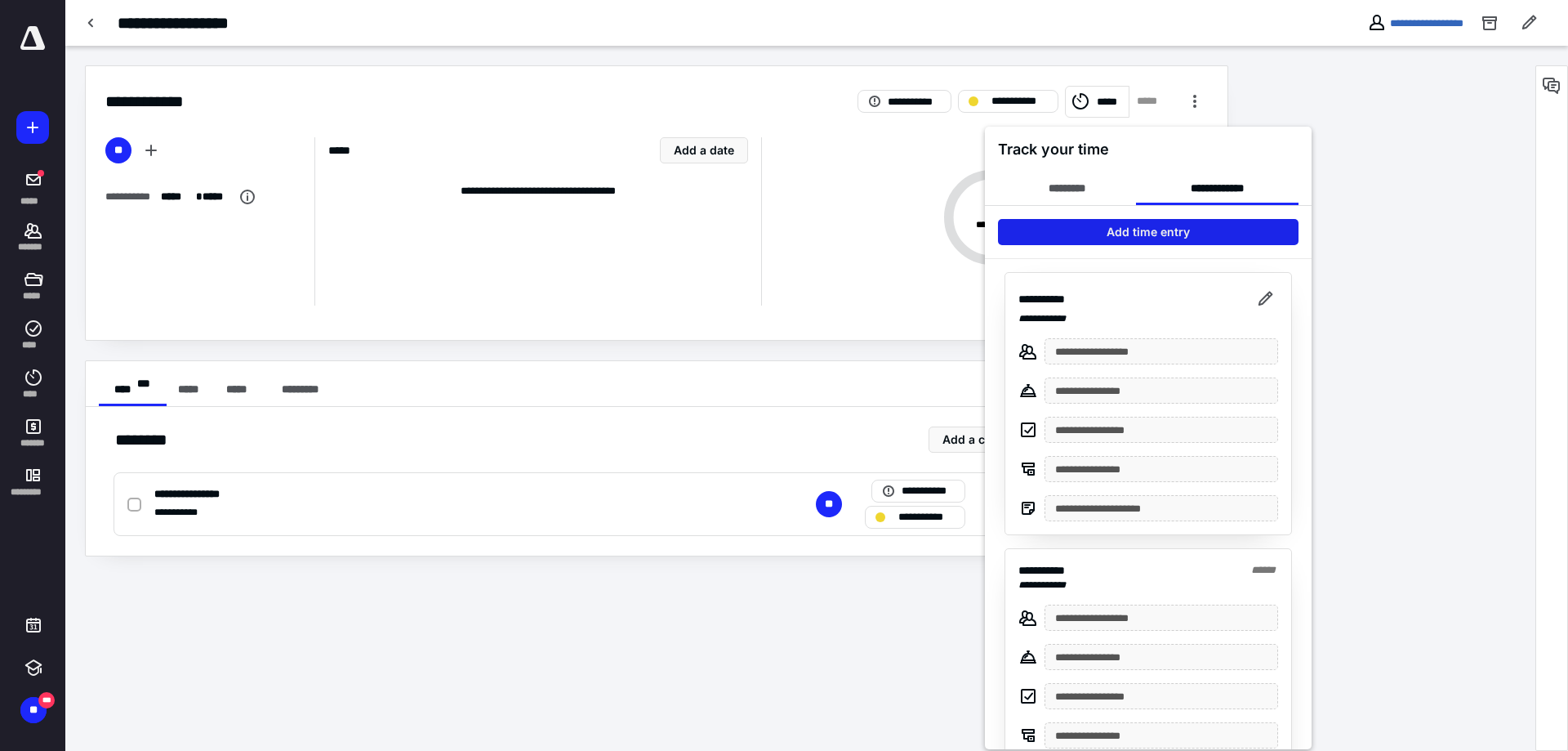 click on "Add time entry" at bounding box center (1148, 232) 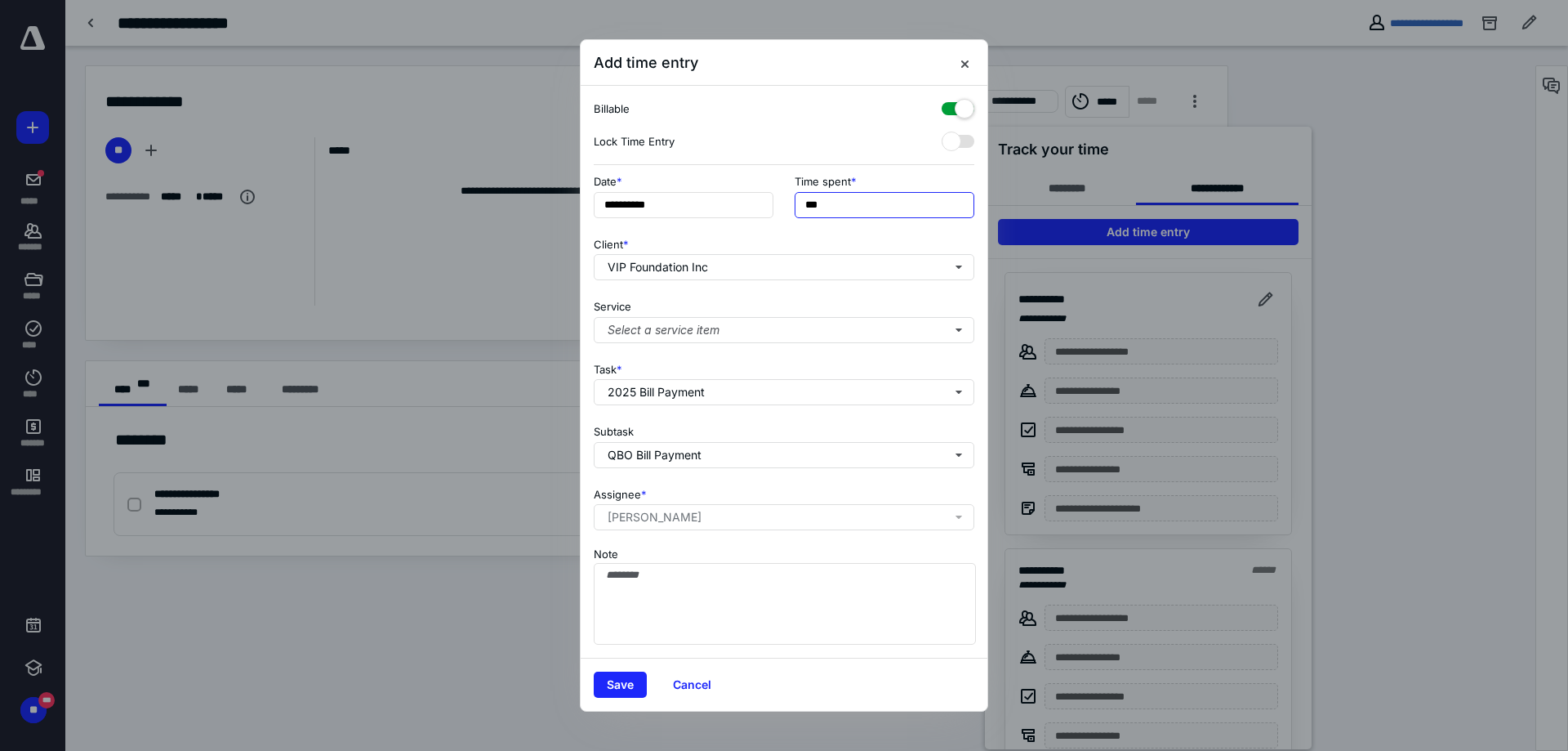 click on "***" at bounding box center (884, 205) 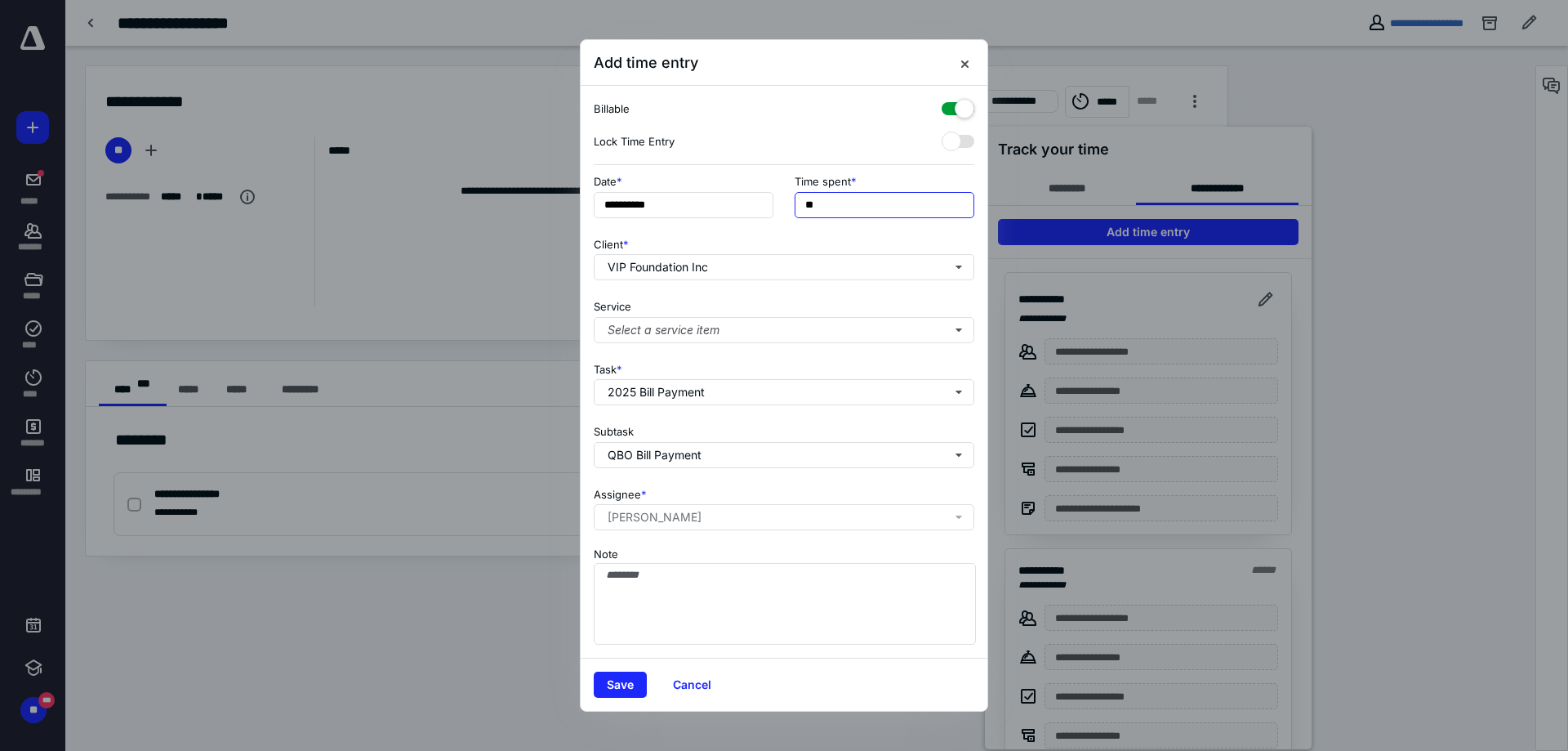 type on "*" 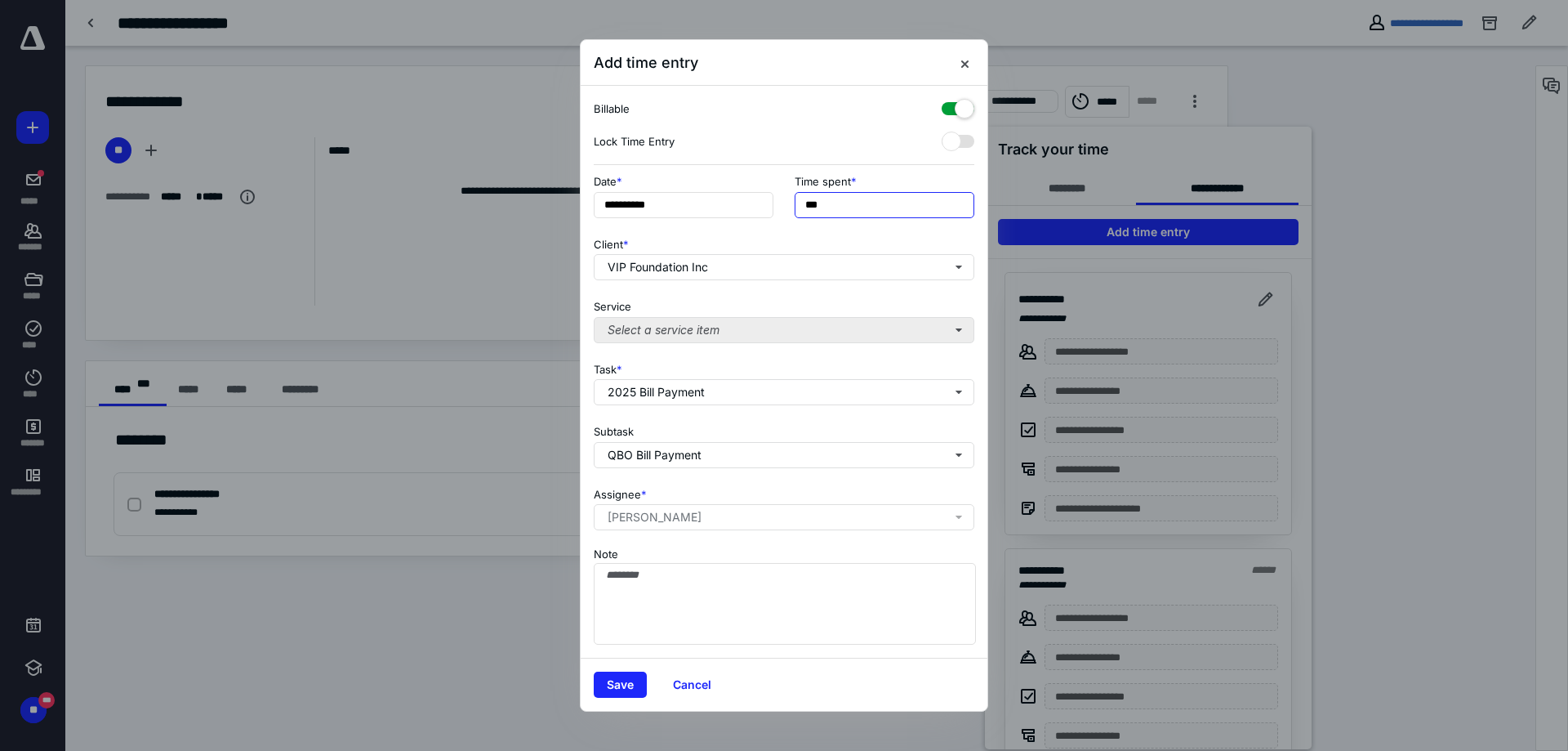 type on "***" 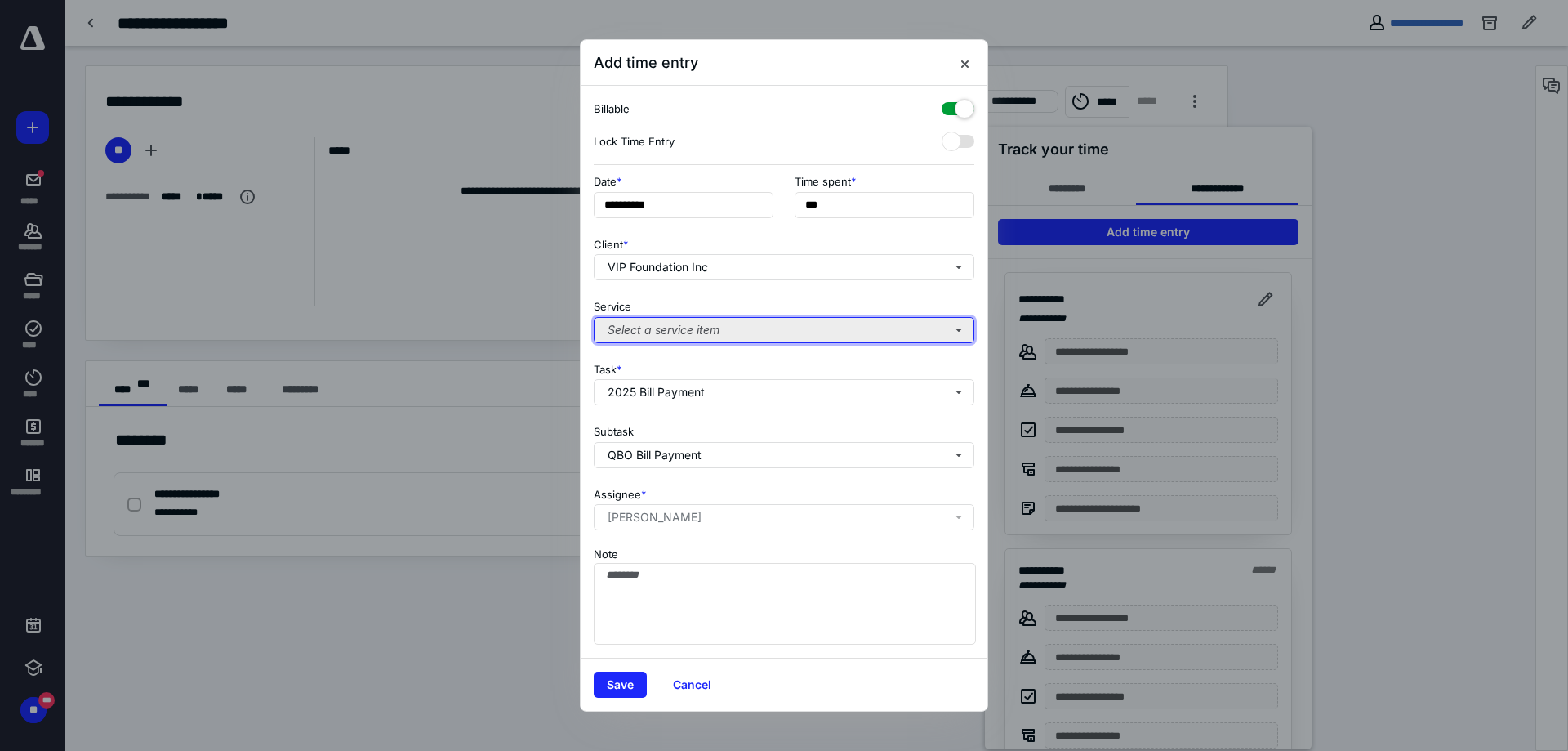 click on "Select a service item" at bounding box center (784, 330) 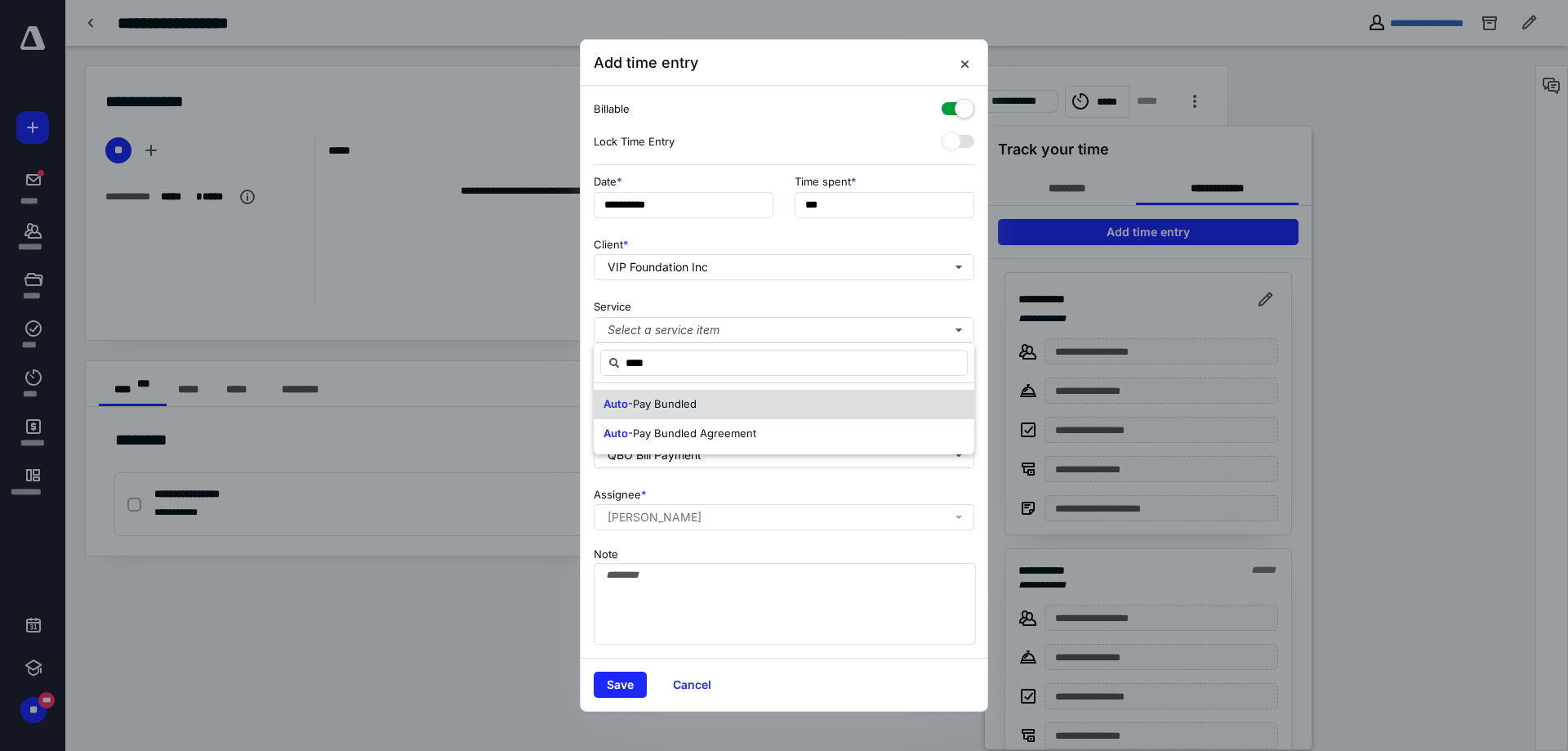 click on "Auto -Pay Bundled" at bounding box center (784, 405) 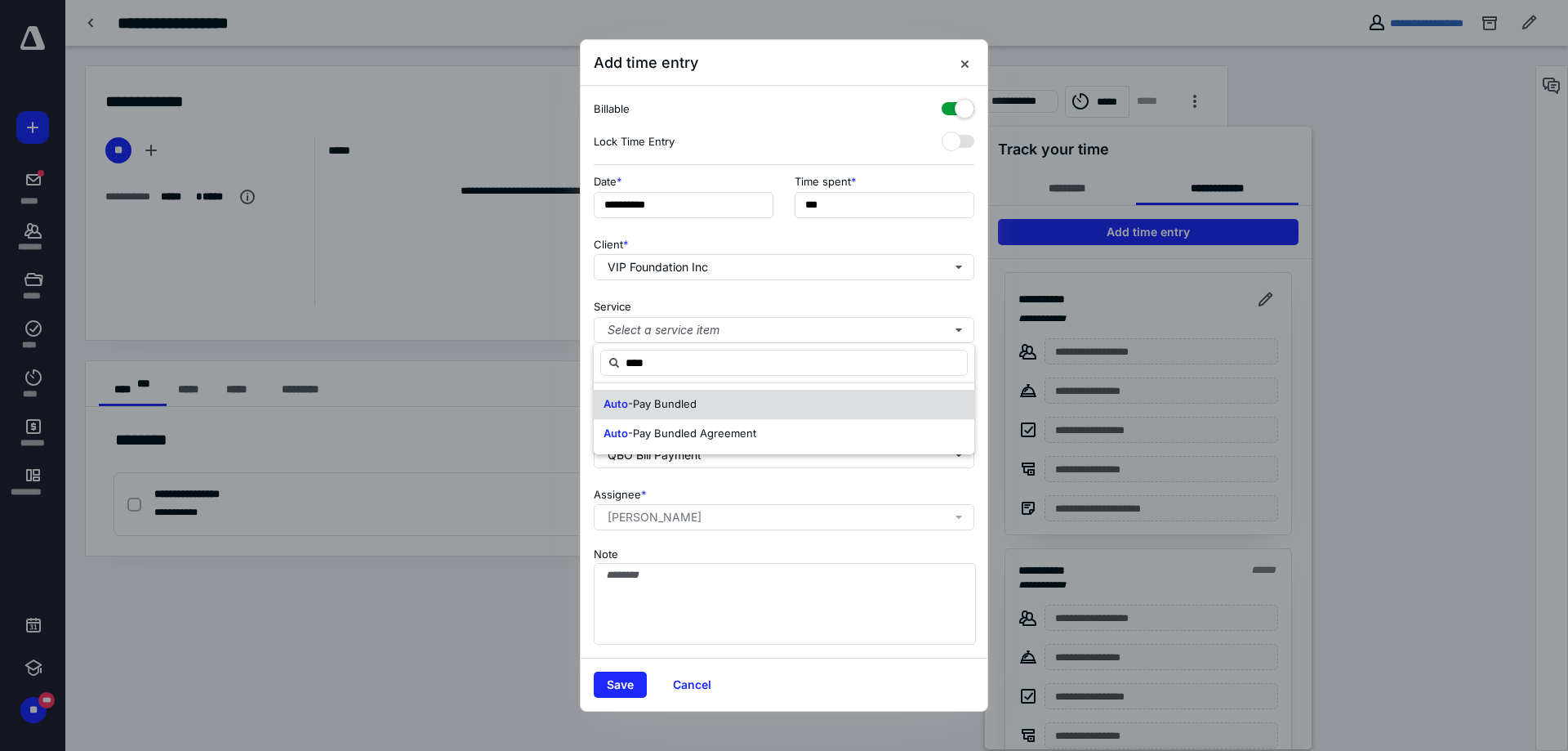 type on "****" 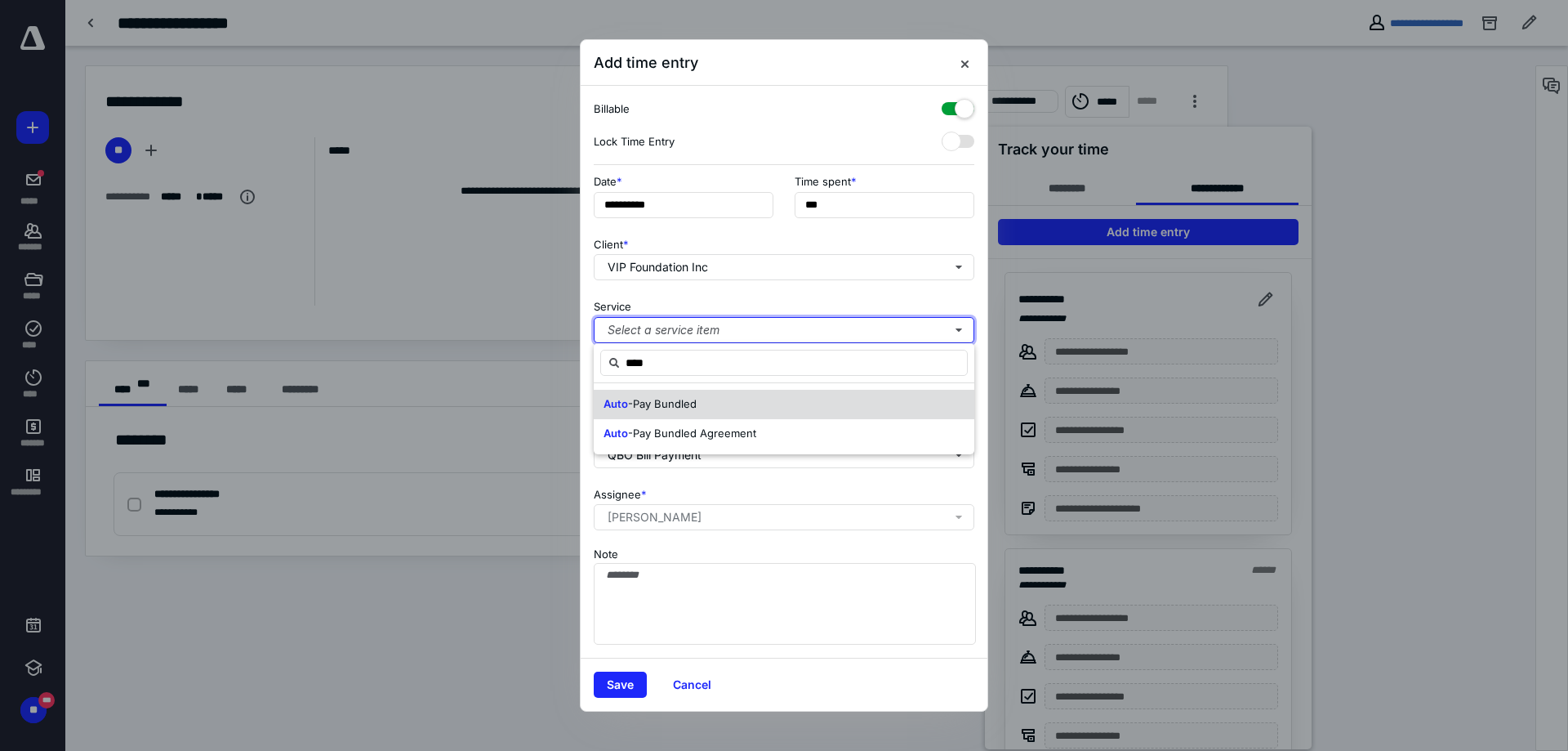 type 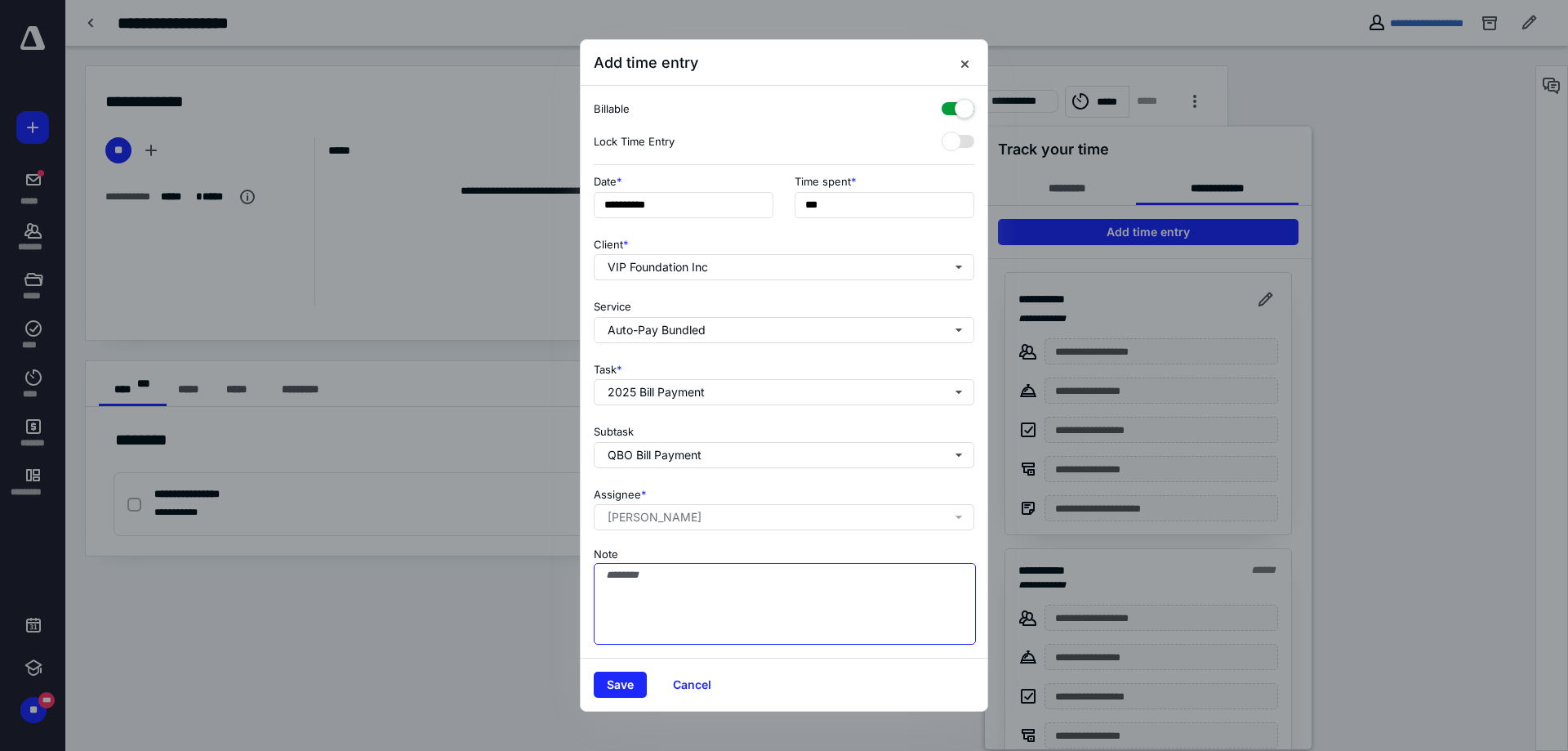 click on "Note" at bounding box center [785, 604] 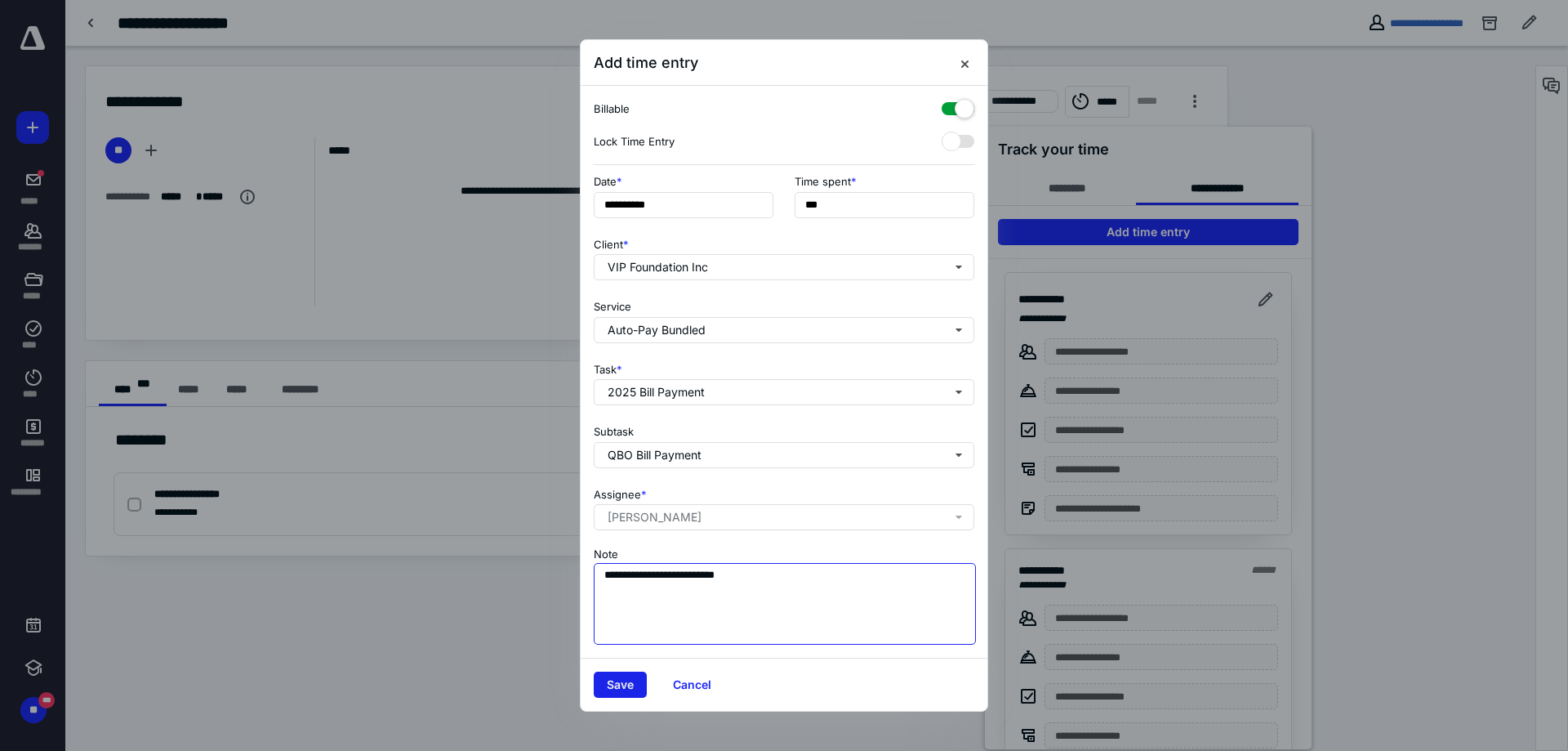 type on "**********" 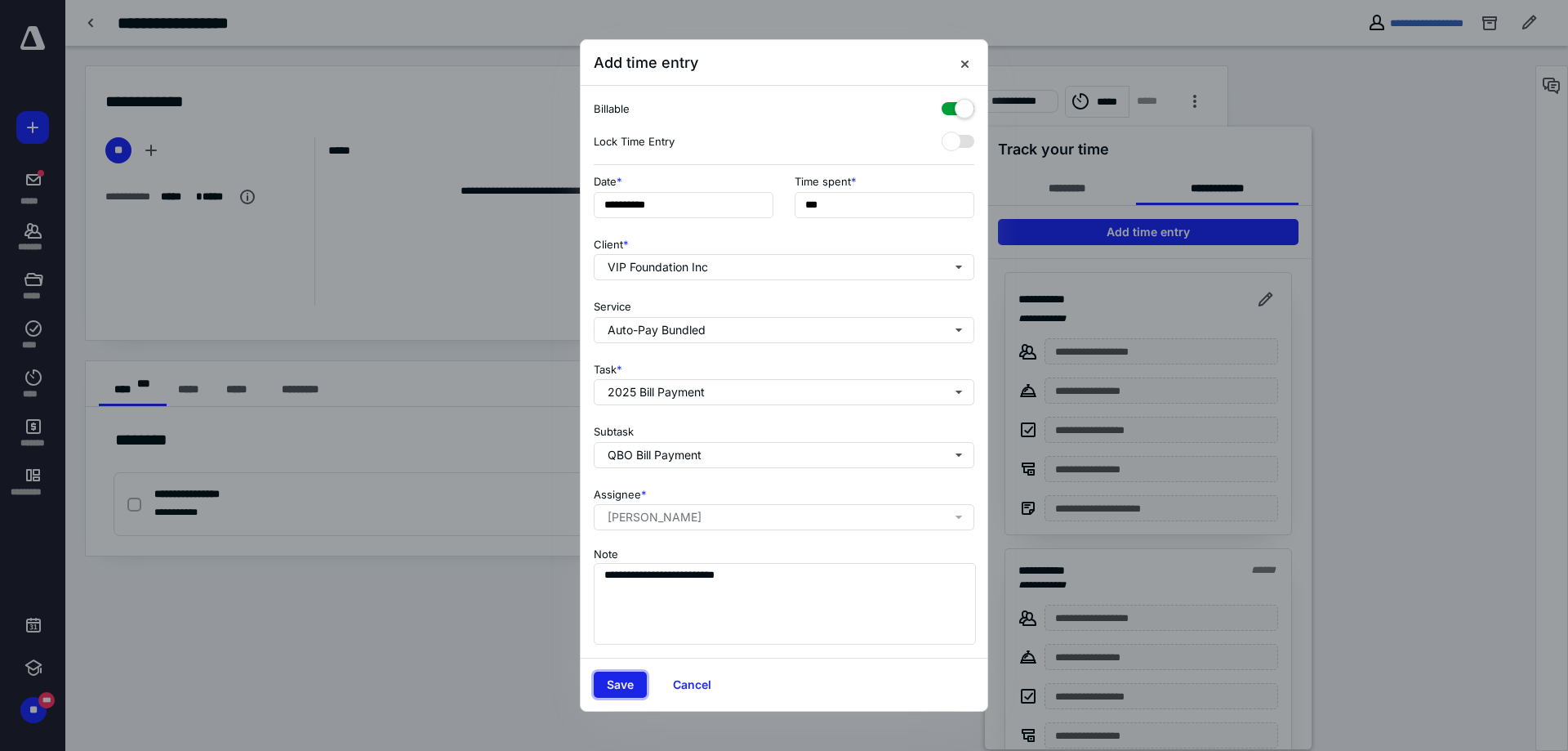 click on "Save" at bounding box center [620, 685] 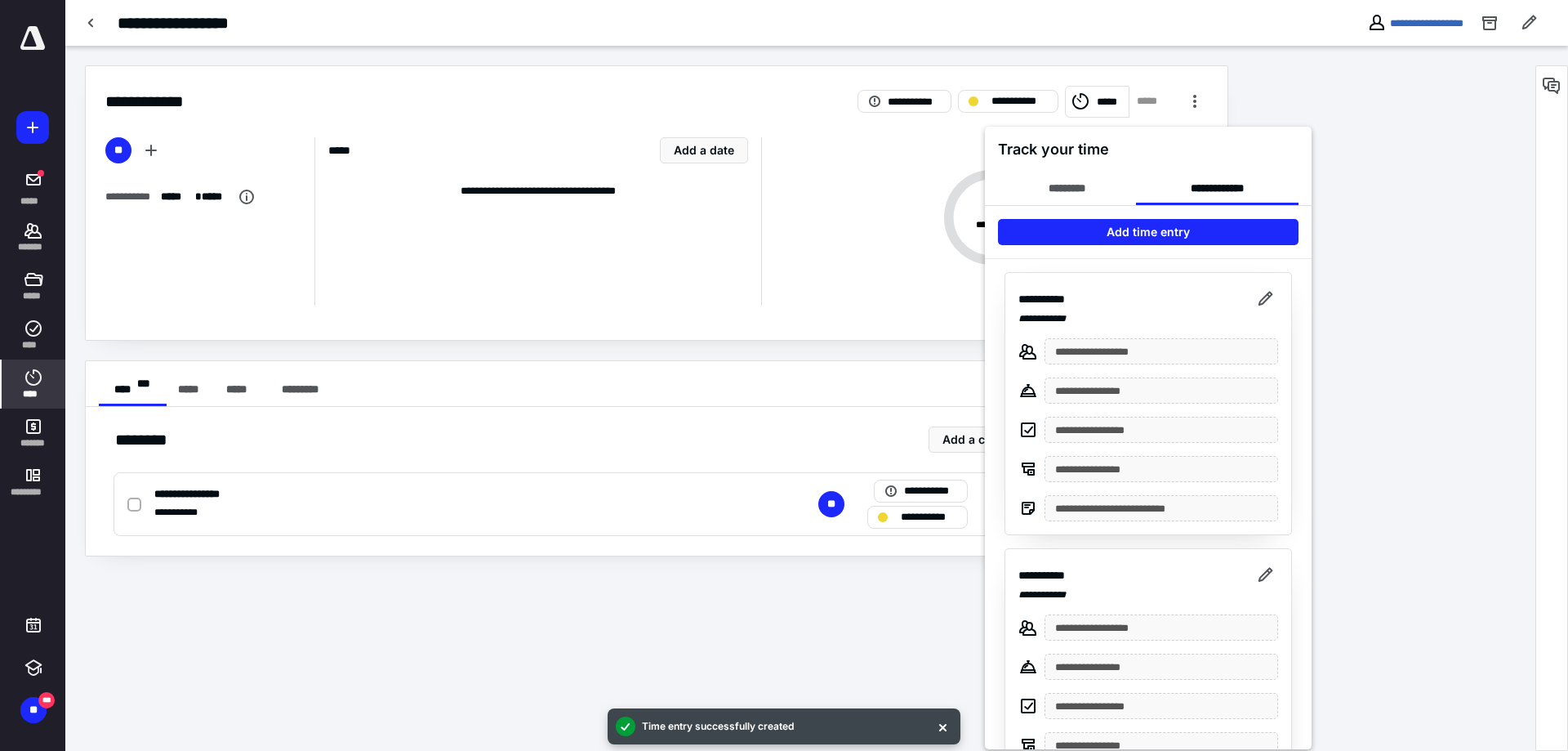 click at bounding box center [784, 375] 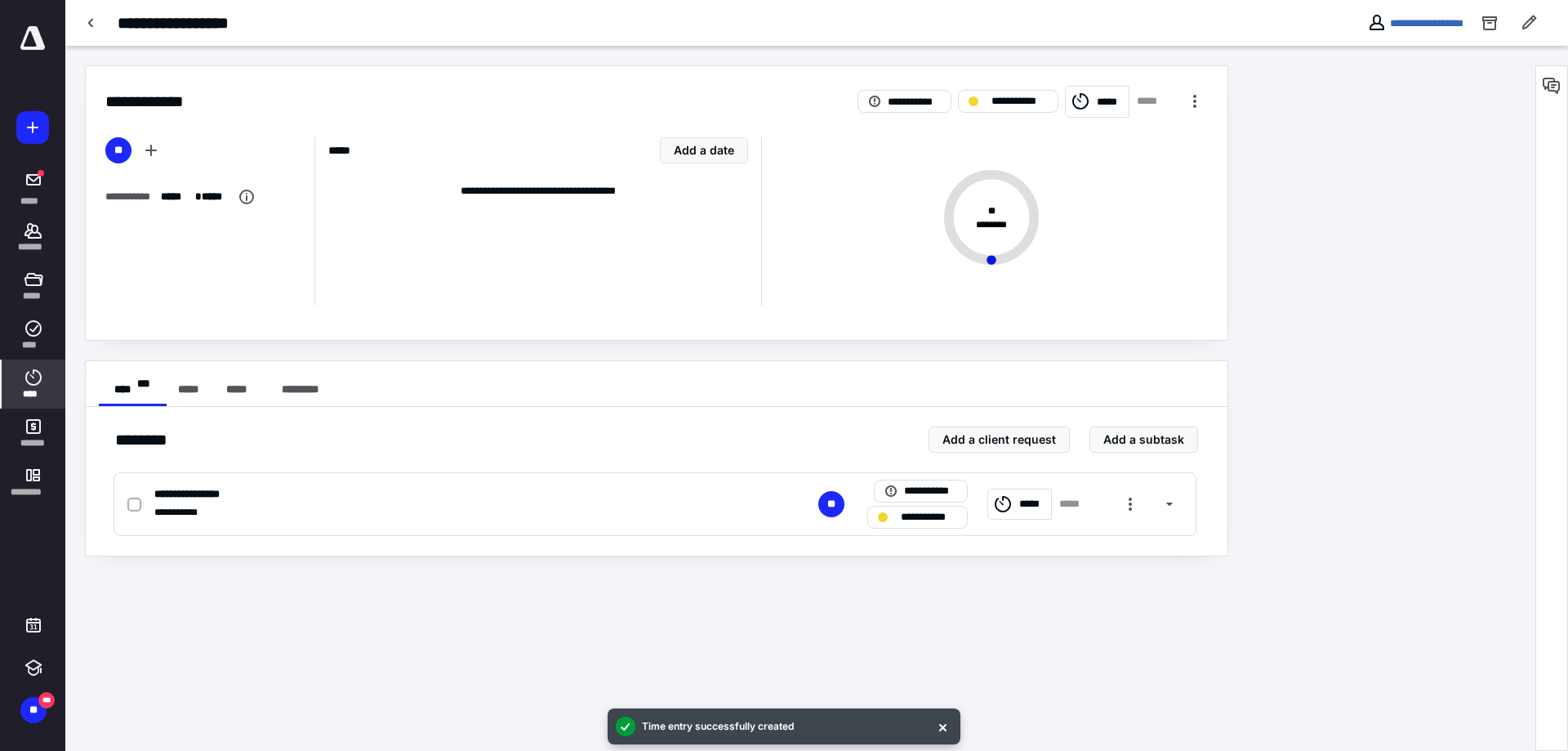 click 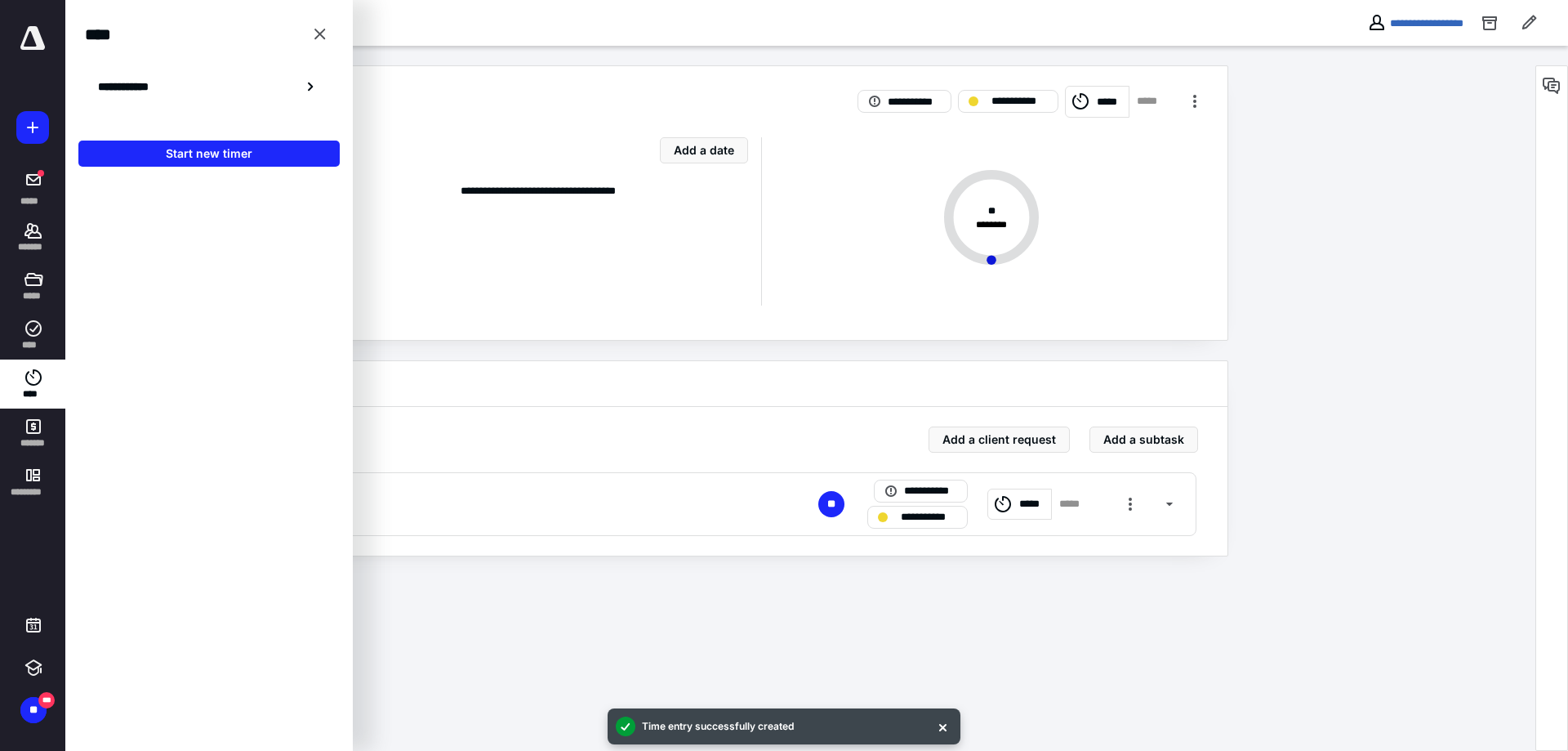 click on "**********" at bounding box center (209, 87) 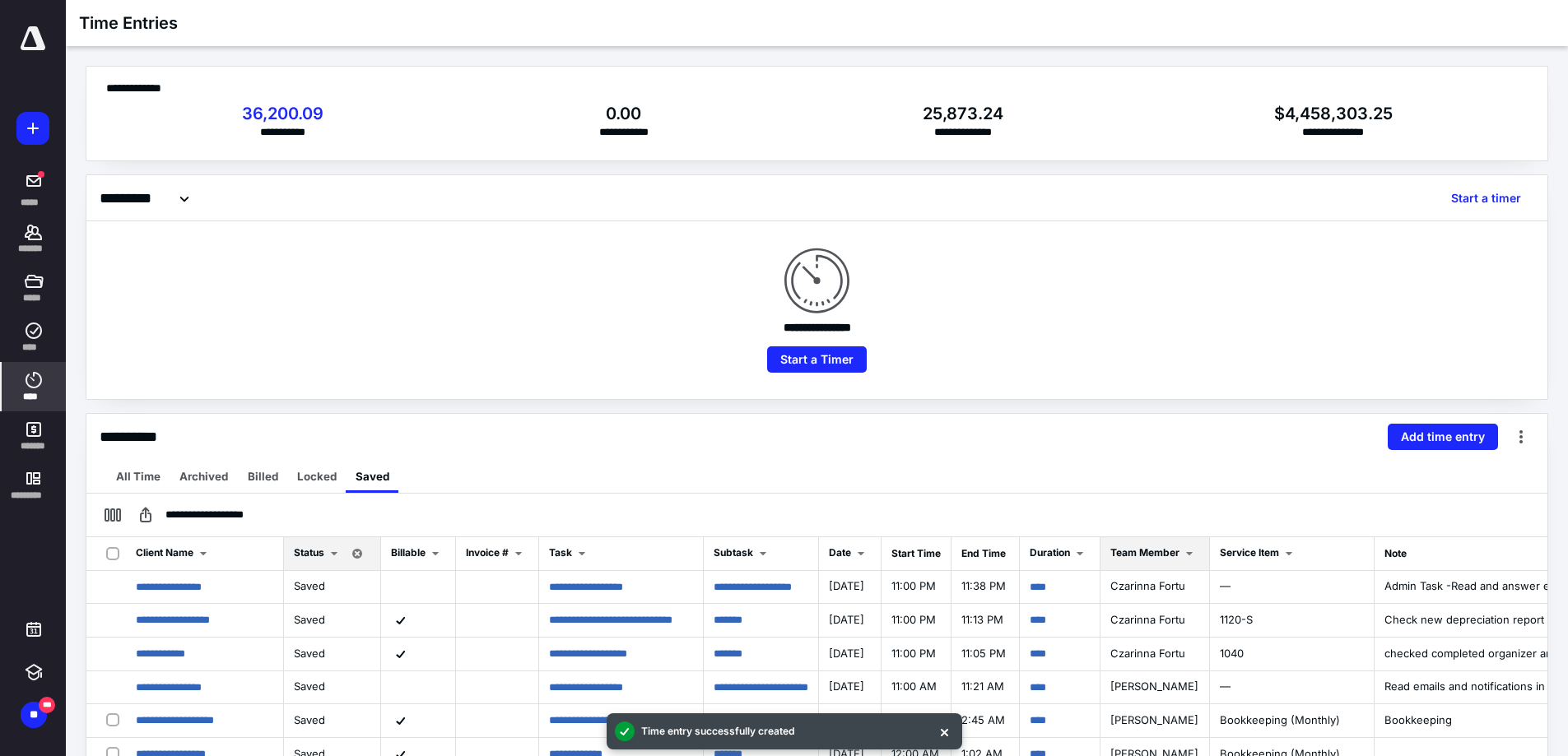 click on "Team Member" at bounding box center [1155, 554] 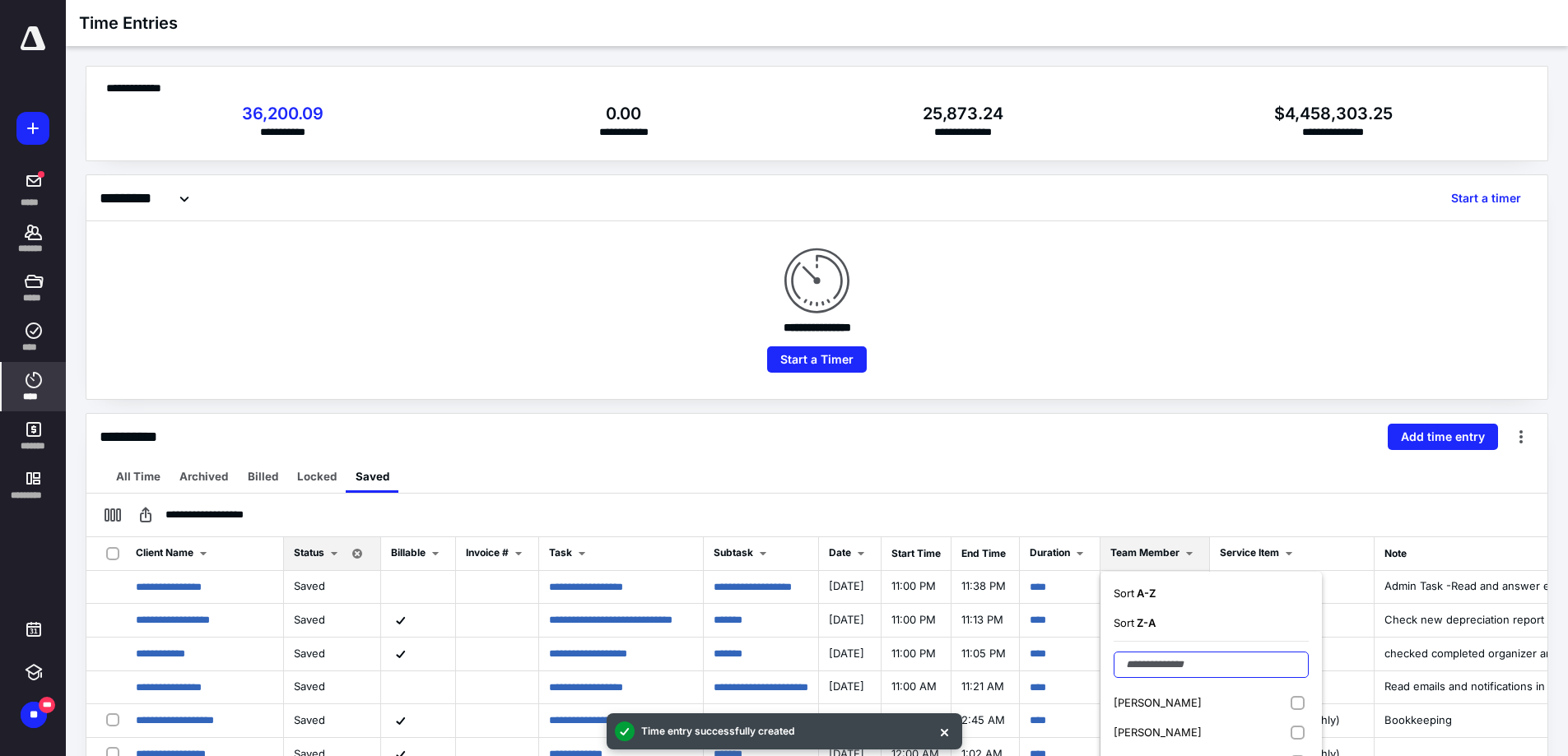 click at bounding box center [1211, 665] 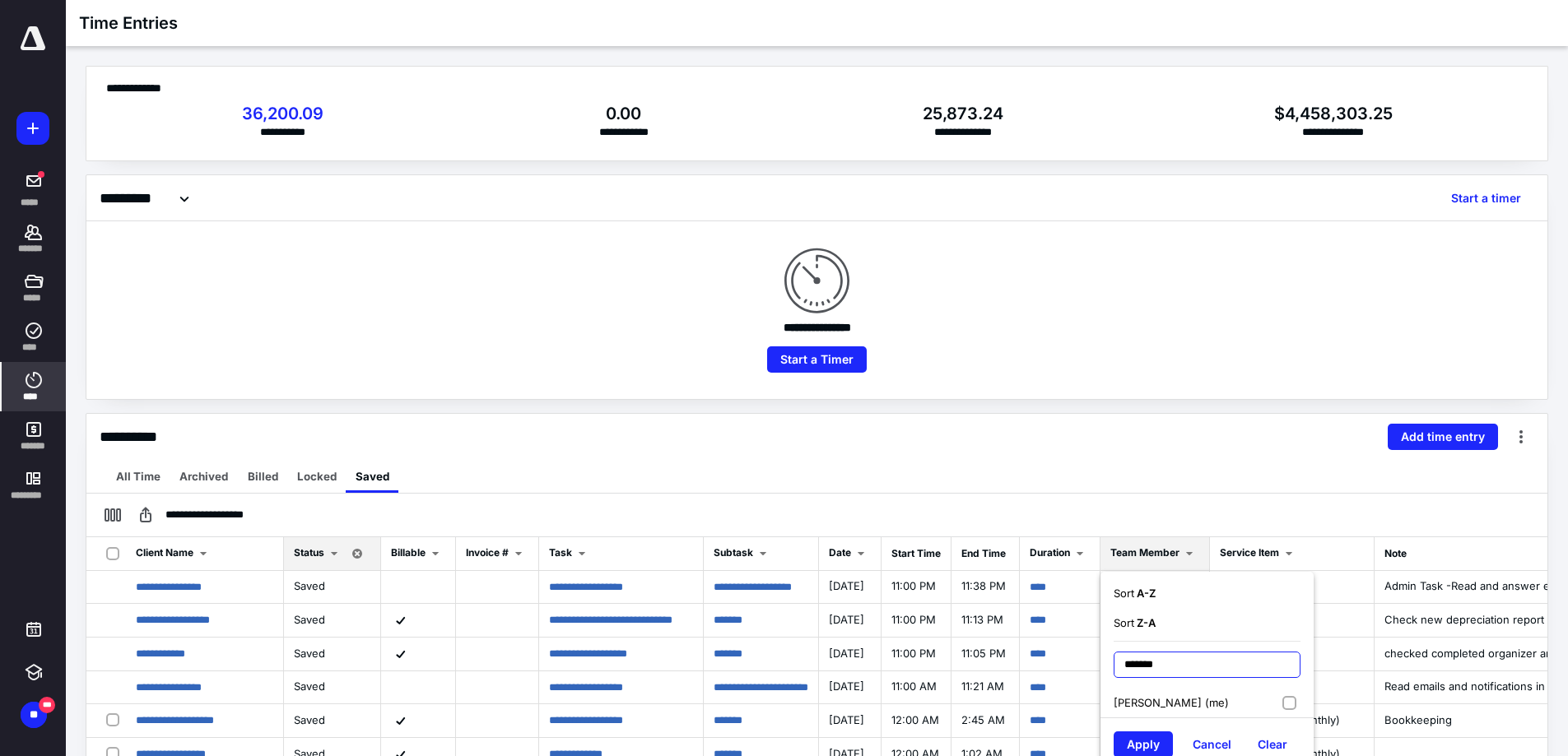 type on "*******" 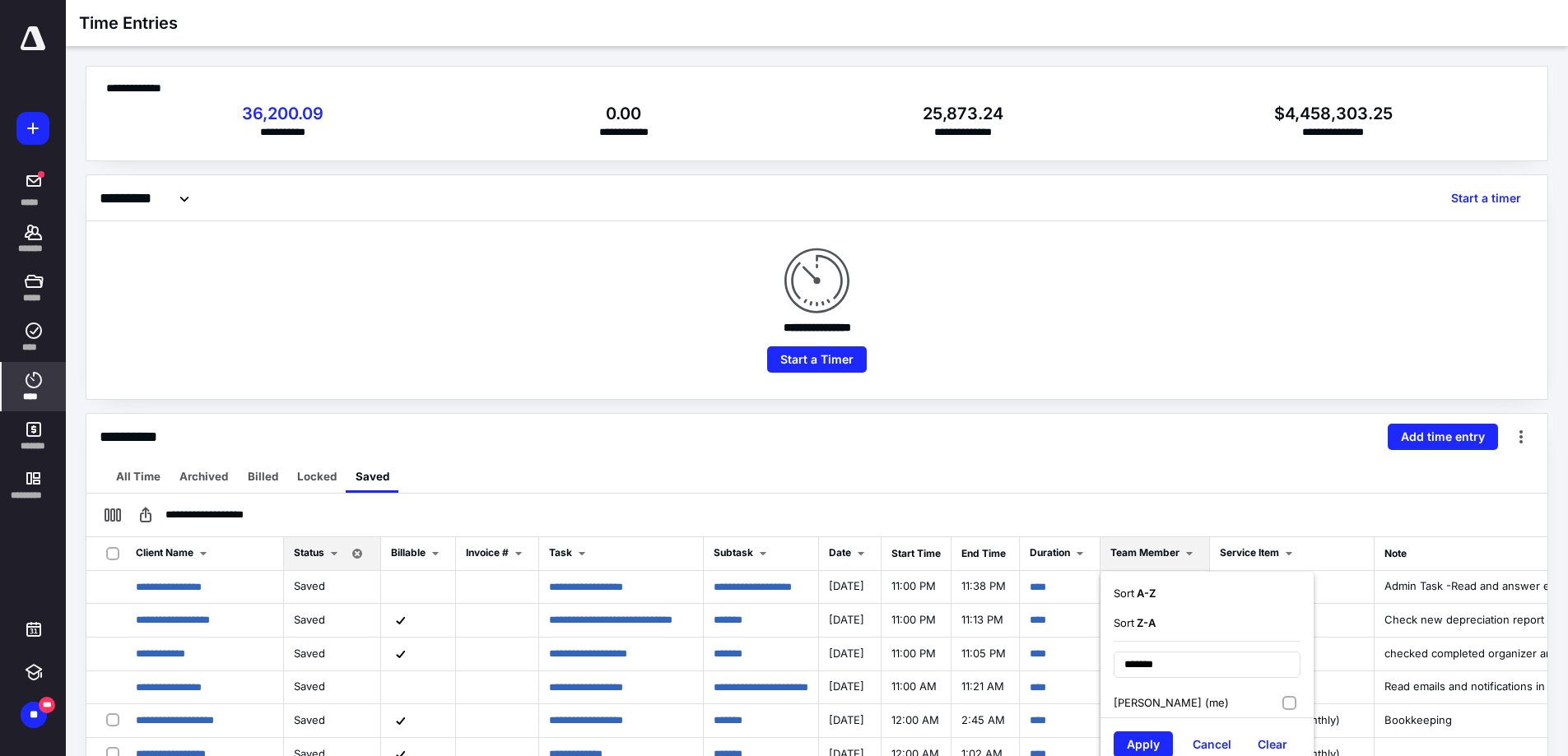 drag, startPoint x: 1270, startPoint y: 702, endPoint x: 1239, endPoint y: 727, distance: 39.8246 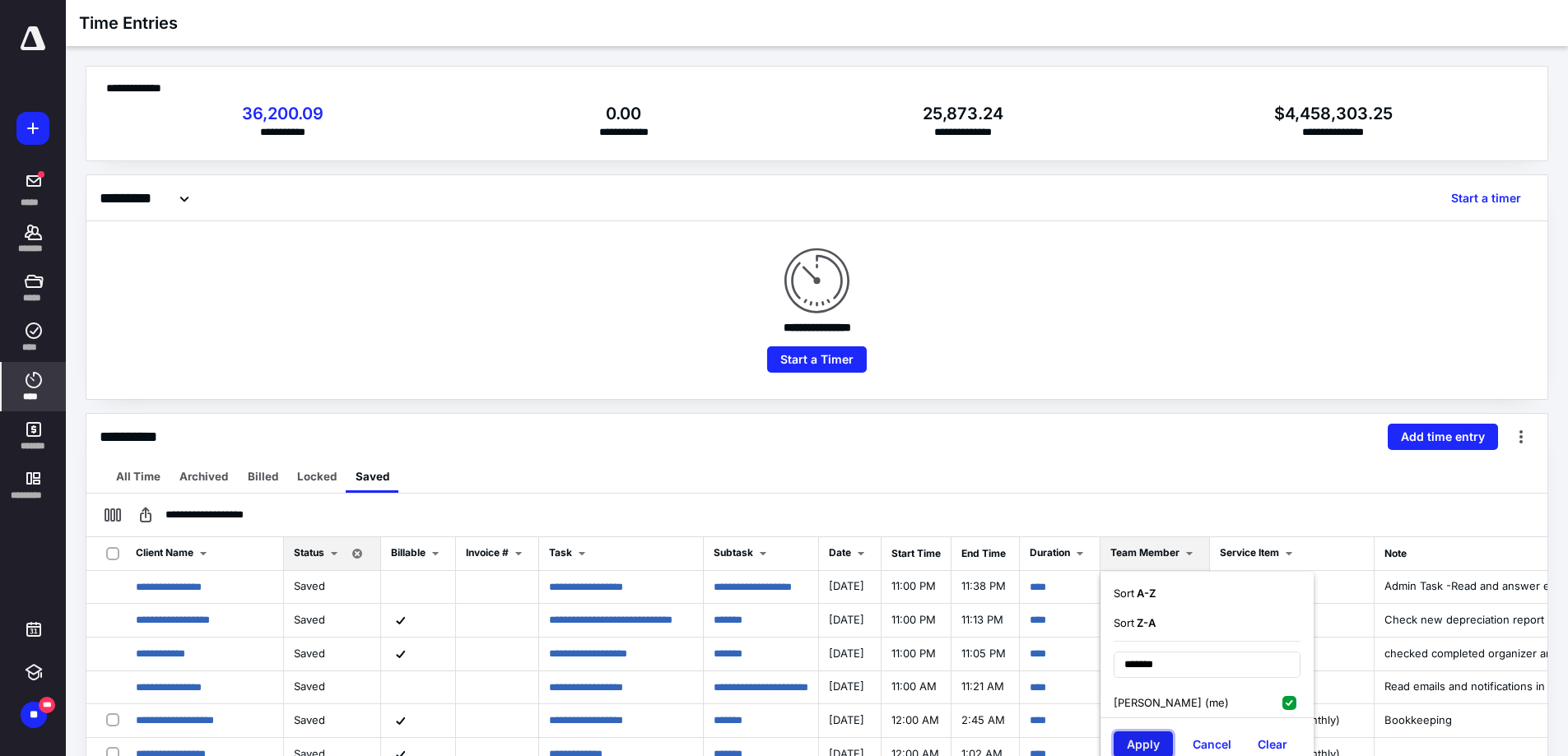 click on "Apply" at bounding box center (1143, 744) 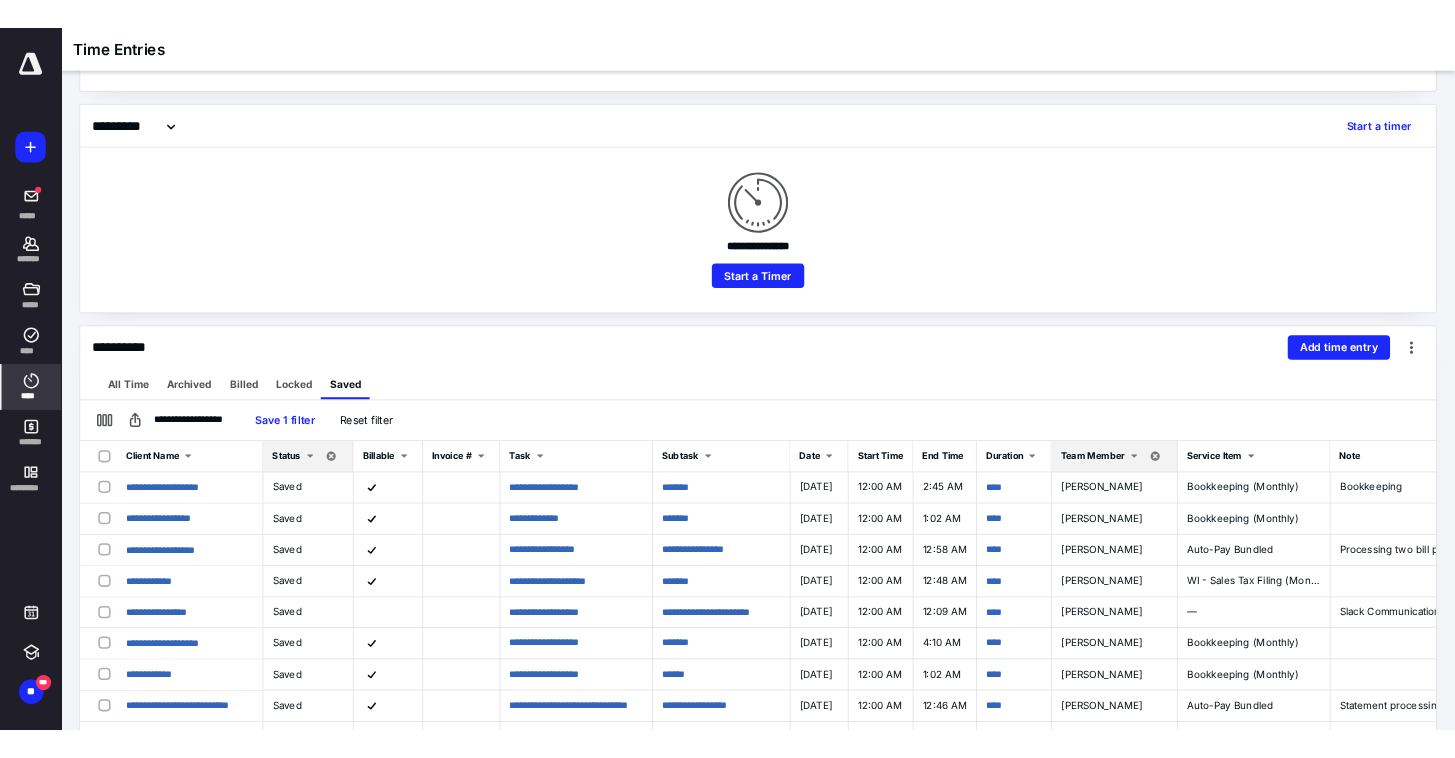 scroll, scrollTop: 141, scrollLeft: 0, axis: vertical 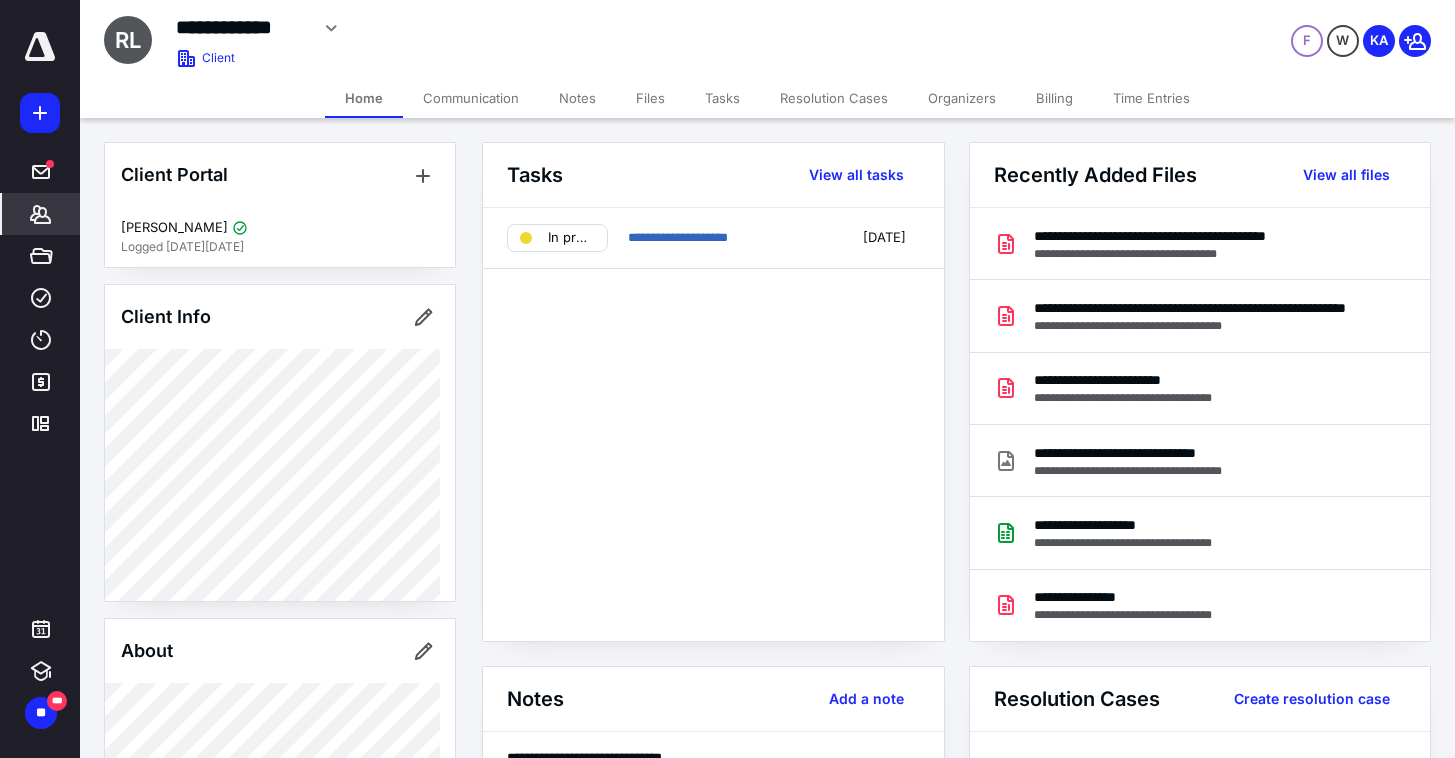 click on "Notes" at bounding box center (577, 98) 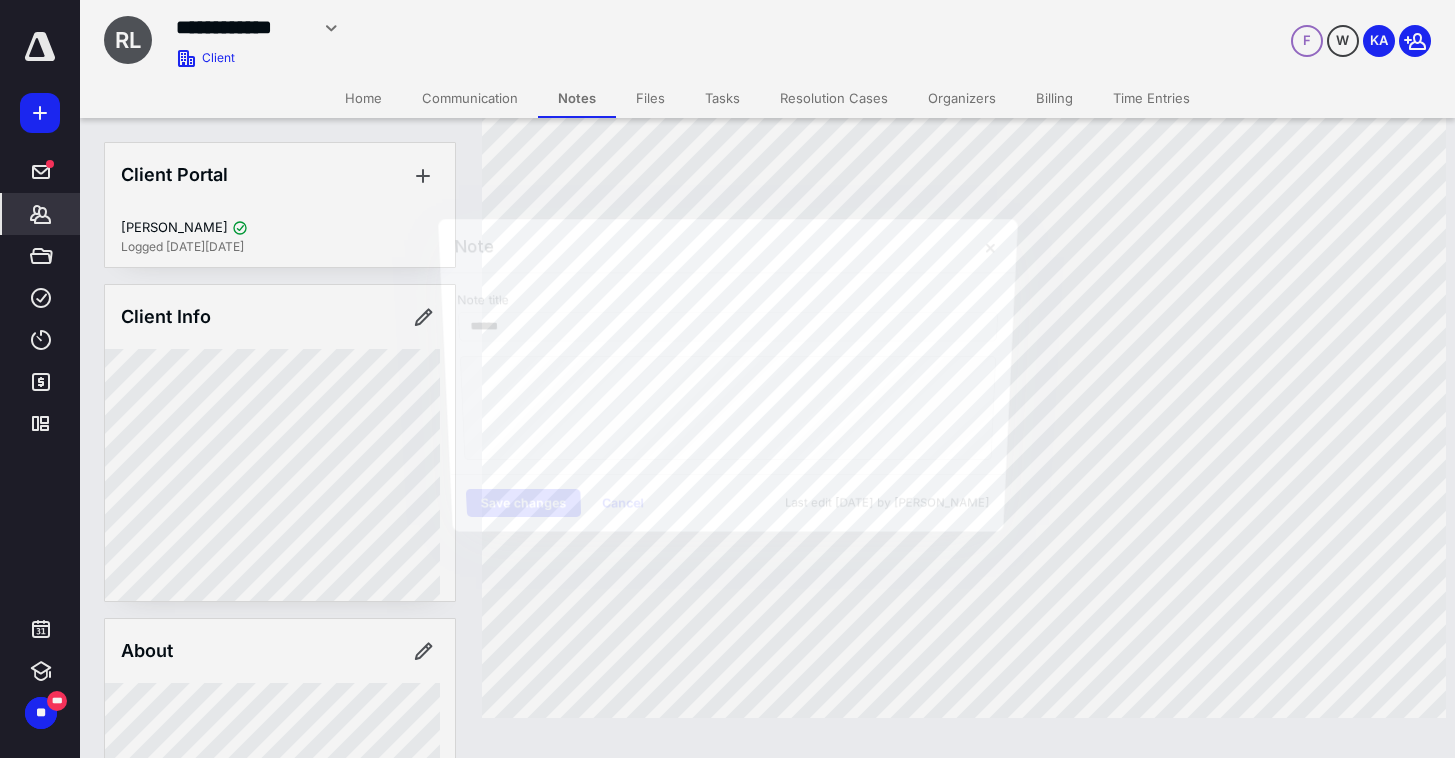 scroll, scrollTop: 461, scrollLeft: 0, axis: vertical 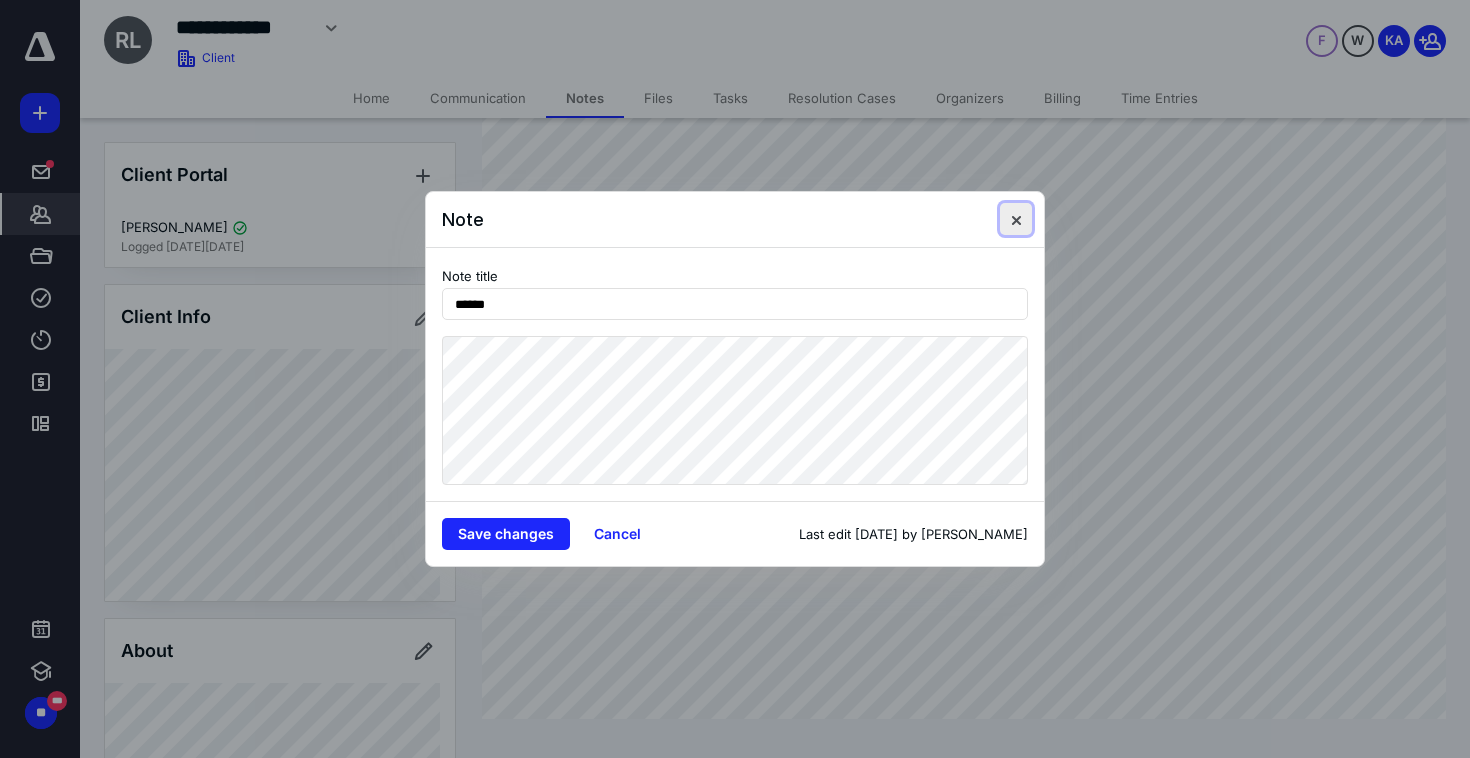 click at bounding box center (1016, 219) 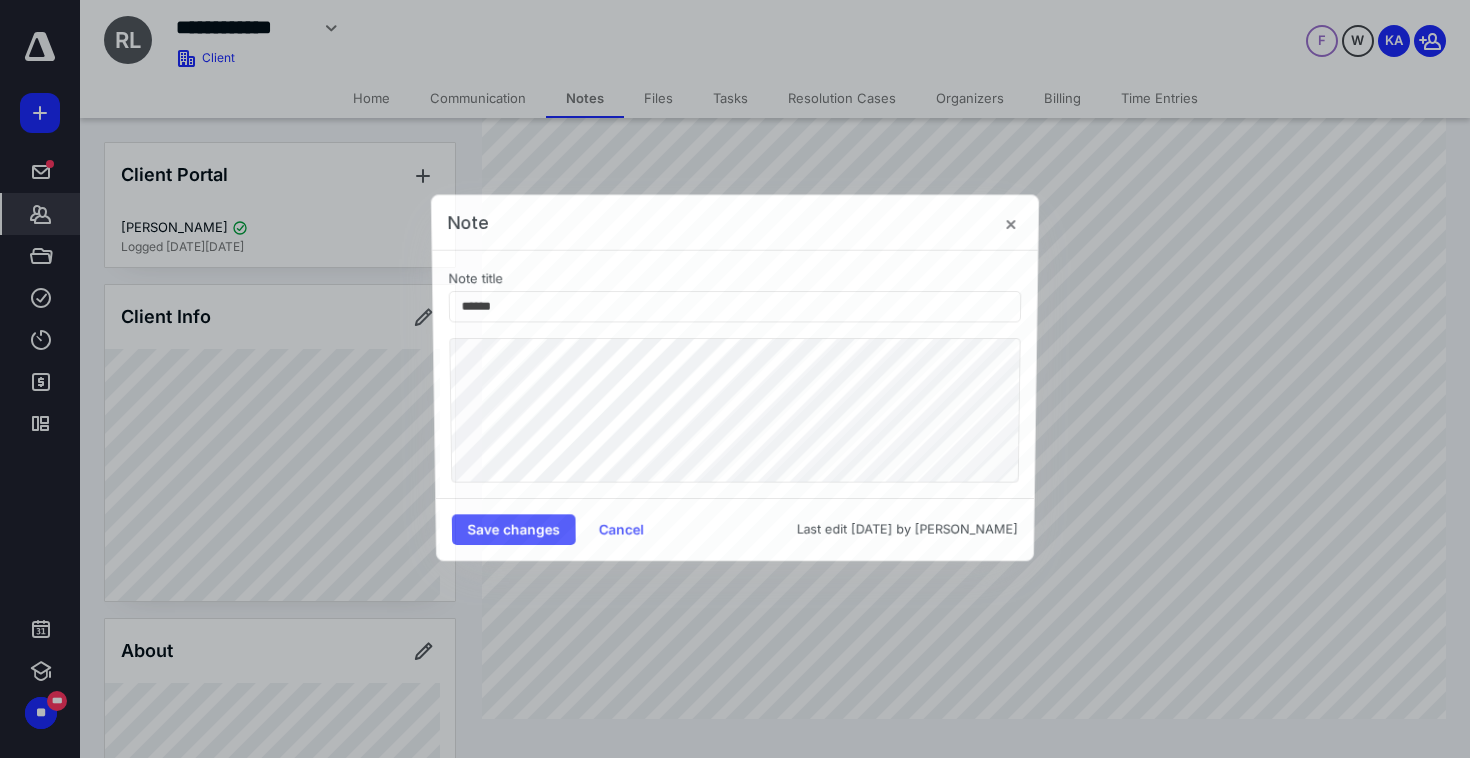click at bounding box center (735, 379) 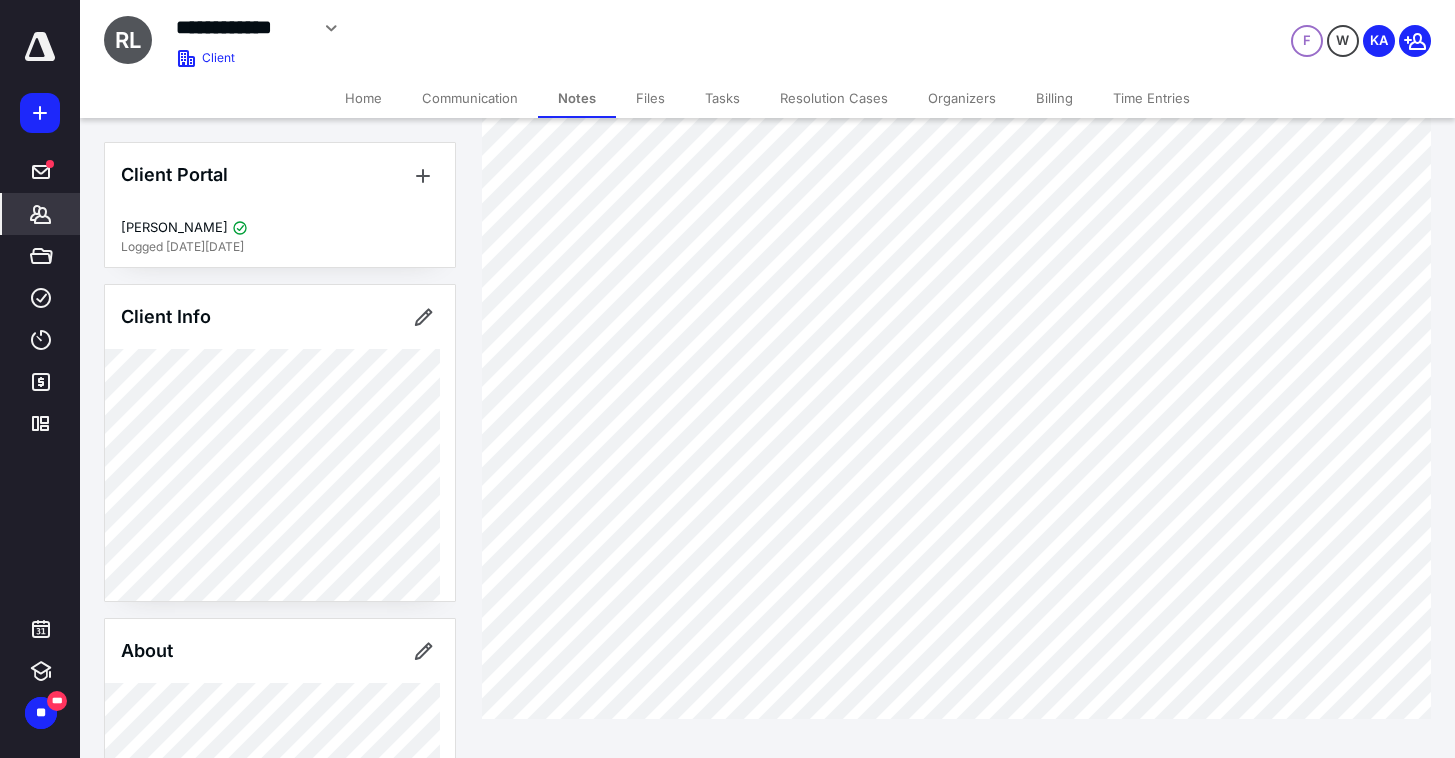 click on "Tasks" at bounding box center [722, 98] 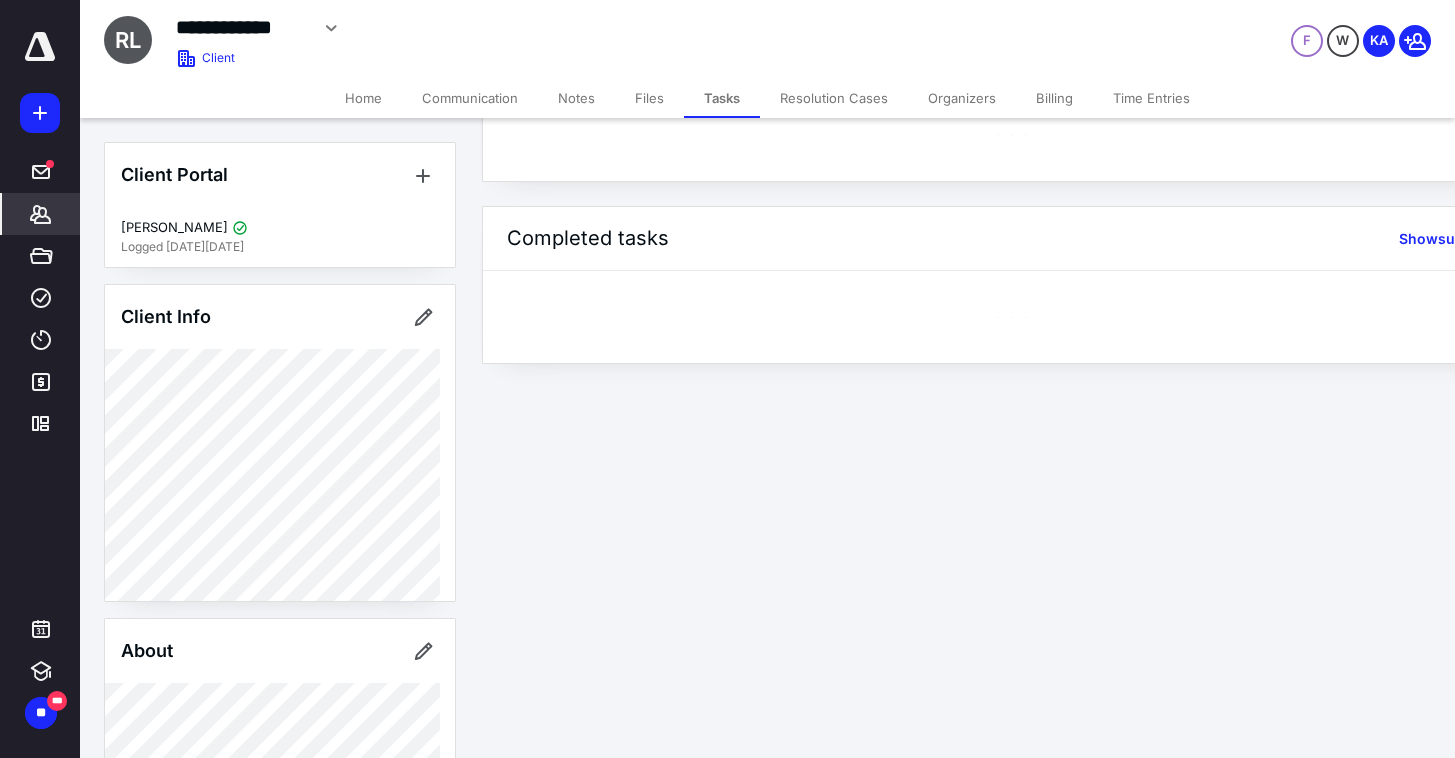 scroll, scrollTop: 0, scrollLeft: 0, axis: both 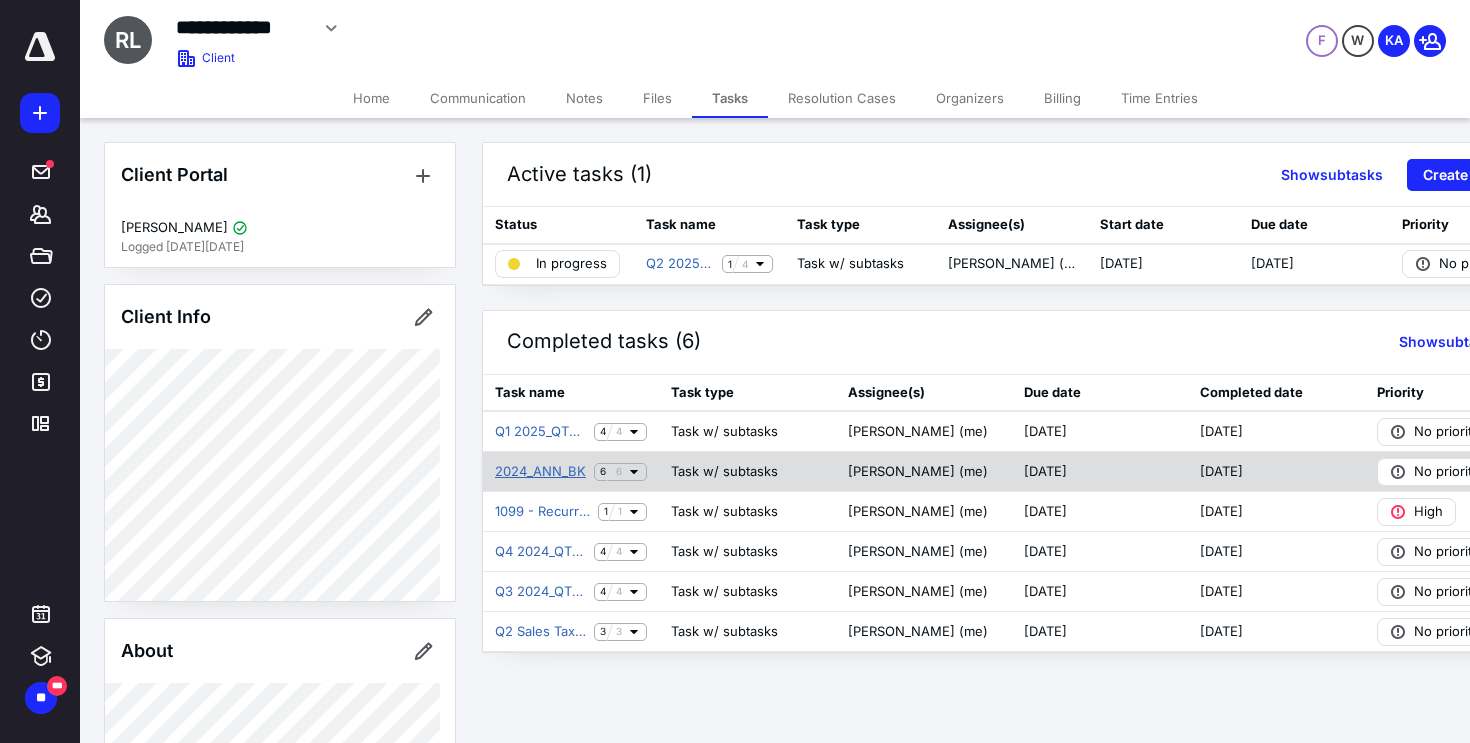 click on "2024_ANN_BK" at bounding box center (540, 472) 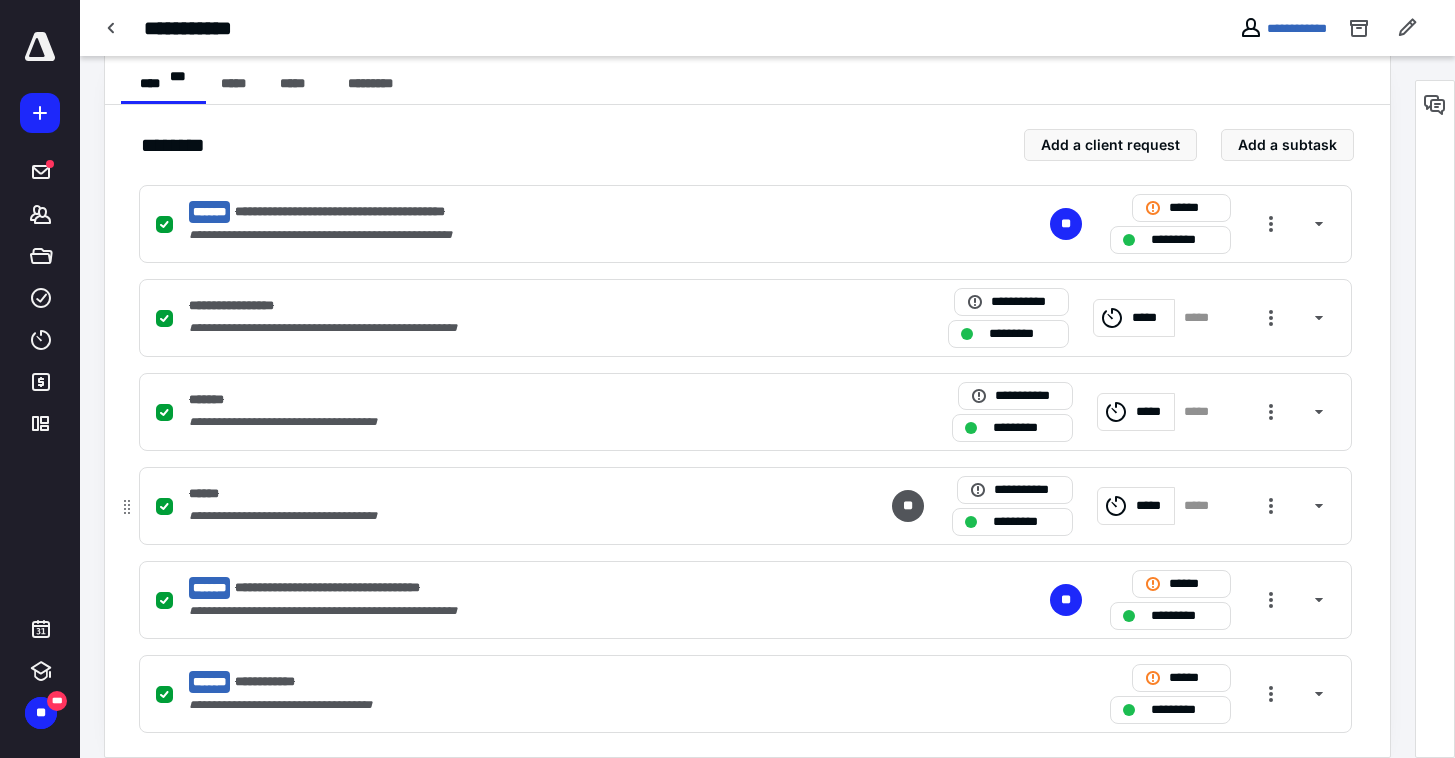 scroll, scrollTop: 417, scrollLeft: 0, axis: vertical 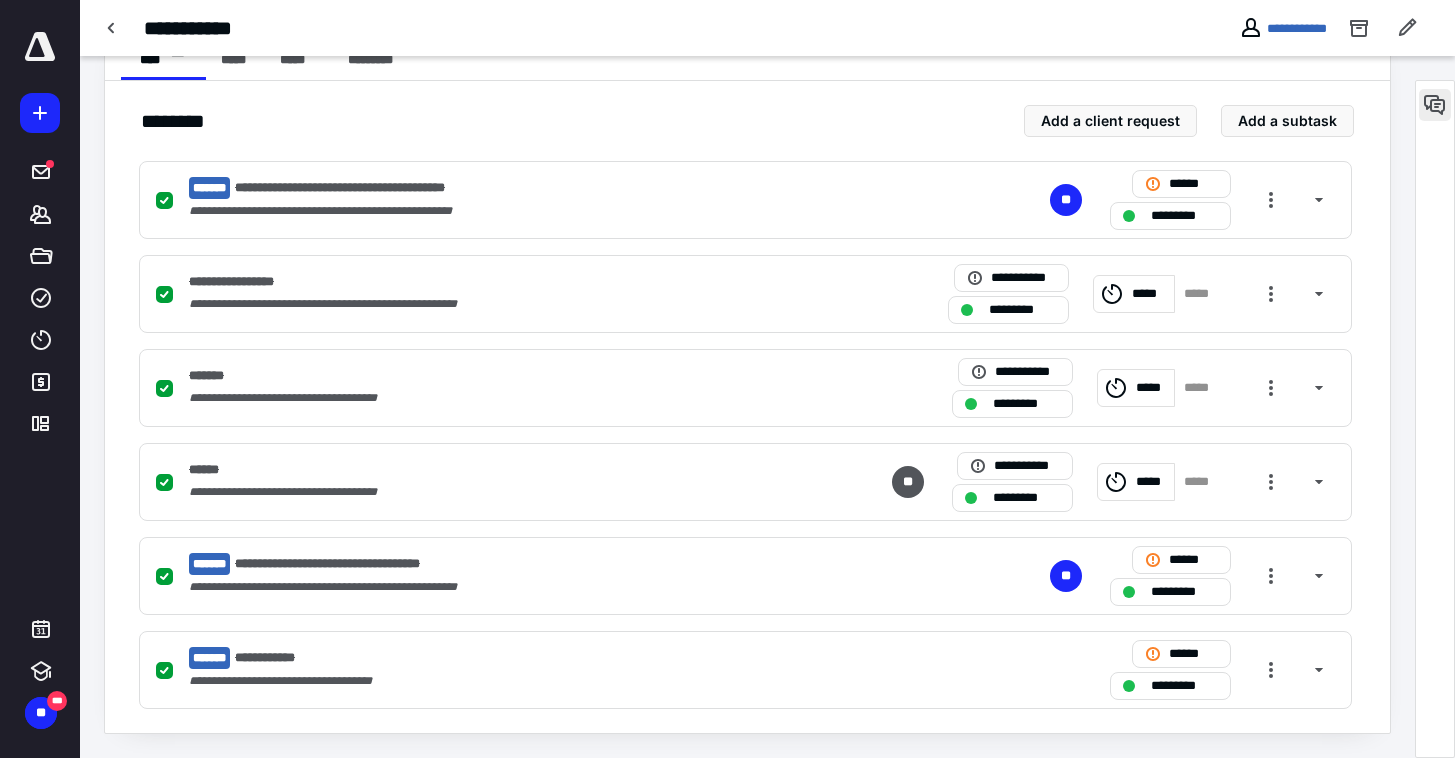 click at bounding box center [1435, 105] 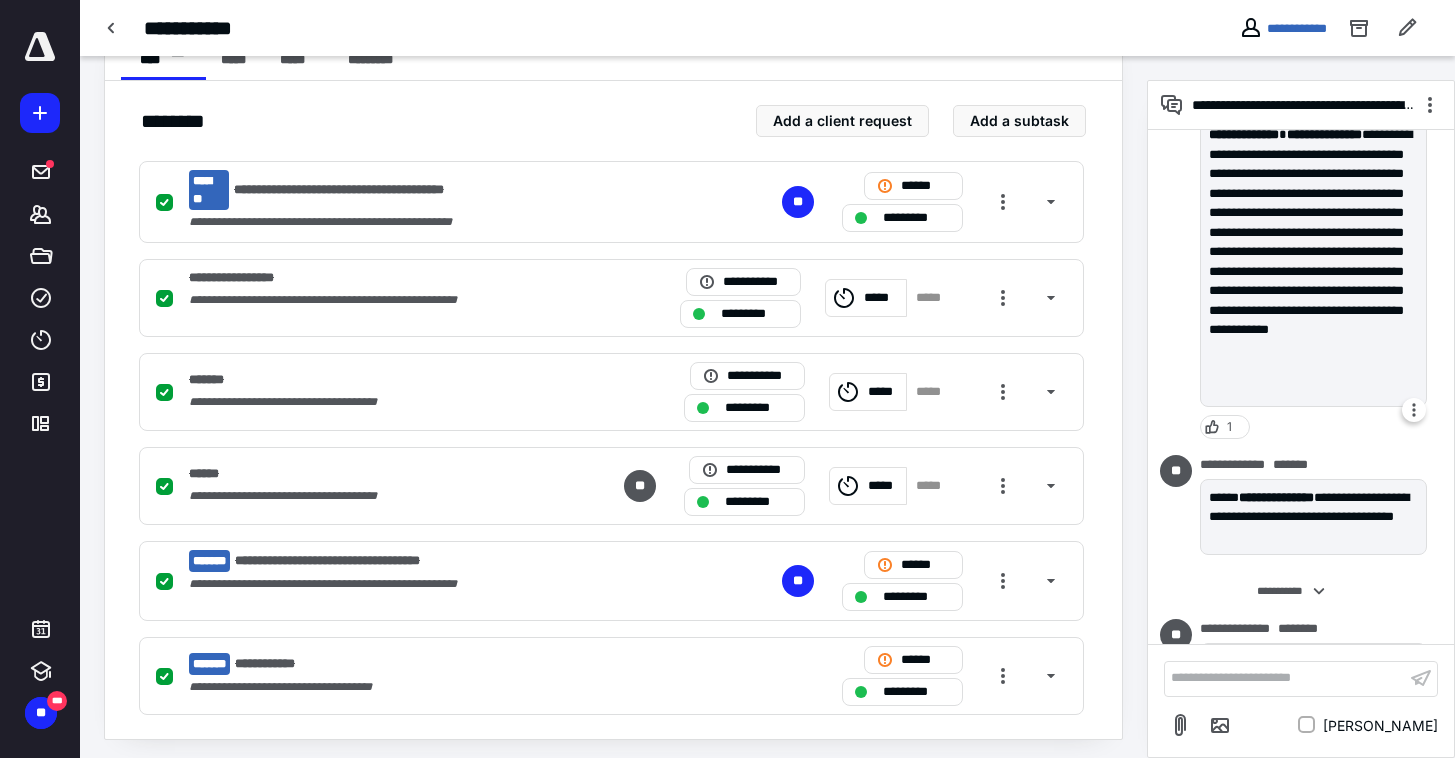 scroll, scrollTop: 333, scrollLeft: 0, axis: vertical 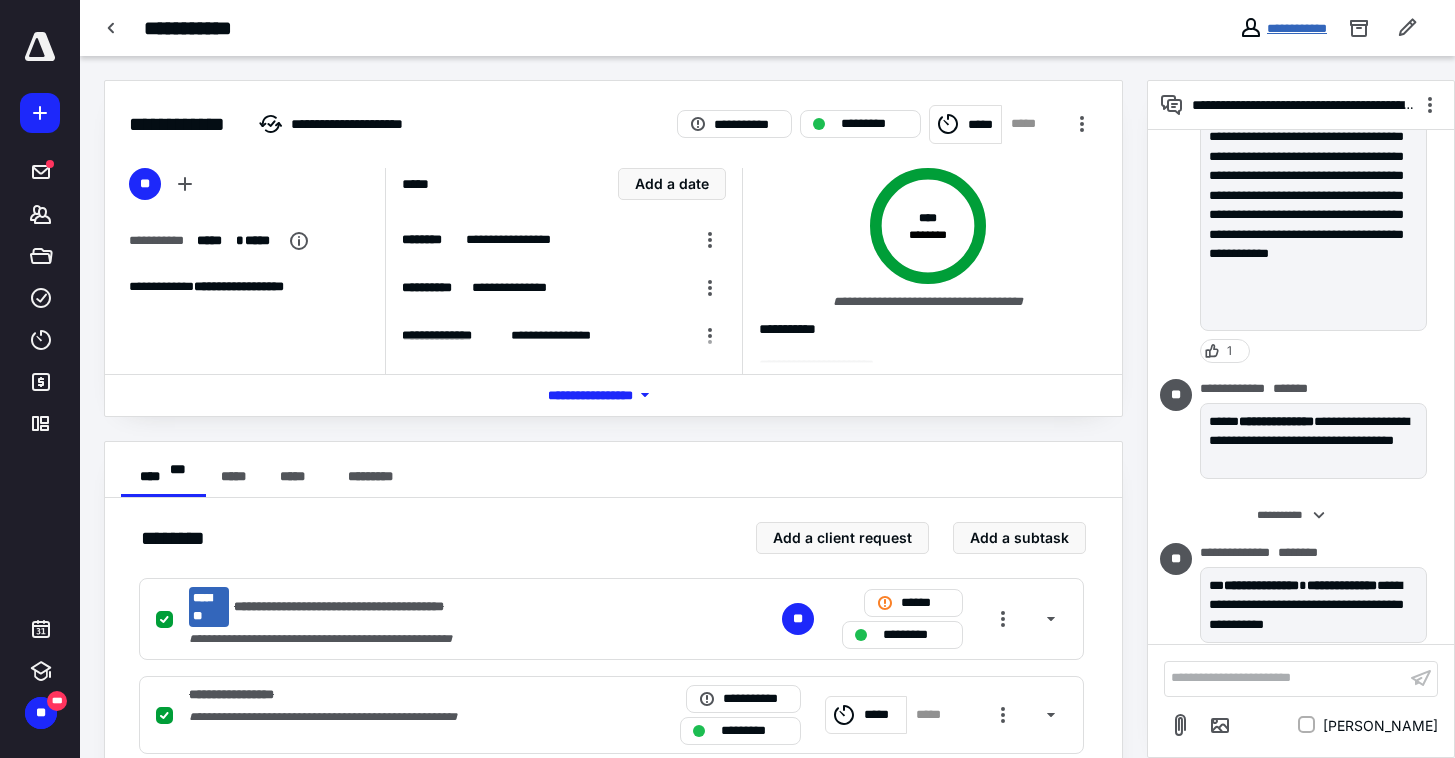 click on "**********" at bounding box center (1297, 28) 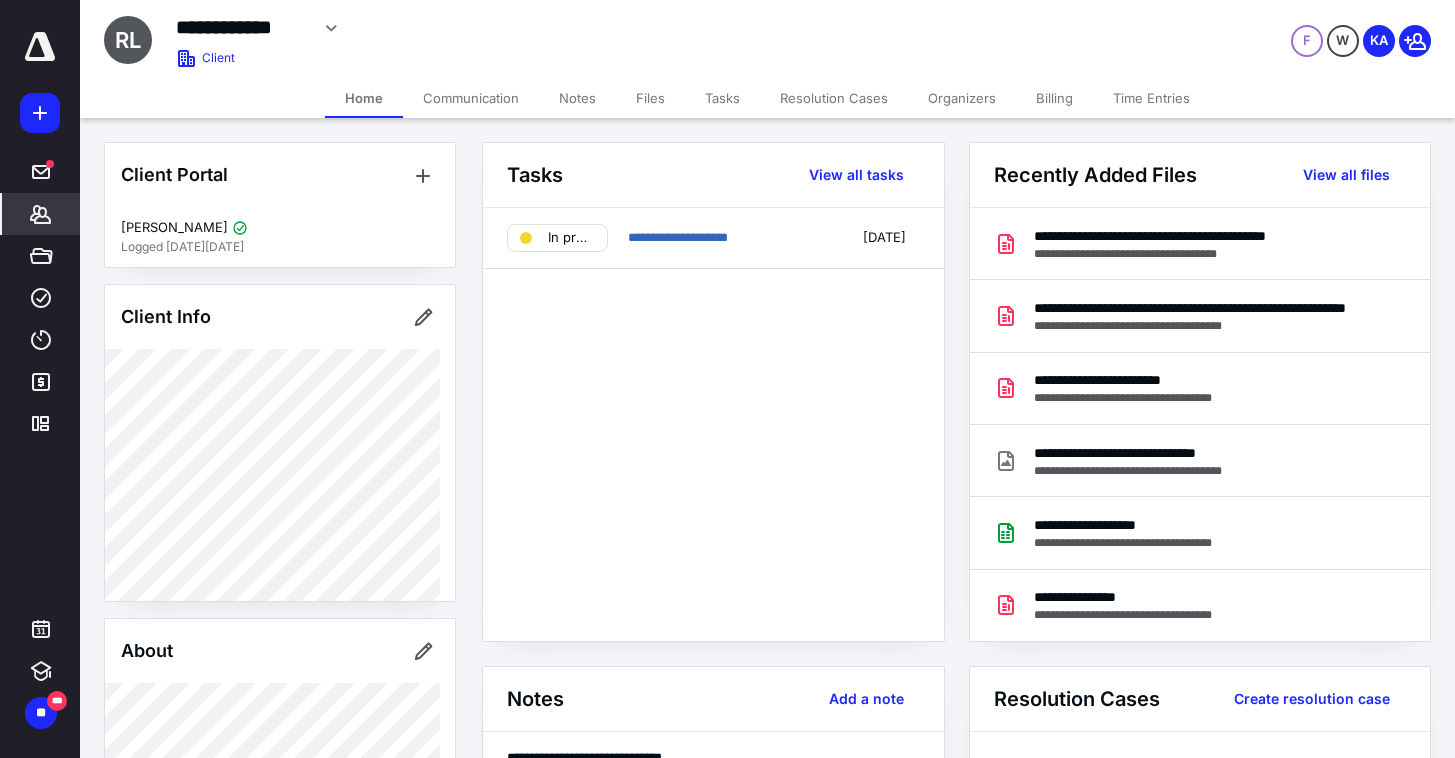 click on "Notes" at bounding box center [577, 98] 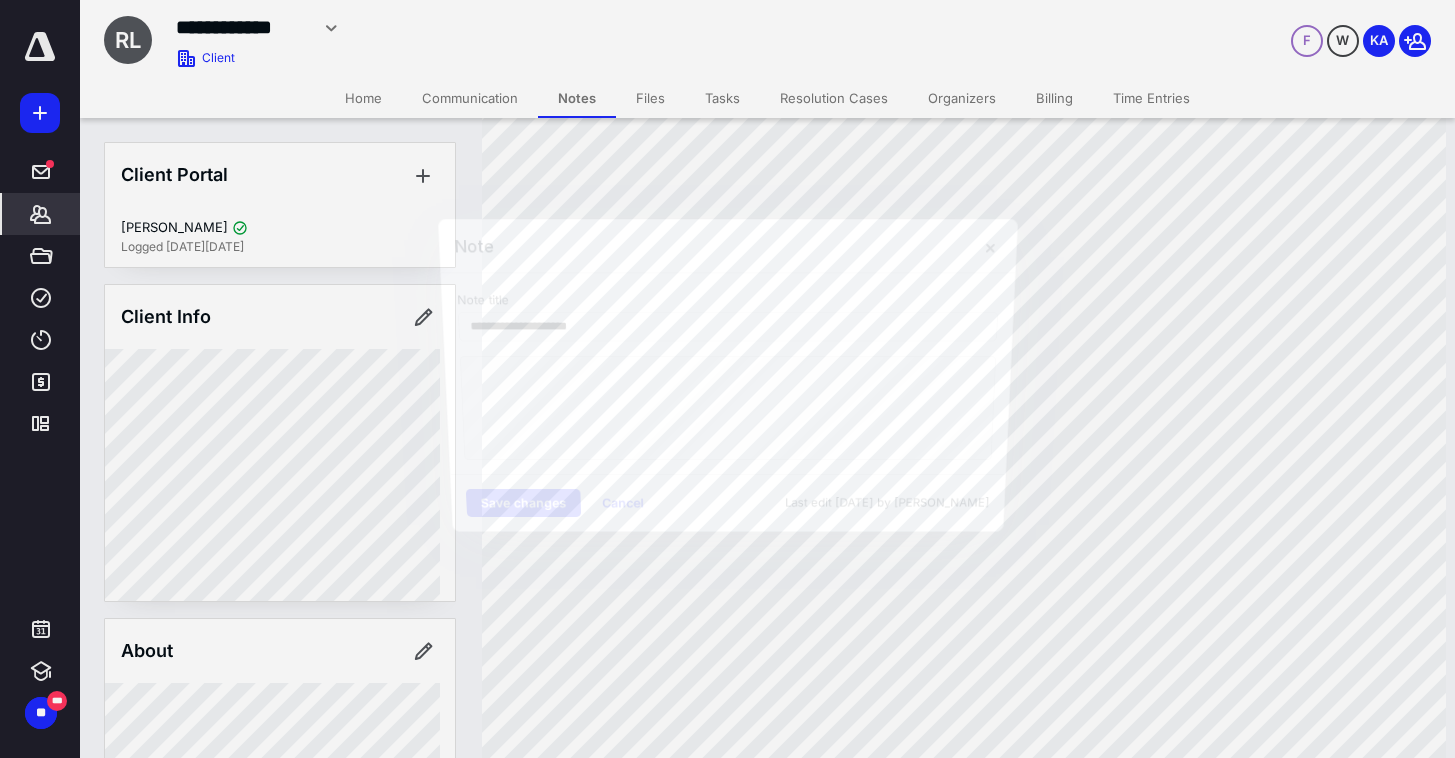 scroll, scrollTop: 345, scrollLeft: 0, axis: vertical 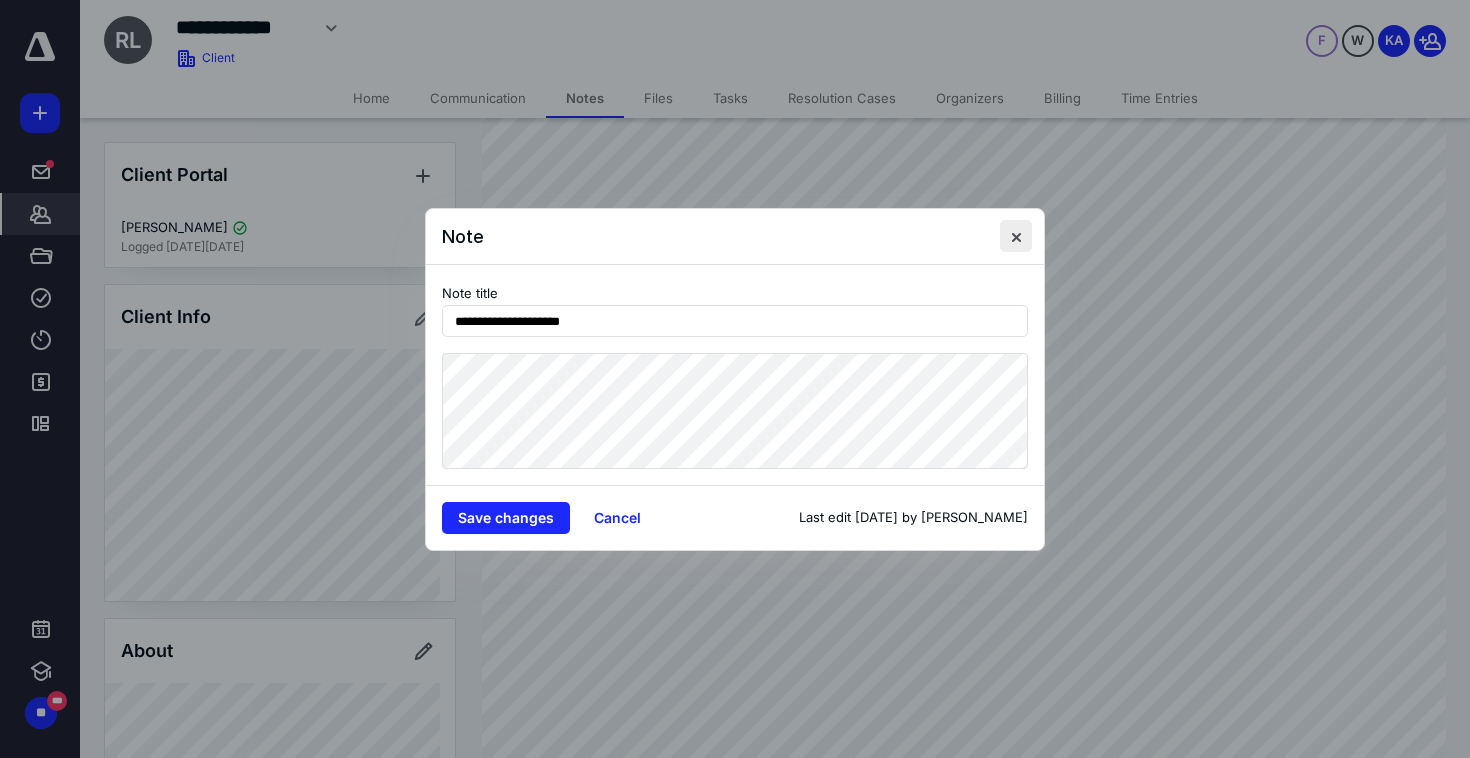 click at bounding box center [1016, 236] 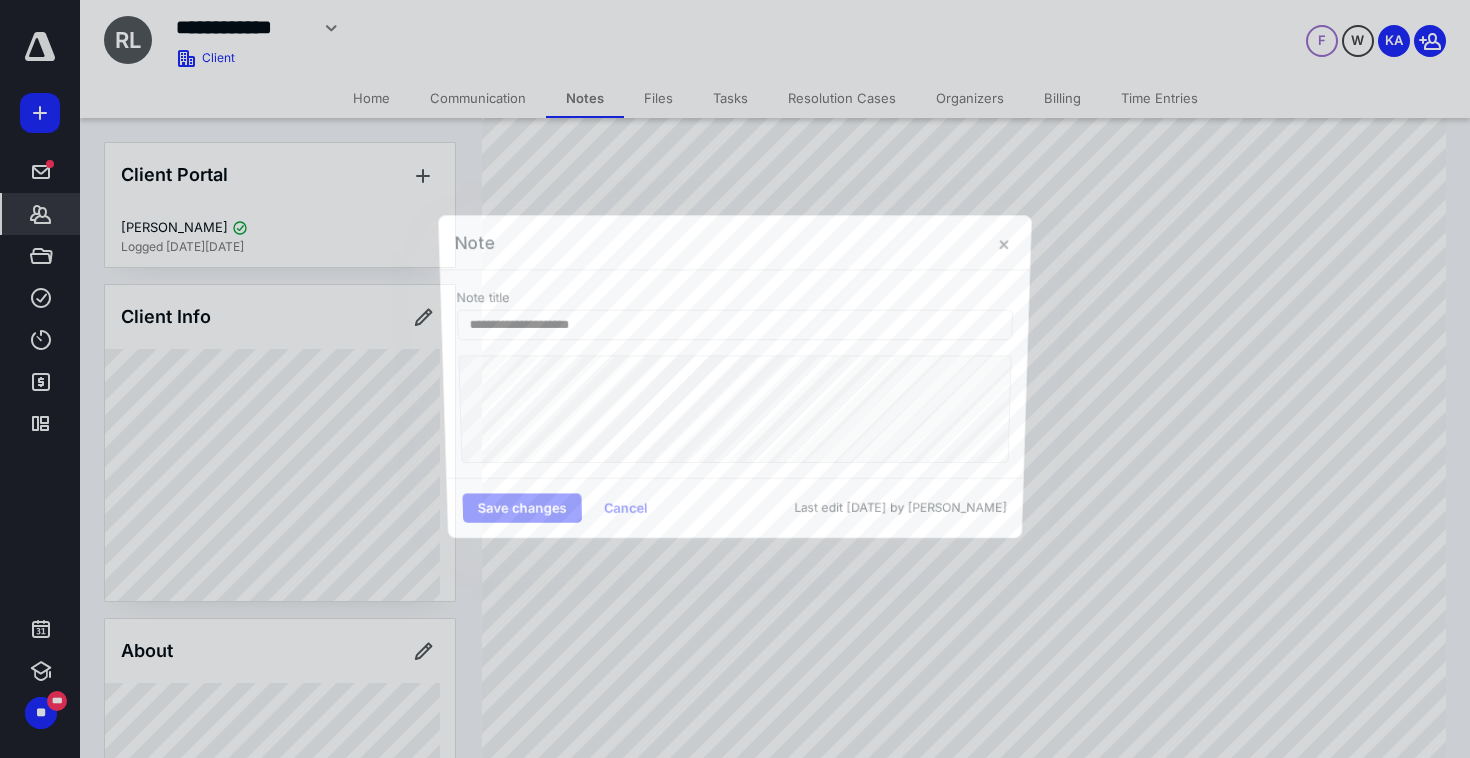 click on "Note" at bounding box center [735, 243] 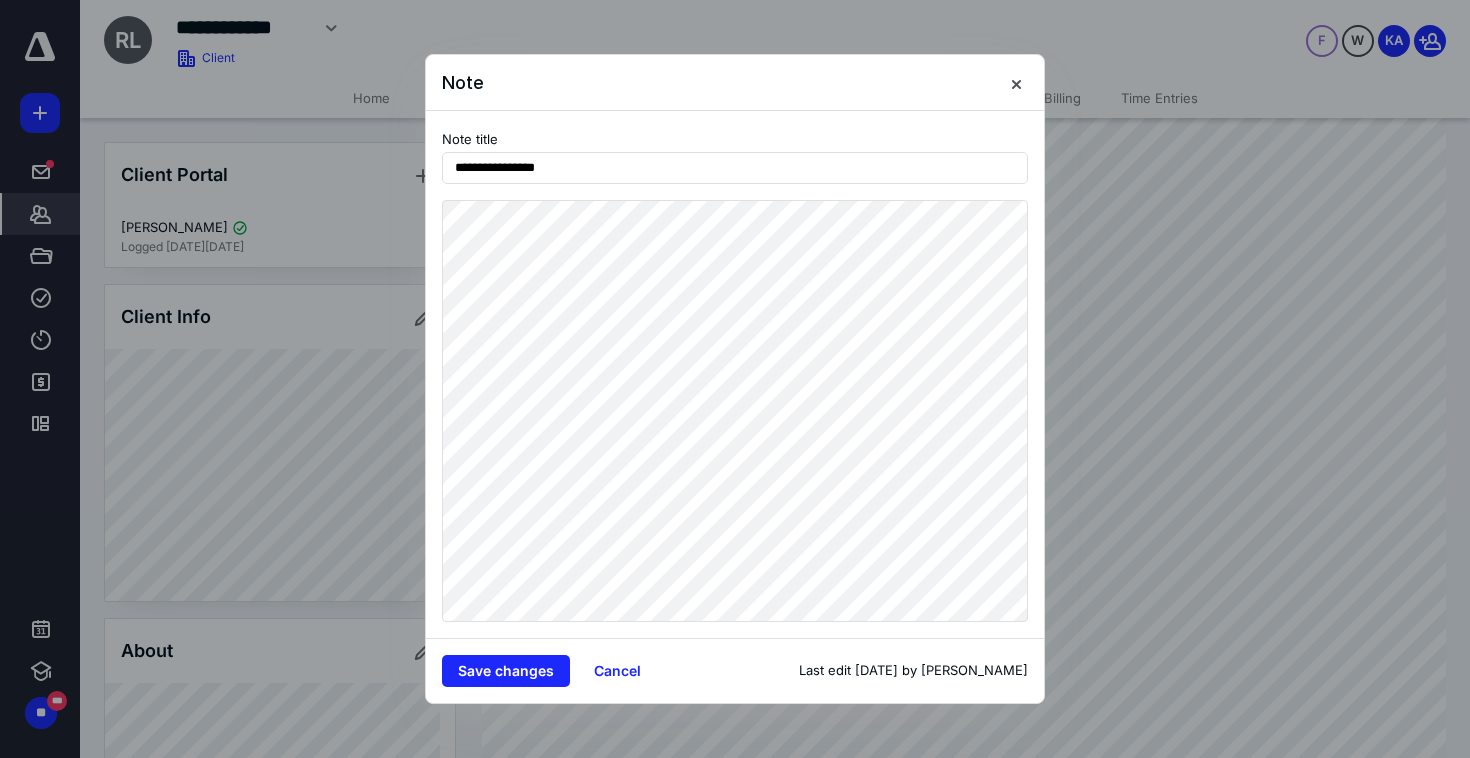 click at bounding box center [1008, 83] 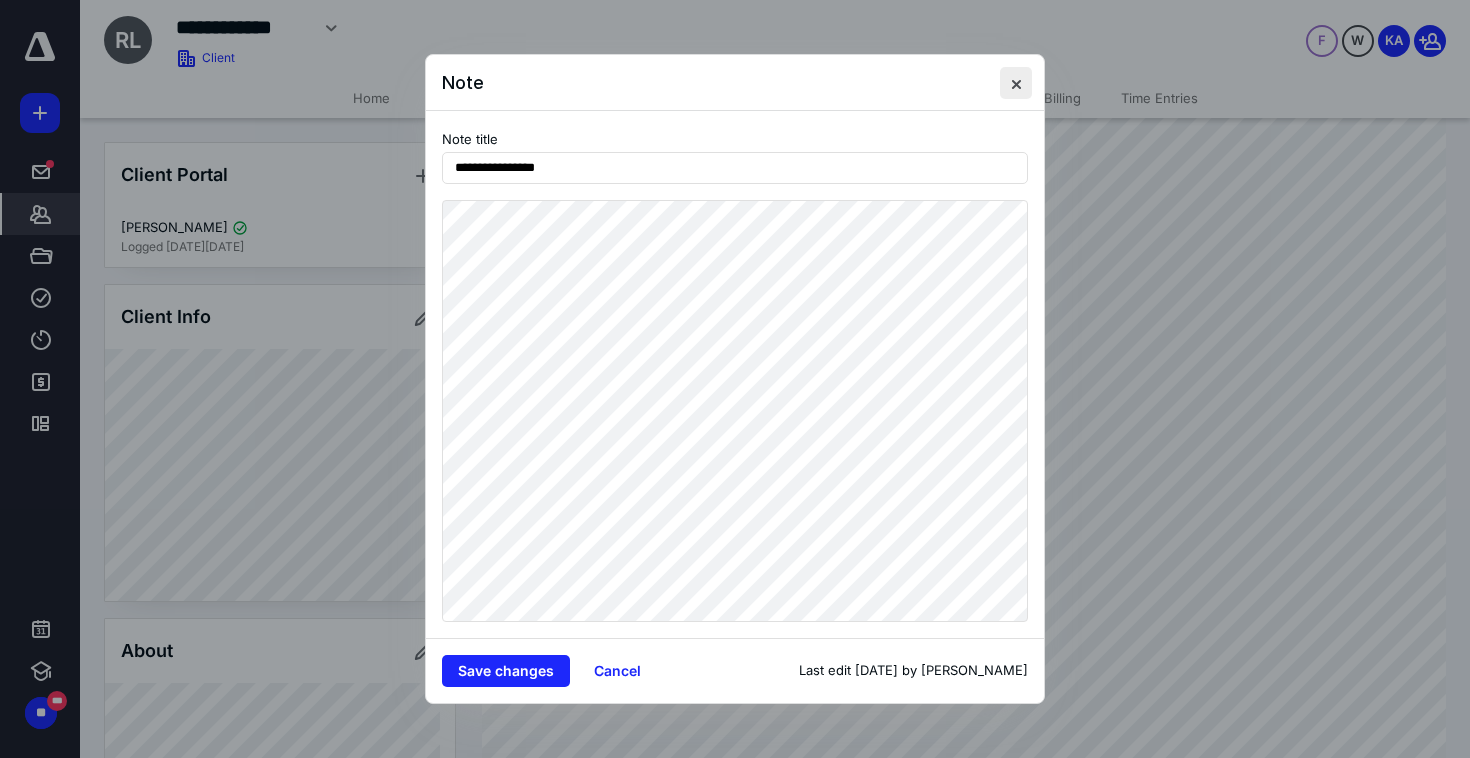 click at bounding box center [1016, 83] 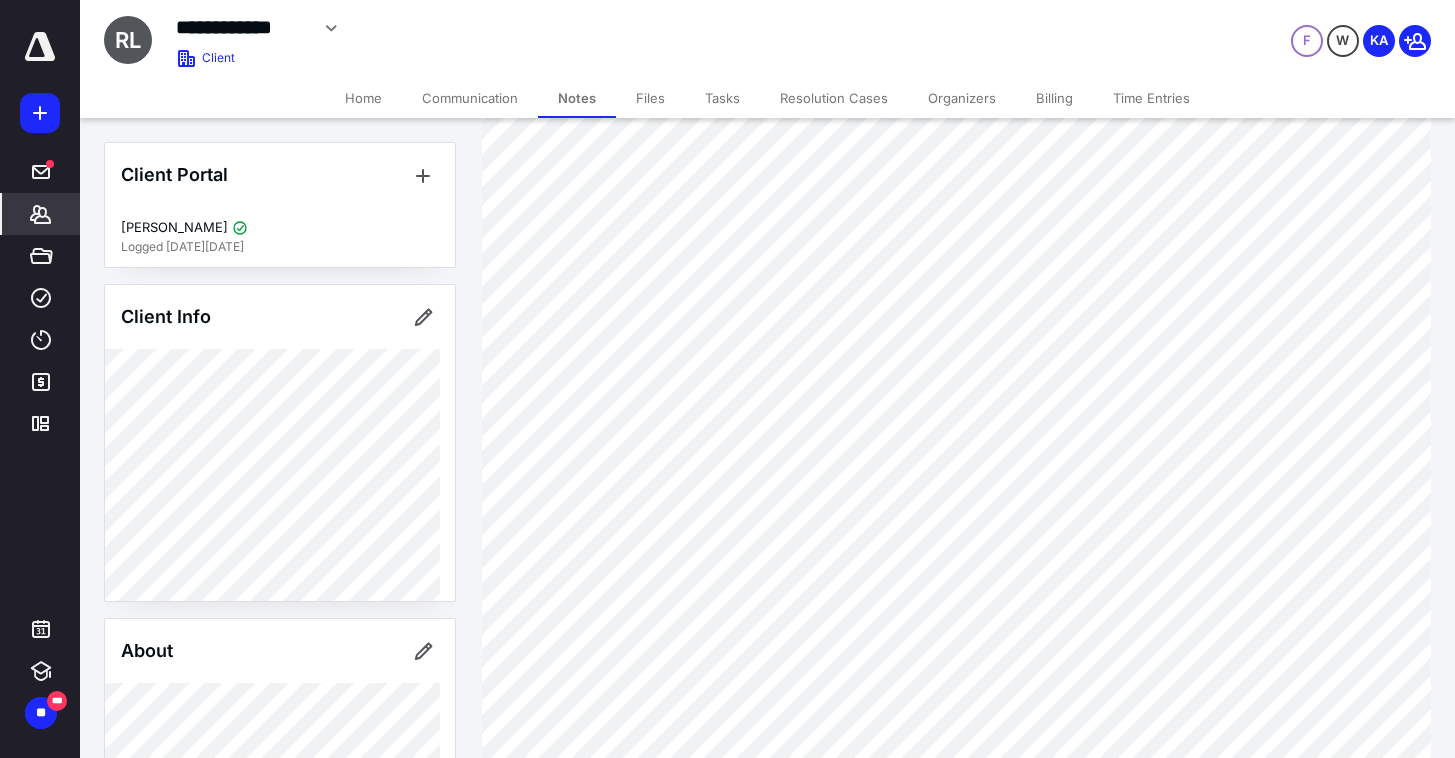 click on "Tasks" at bounding box center (722, 98) 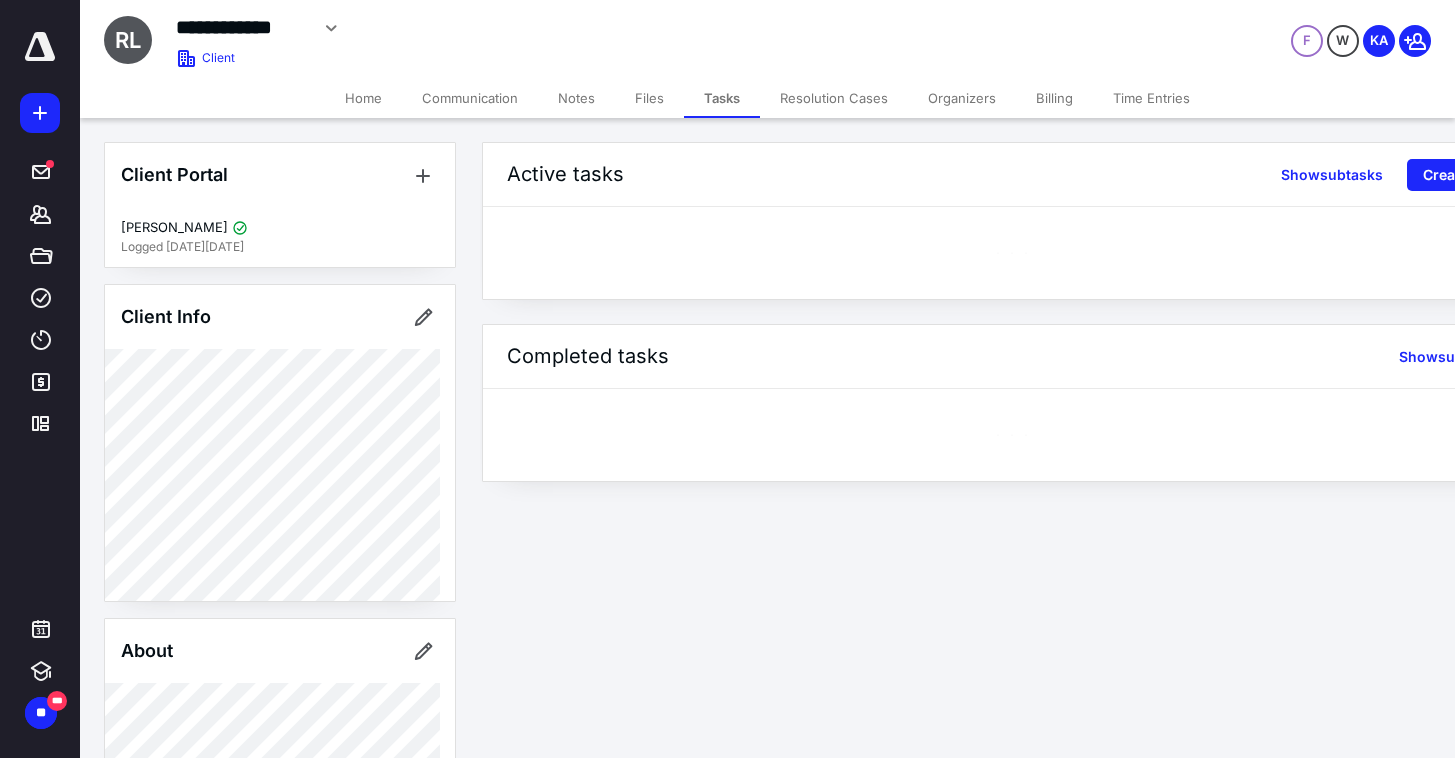 scroll, scrollTop: 0, scrollLeft: 0, axis: both 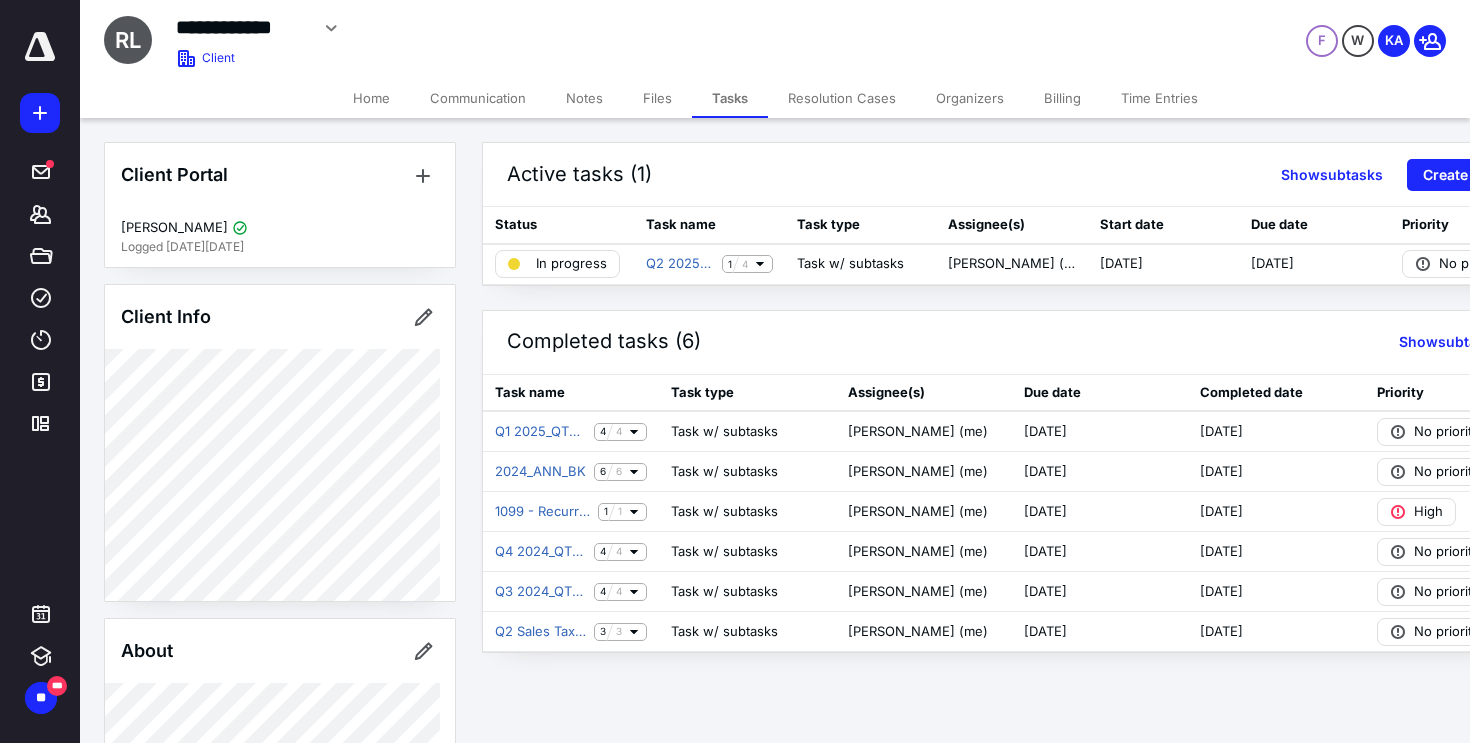 click on "Tasks" at bounding box center [730, 98] 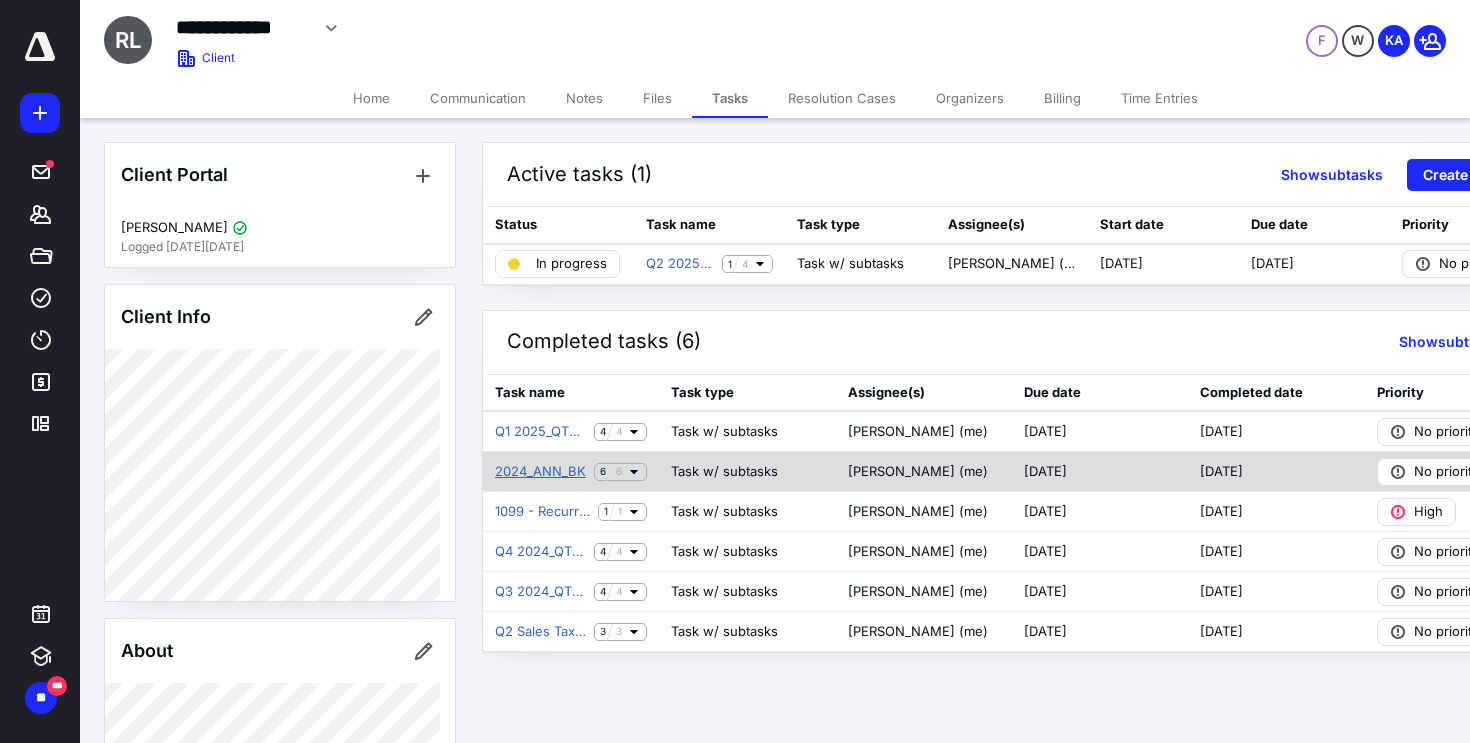 click on "2024_ANN_BK" at bounding box center (540, 472) 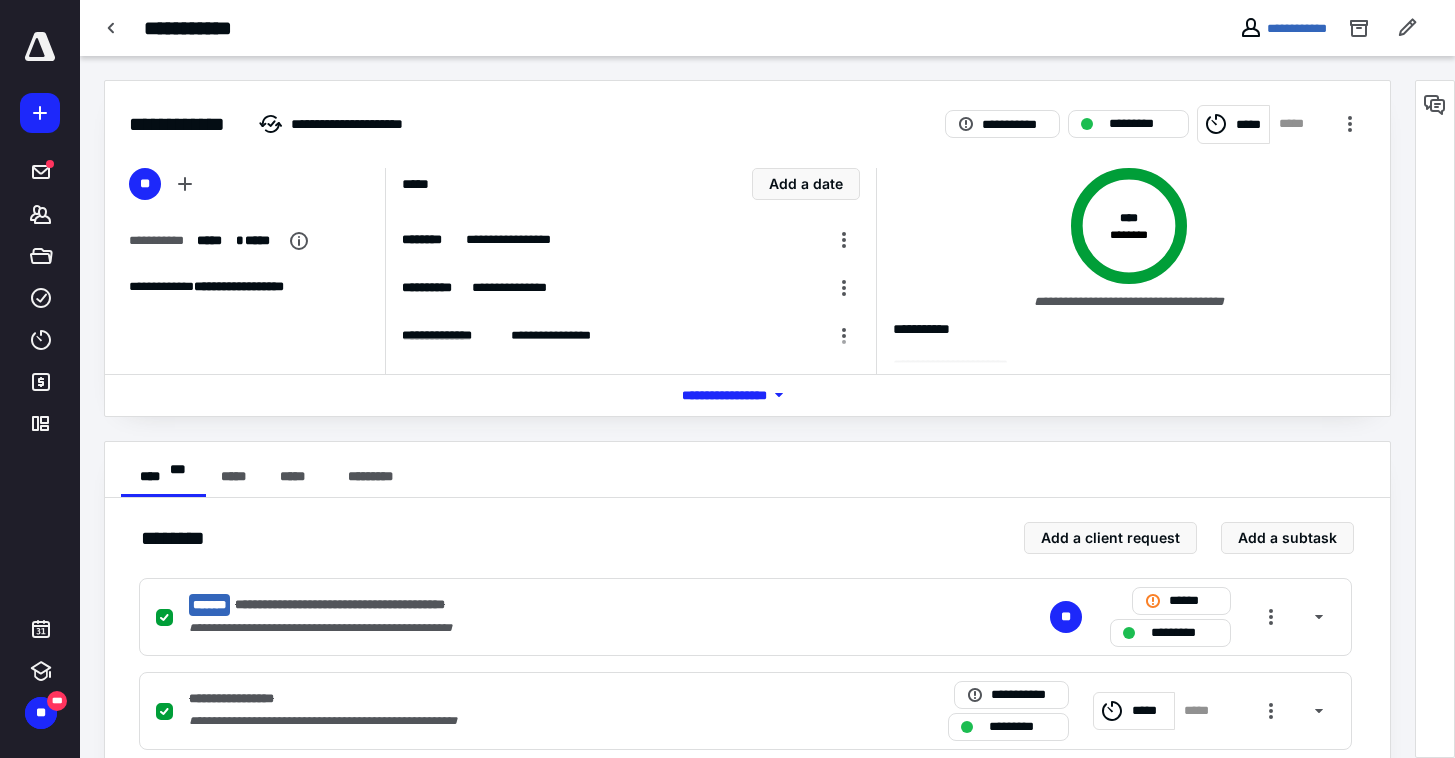 scroll, scrollTop: 417, scrollLeft: 0, axis: vertical 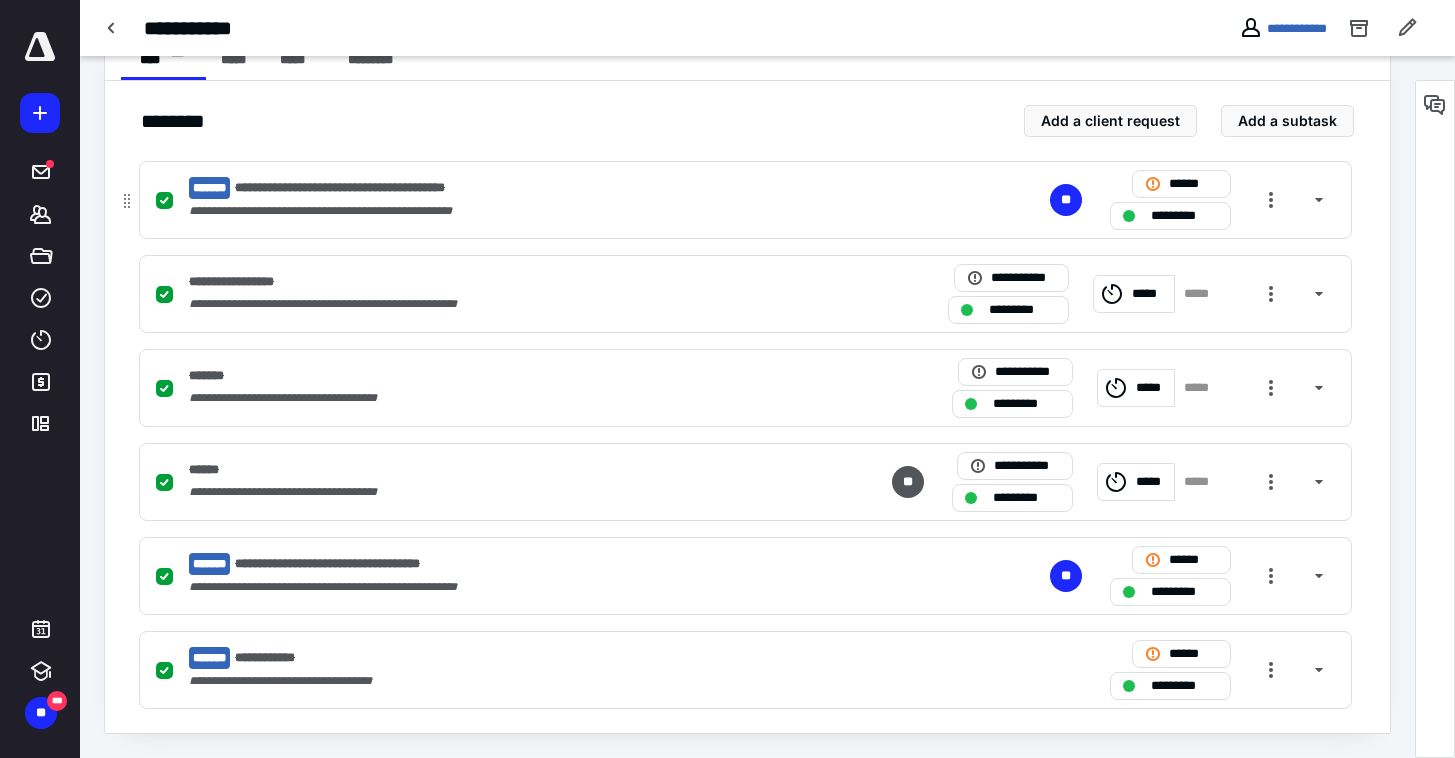 click on "**********" at bounding box center [483, 188] 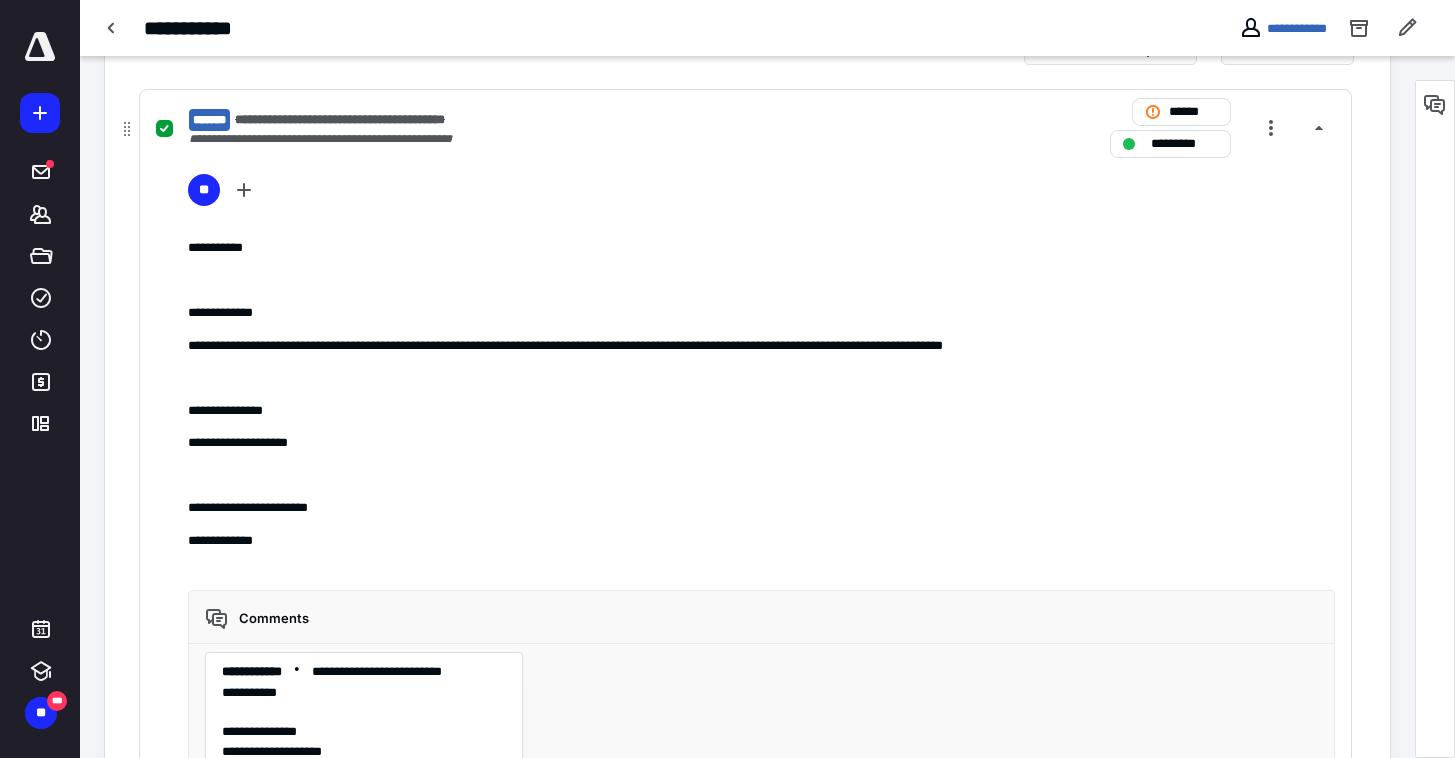 scroll, scrollTop: 524, scrollLeft: 0, axis: vertical 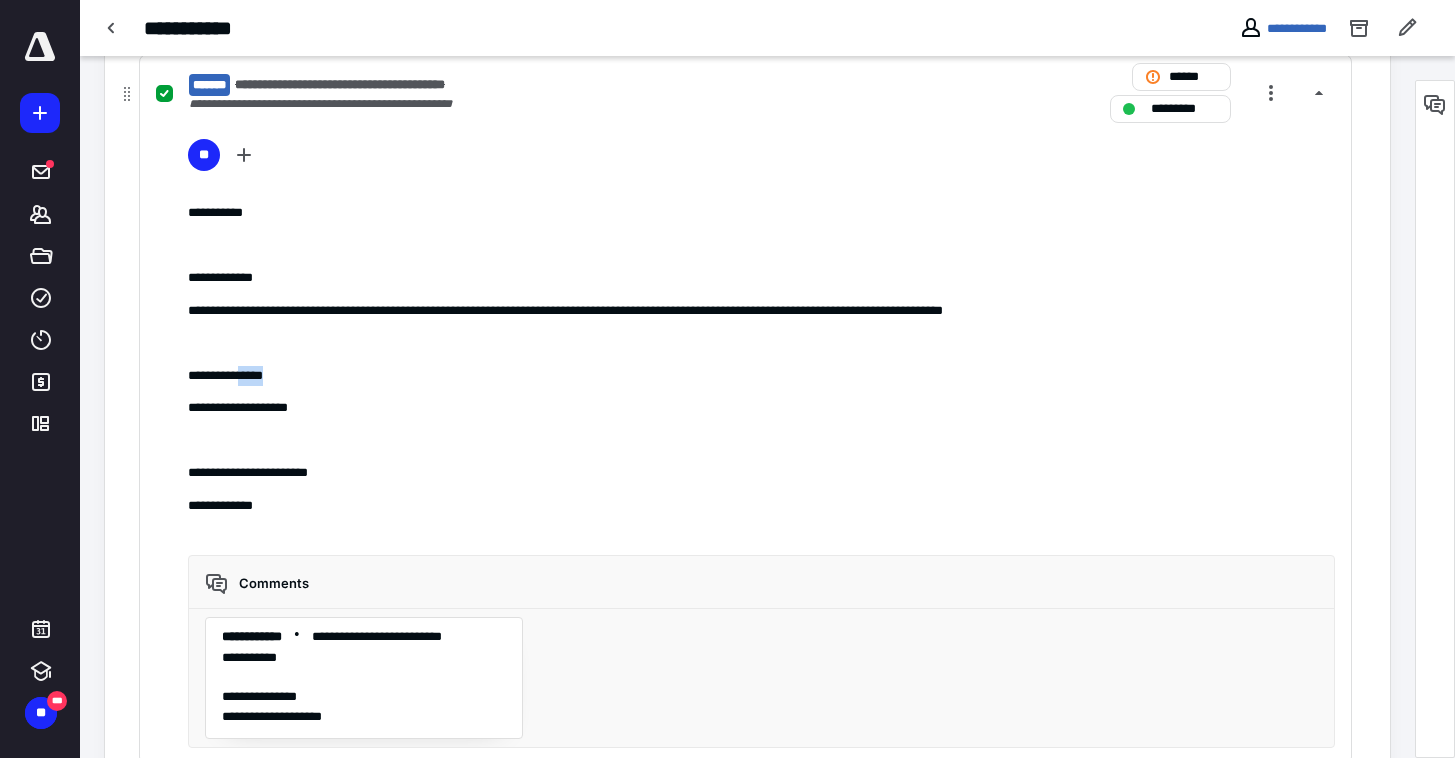 drag, startPoint x: 302, startPoint y: 375, endPoint x: 258, endPoint y: 376, distance: 44.011364 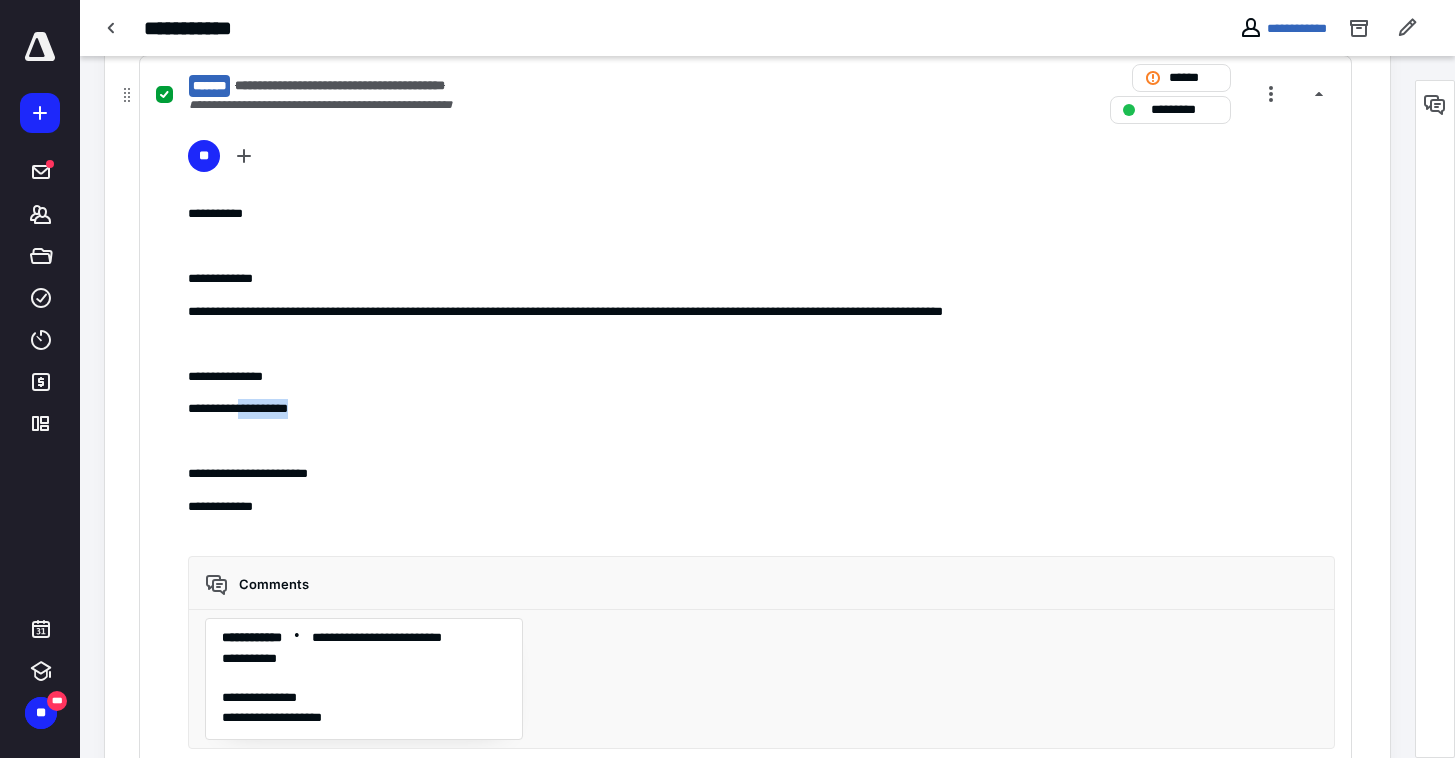 drag, startPoint x: 331, startPoint y: 411, endPoint x: 256, endPoint y: 411, distance: 75 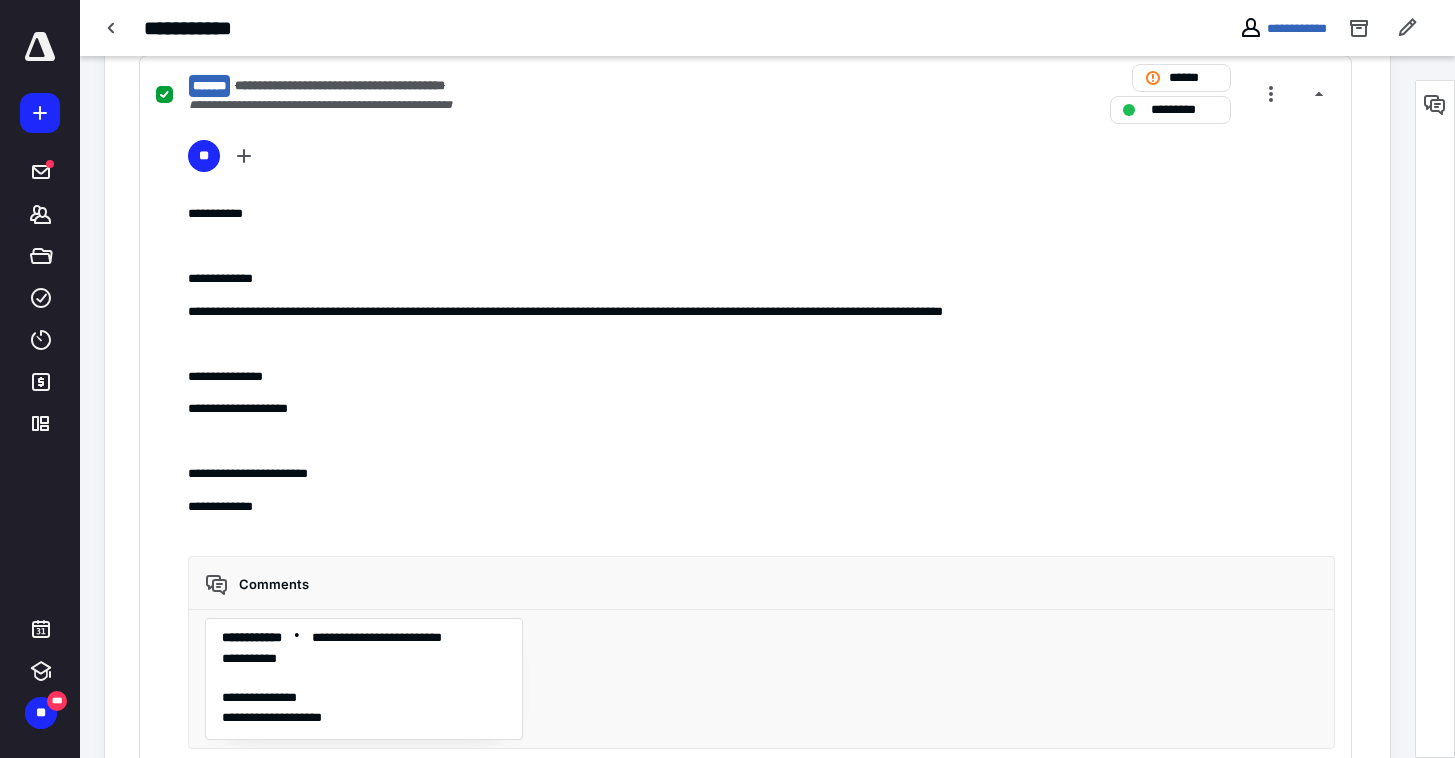 click on "**********" at bounding box center [483, 105] 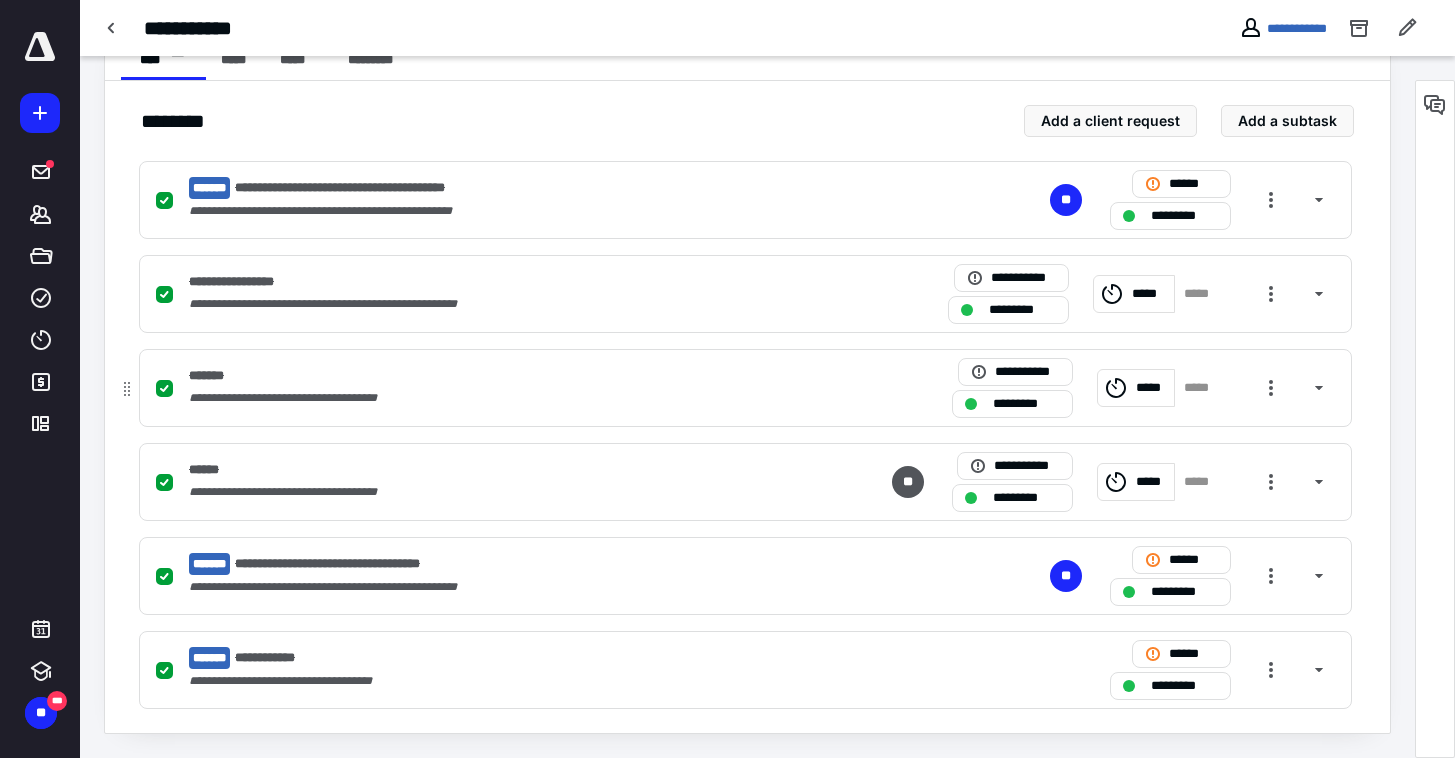 scroll, scrollTop: 416, scrollLeft: 0, axis: vertical 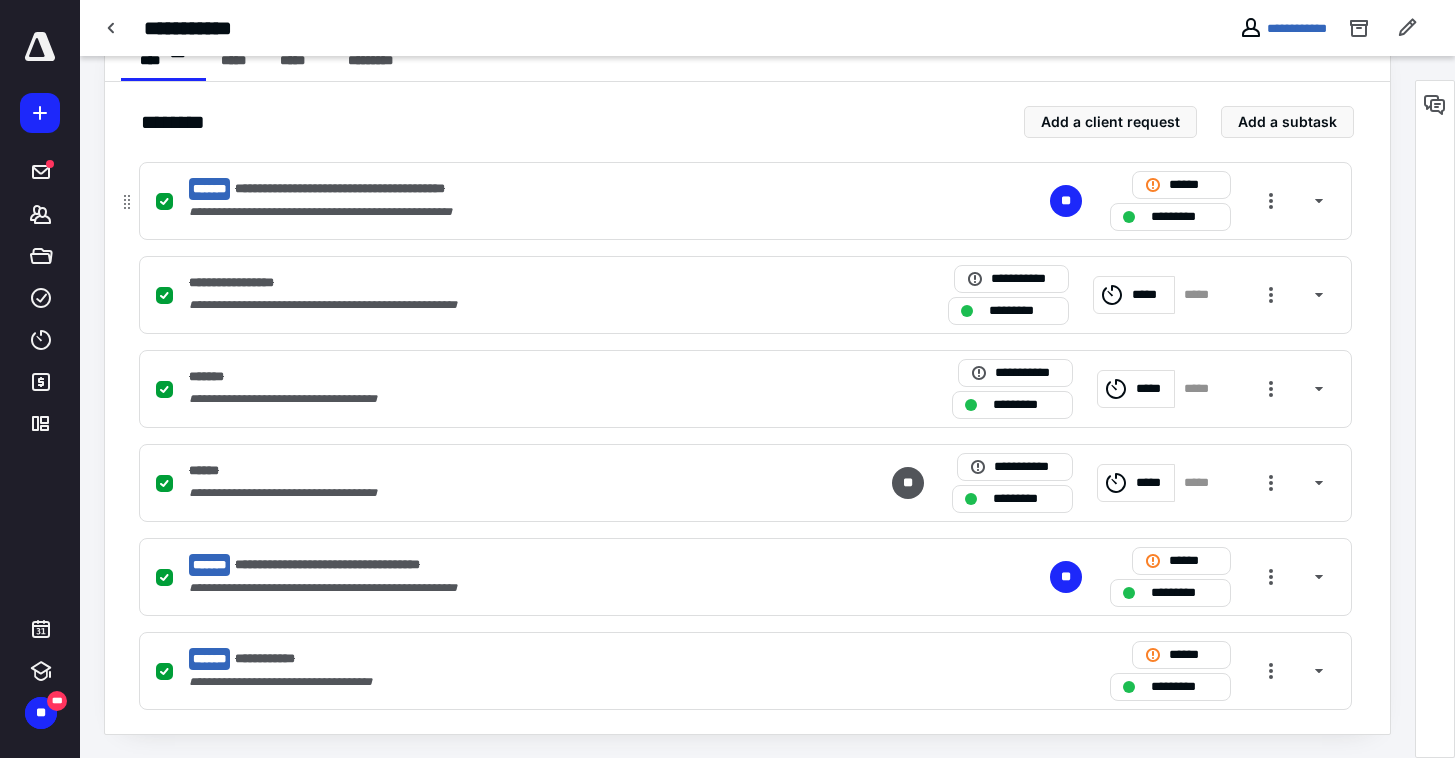 click on "**********" at bounding box center (483, 212) 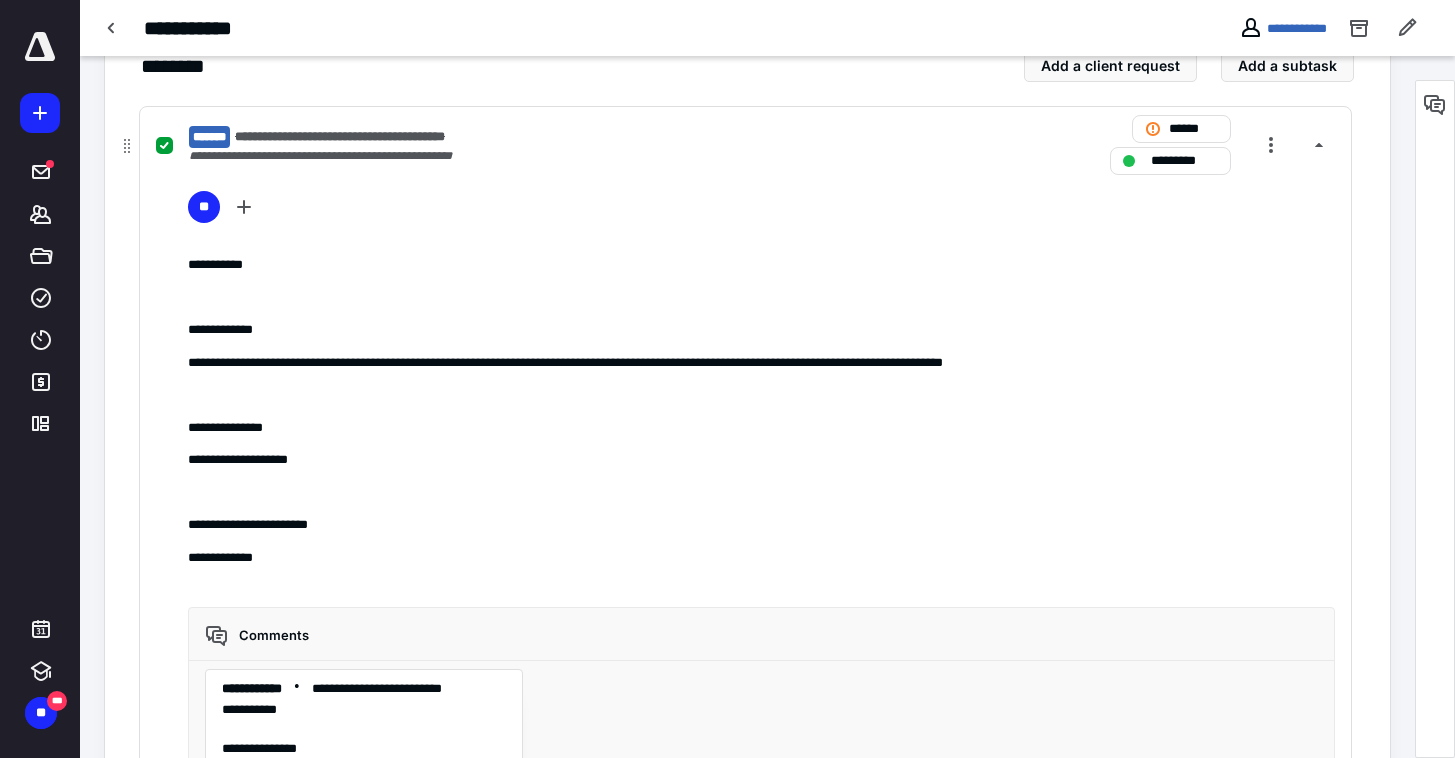 scroll, scrollTop: 438, scrollLeft: 0, axis: vertical 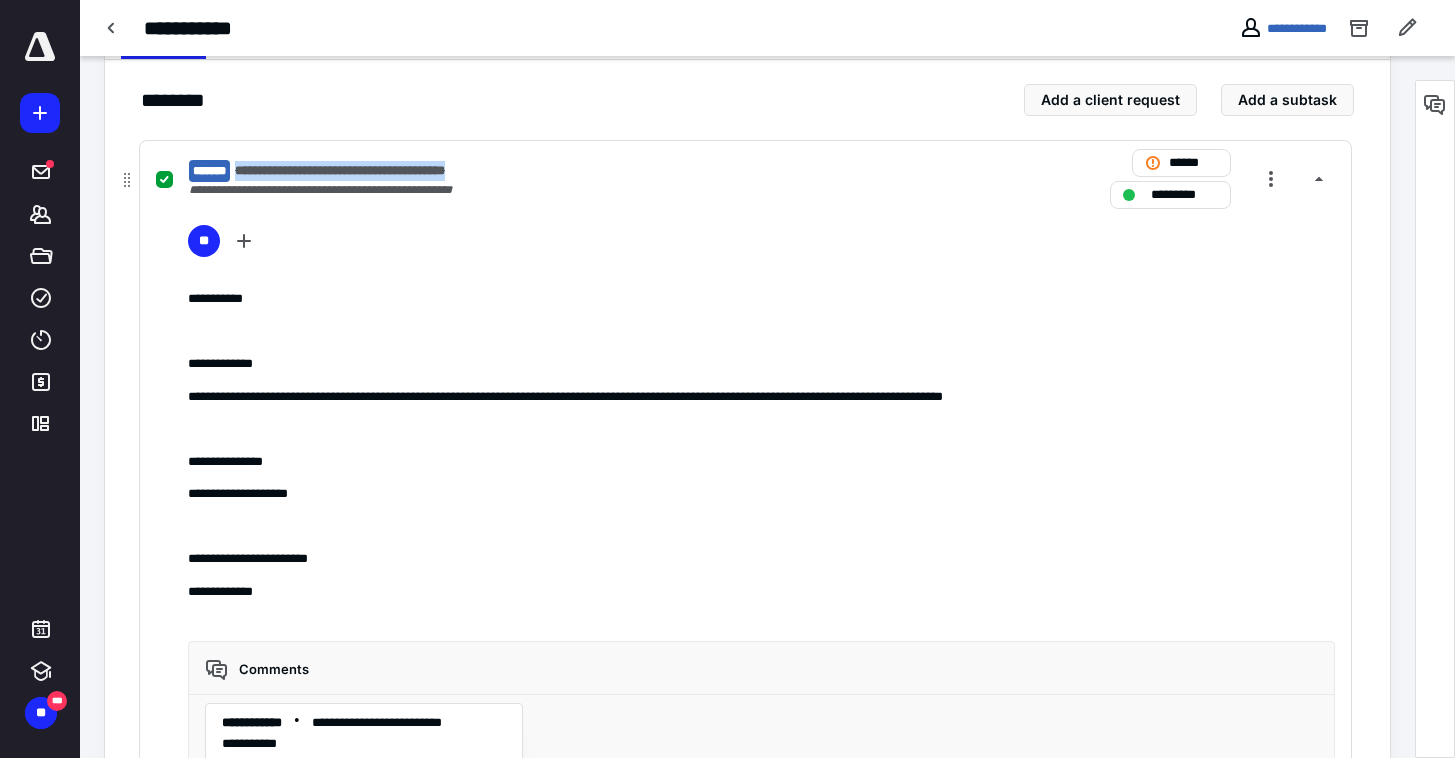 drag, startPoint x: 525, startPoint y: 170, endPoint x: 251, endPoint y: 170, distance: 274 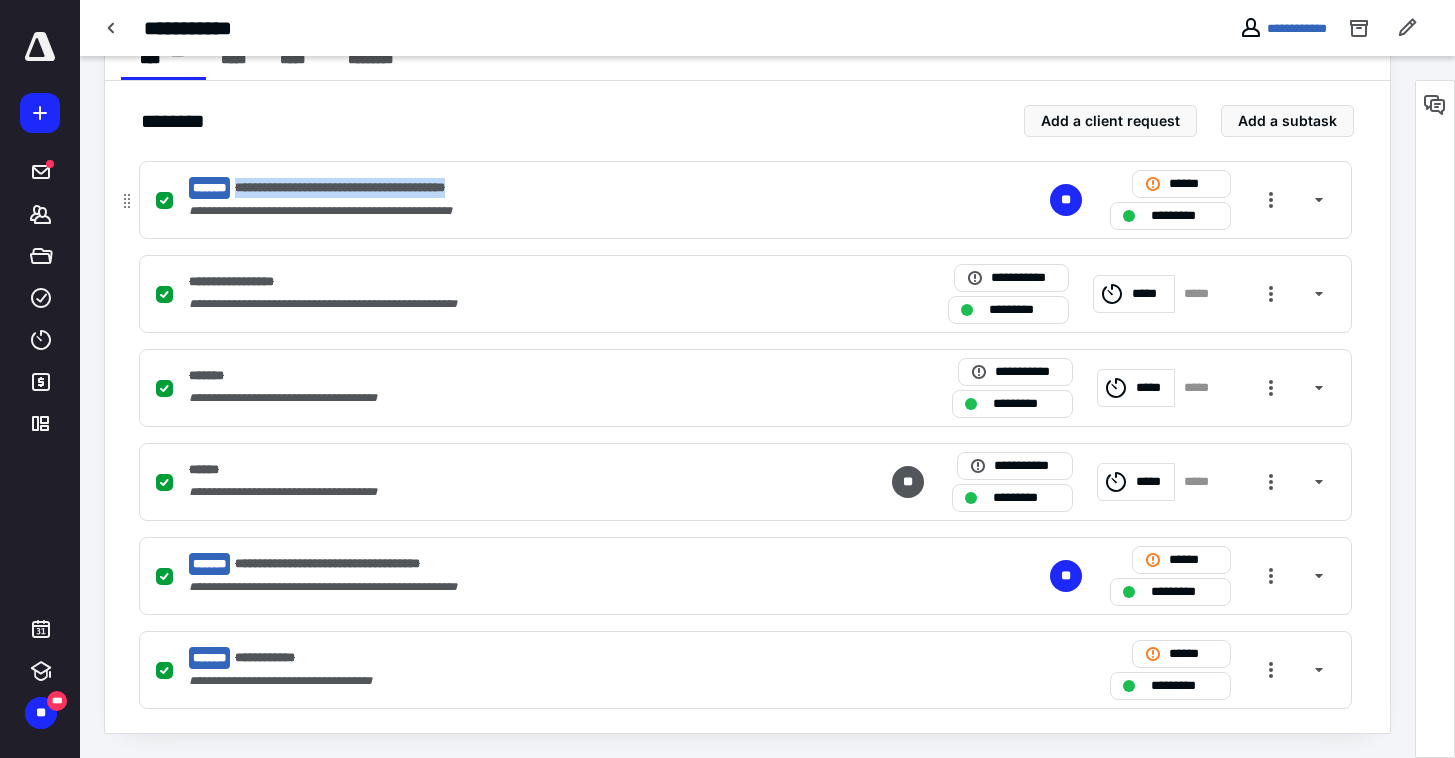 copy on "**********" 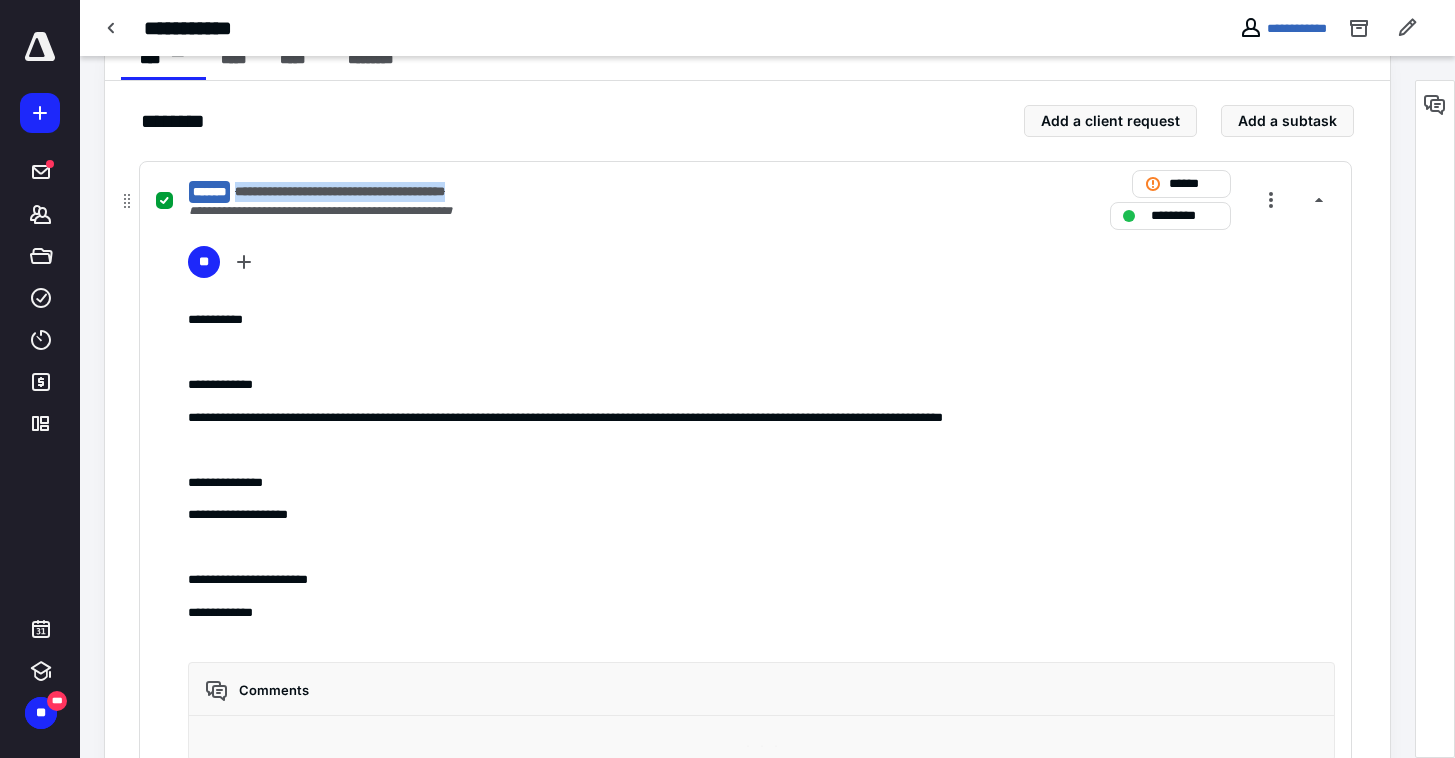 scroll, scrollTop: 438, scrollLeft: 0, axis: vertical 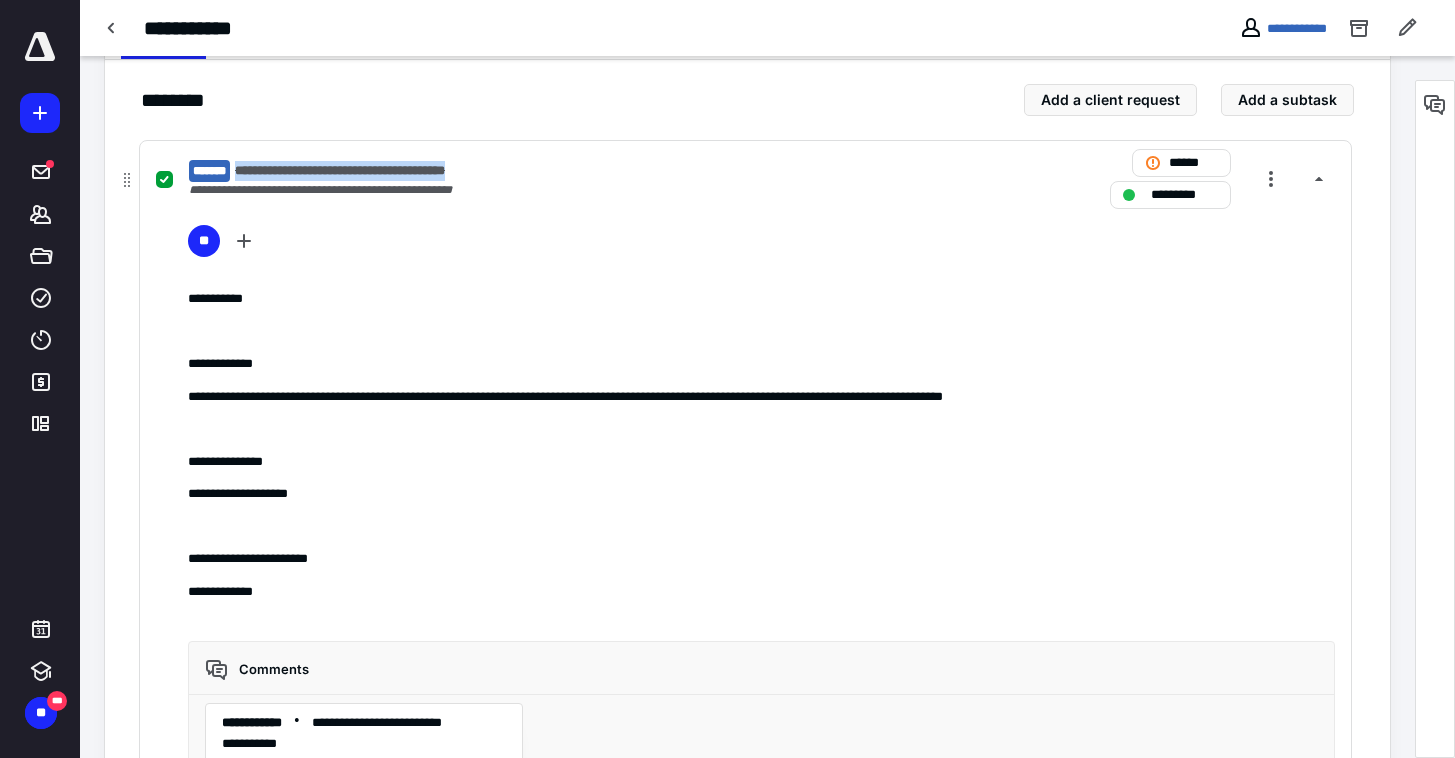 click on "**********" at bounding box center [483, 171] 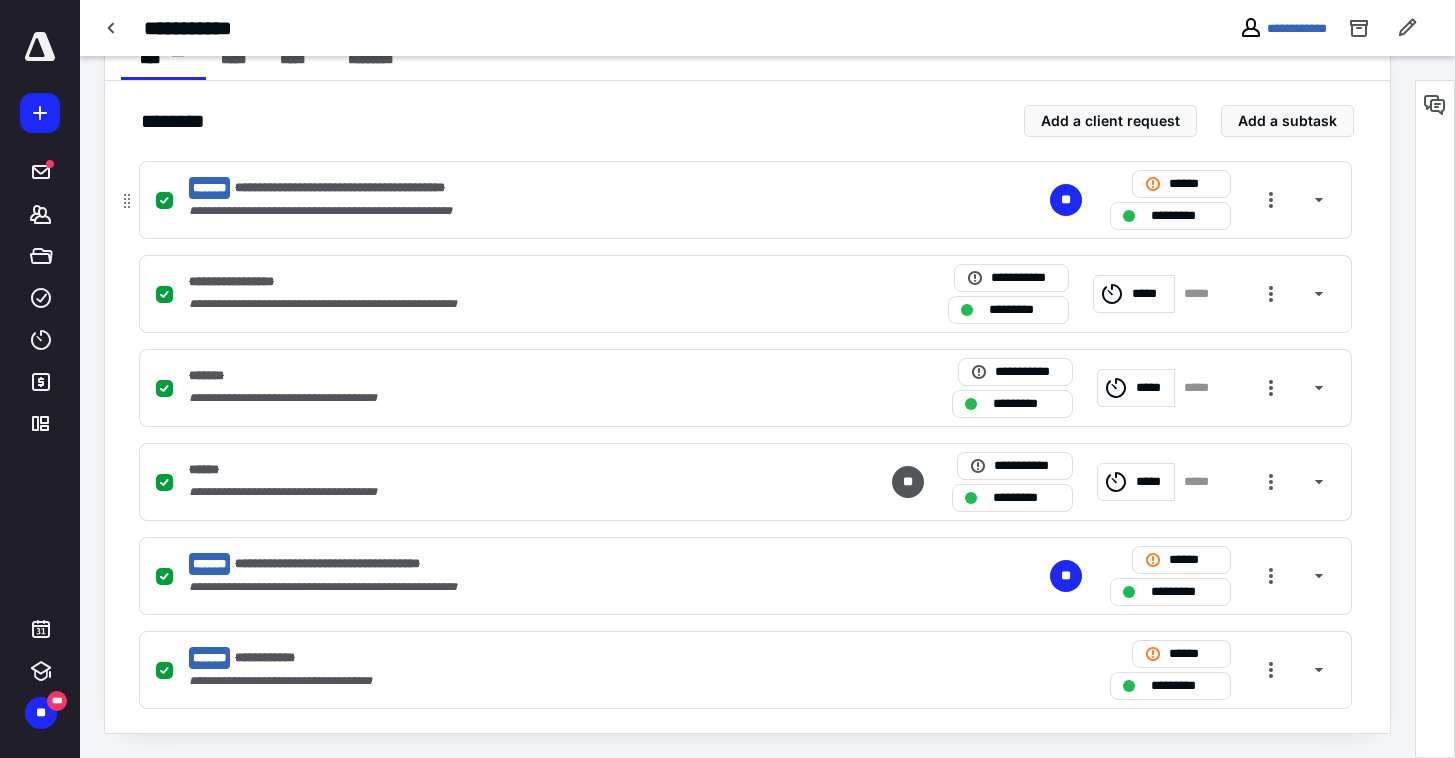 scroll, scrollTop: 417, scrollLeft: 0, axis: vertical 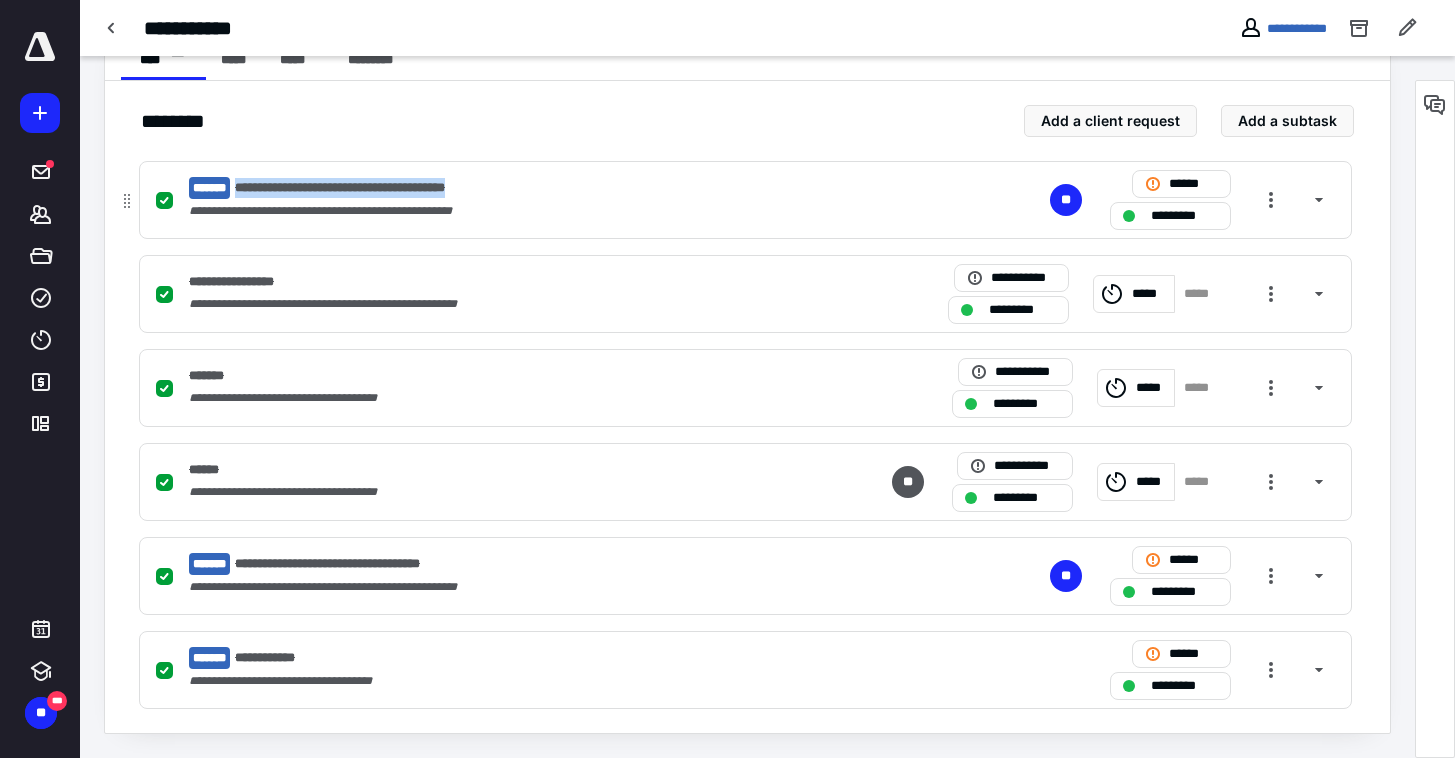 drag, startPoint x: 531, startPoint y: 192, endPoint x: 250, endPoint y: 190, distance: 281.0071 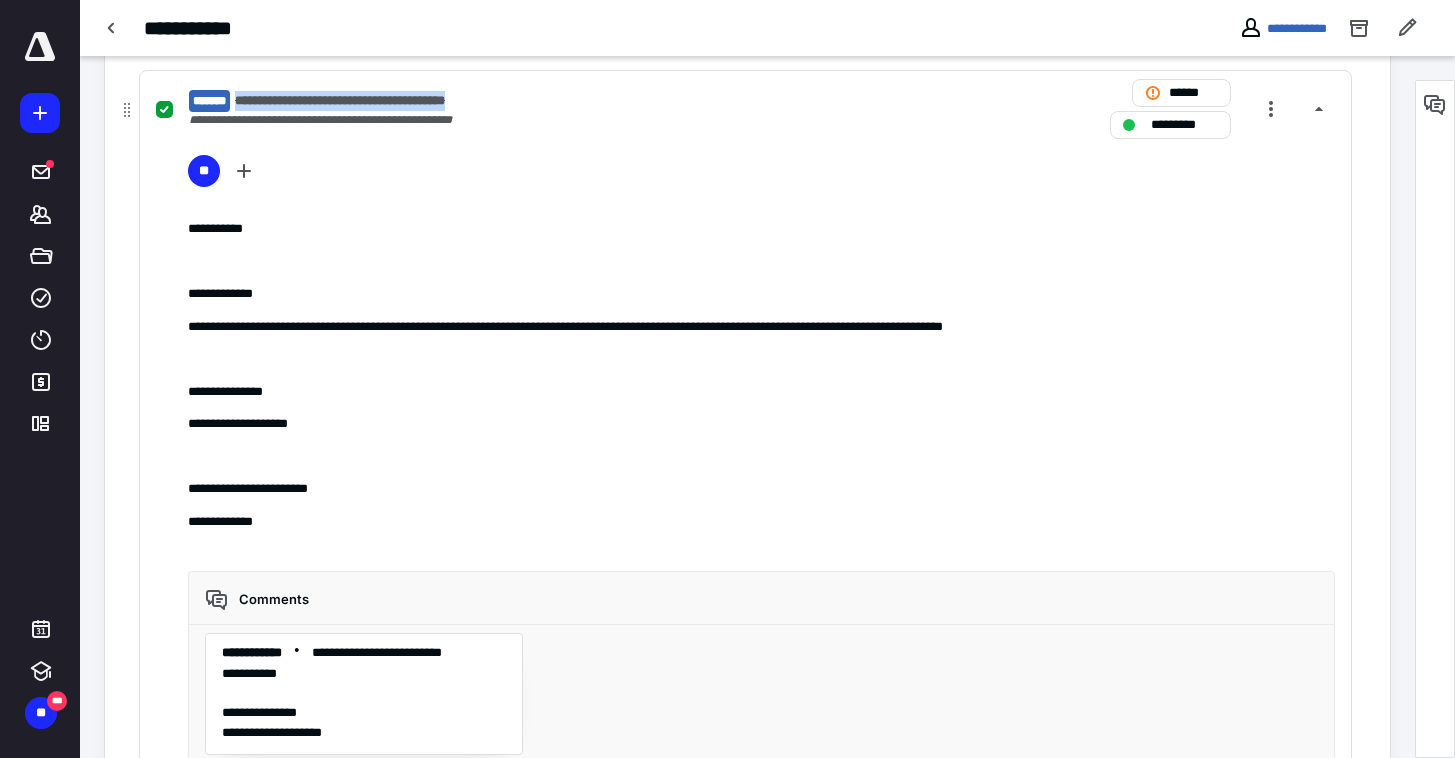 scroll, scrollTop: 509, scrollLeft: 0, axis: vertical 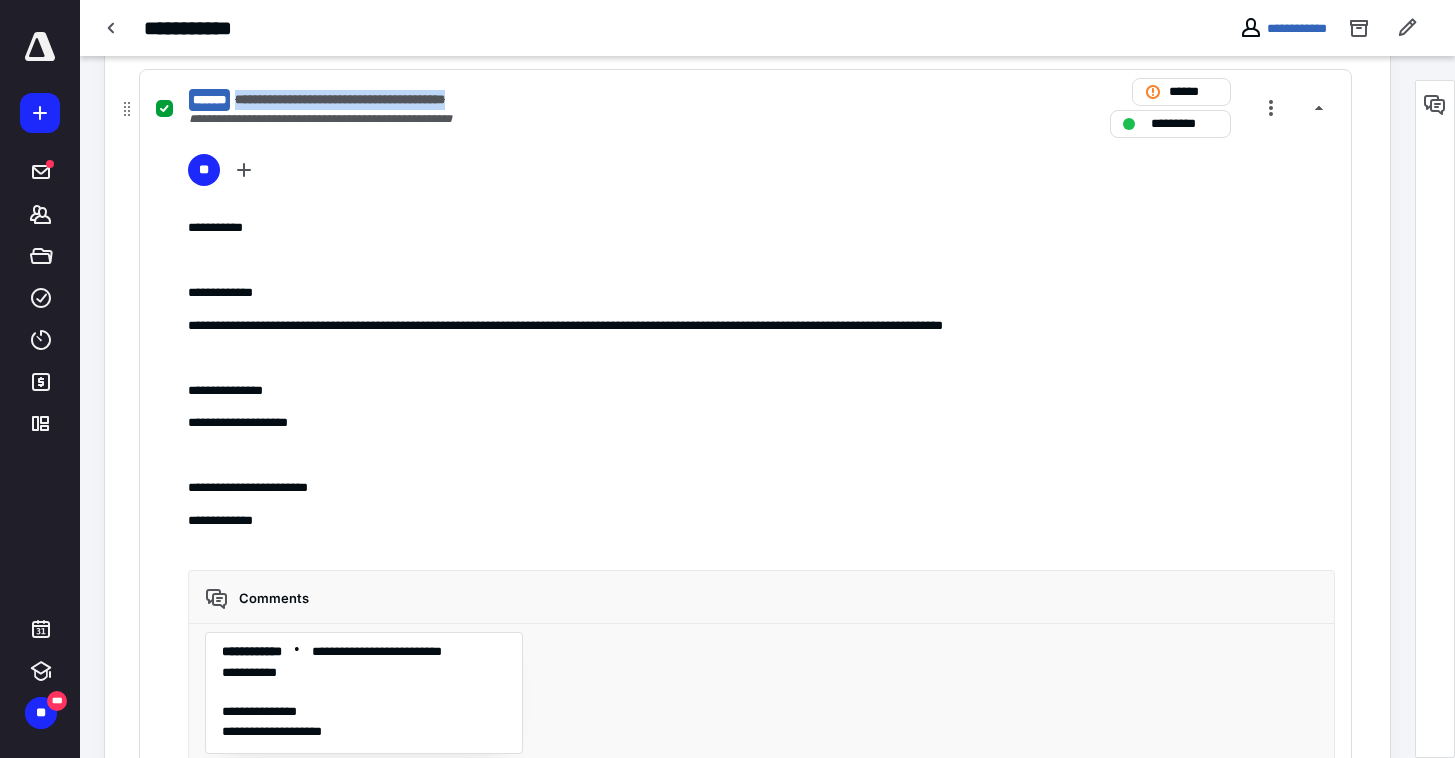 click on "**********" at bounding box center (761, 326) 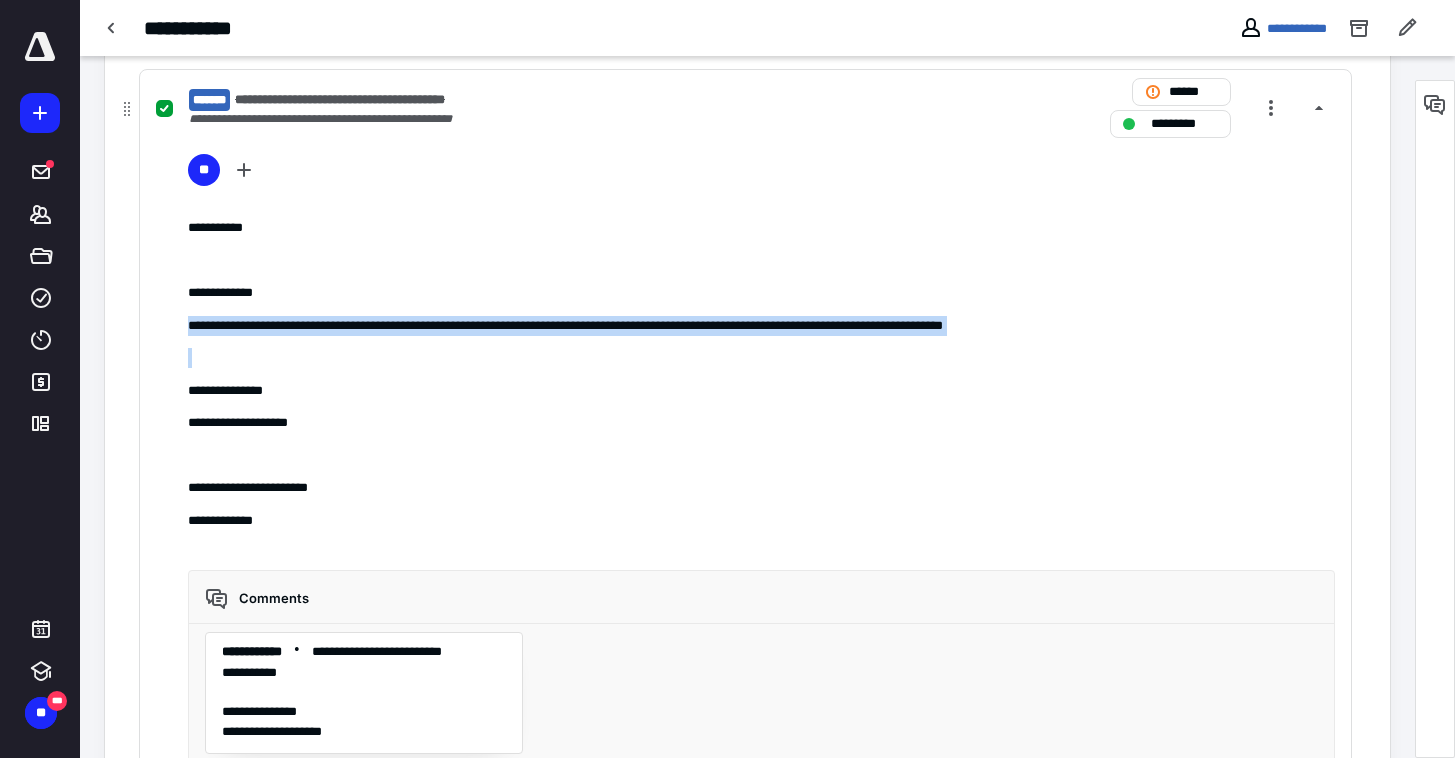 drag, startPoint x: 190, startPoint y: 325, endPoint x: 1148, endPoint y: 337, distance: 958.07513 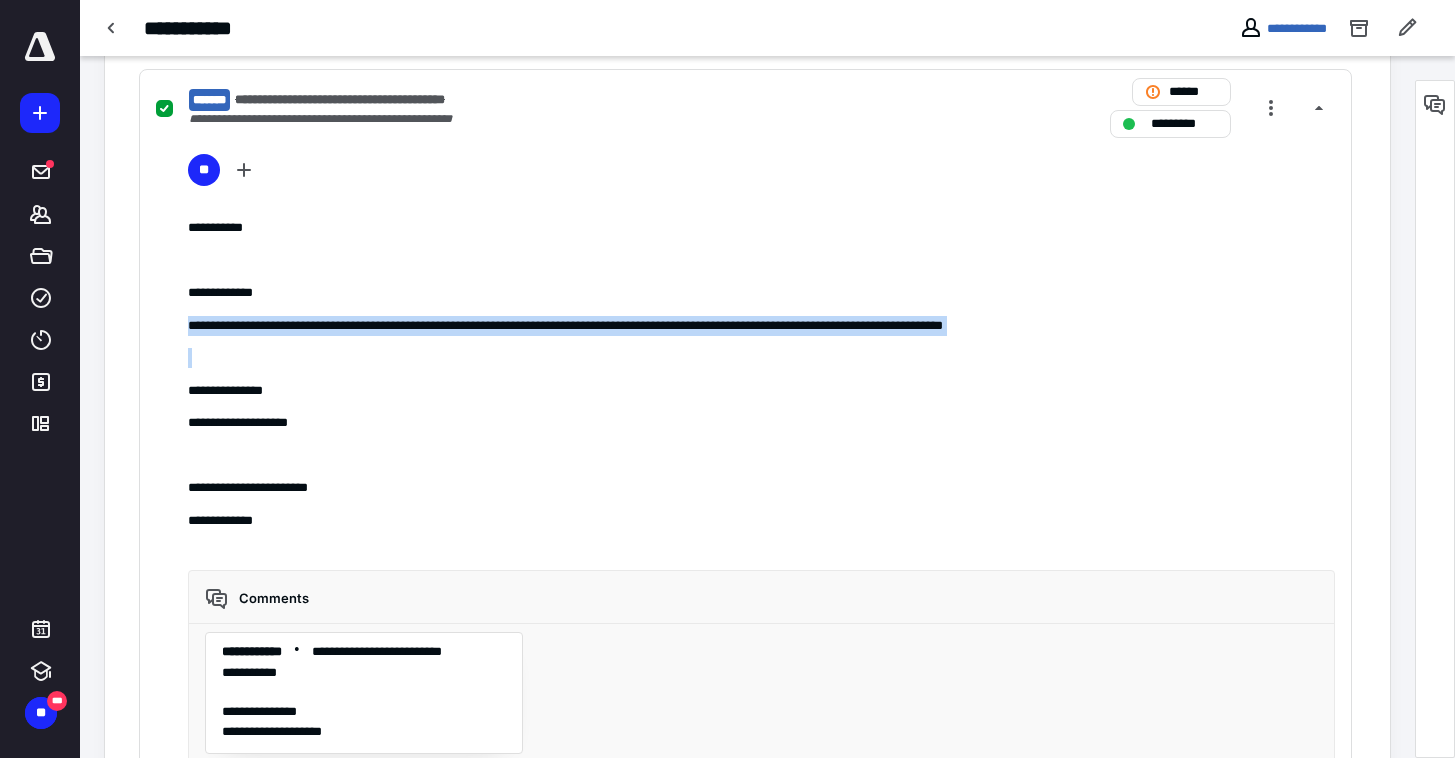 copy on "**********" 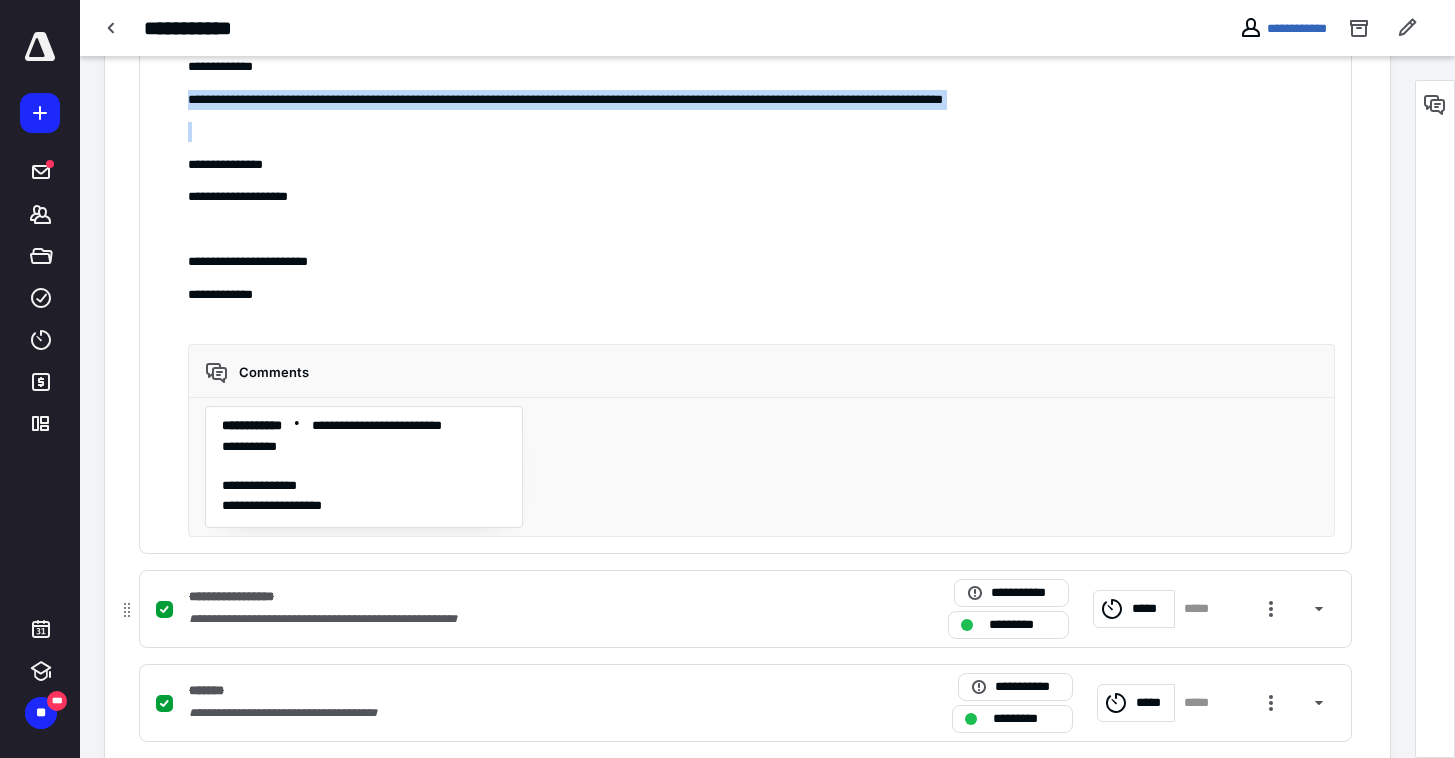 scroll, scrollTop: 790, scrollLeft: 0, axis: vertical 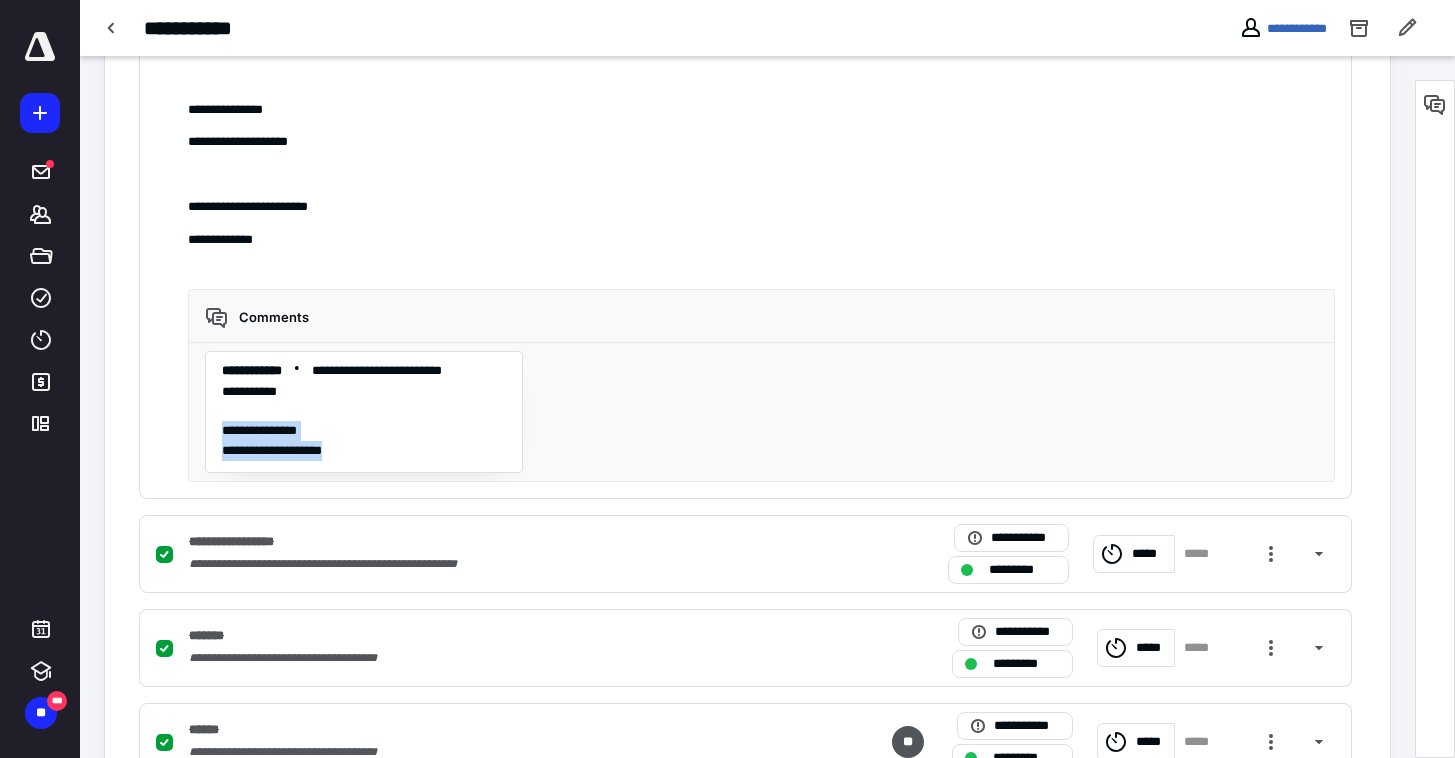 drag, startPoint x: 373, startPoint y: 450, endPoint x: 221, endPoint y: 431, distance: 153.18289 